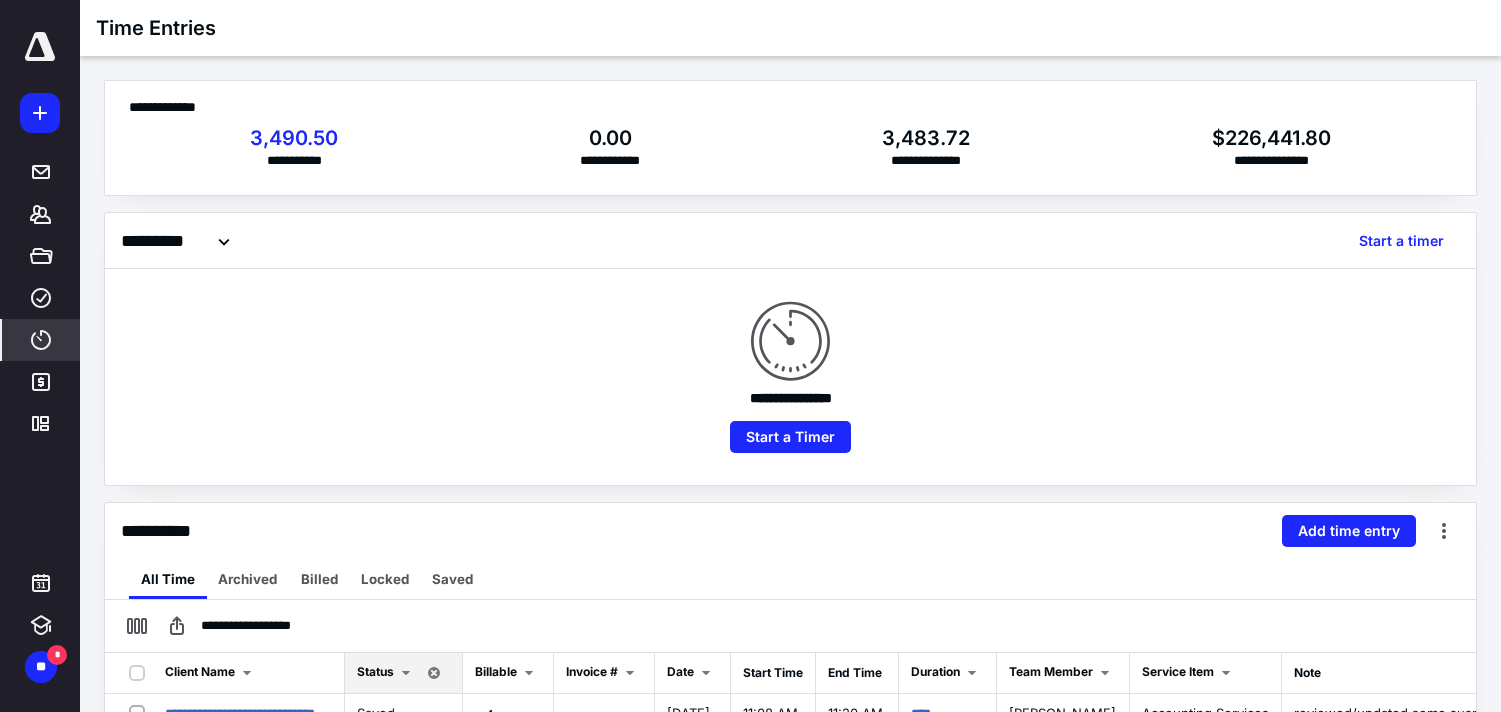 click on "Start a Timer" at bounding box center (790, 437) 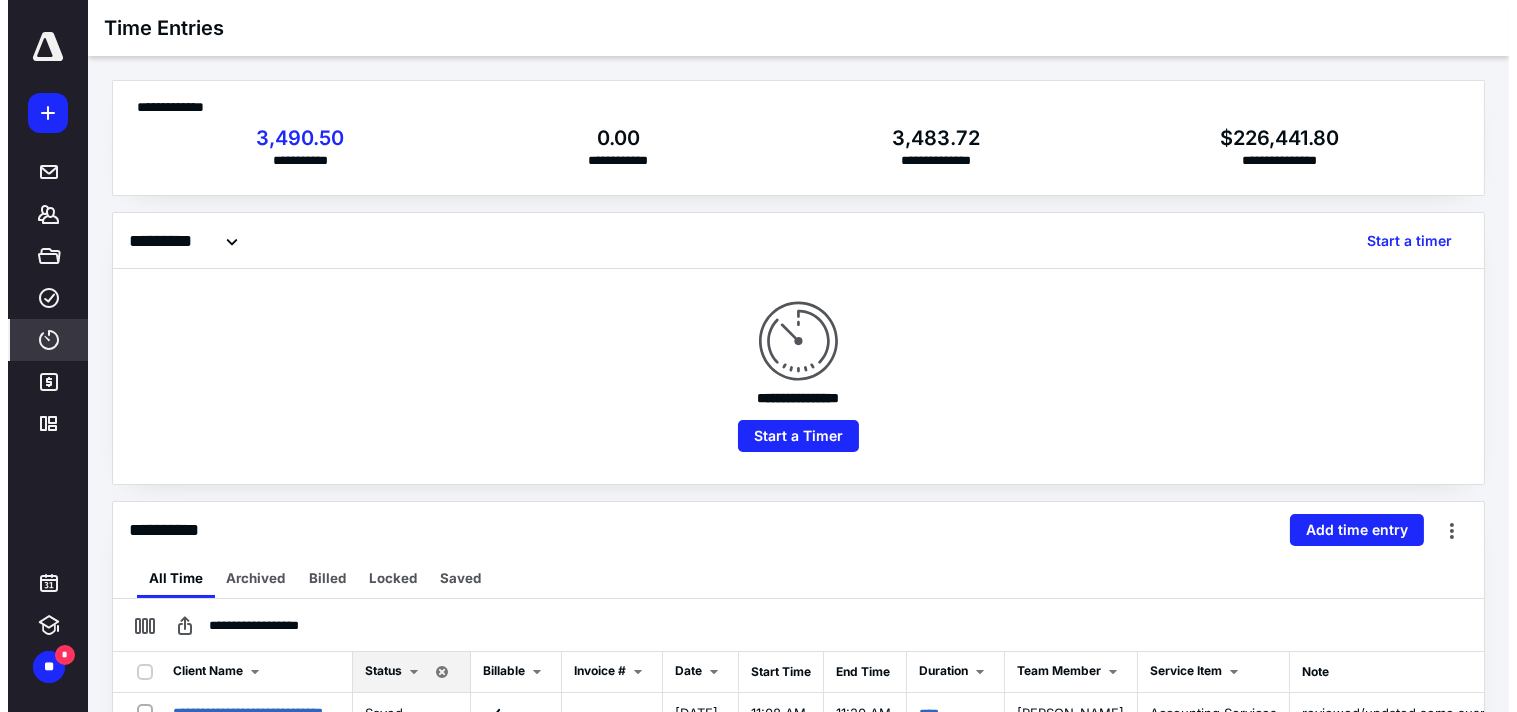 scroll, scrollTop: 0, scrollLeft: 0, axis: both 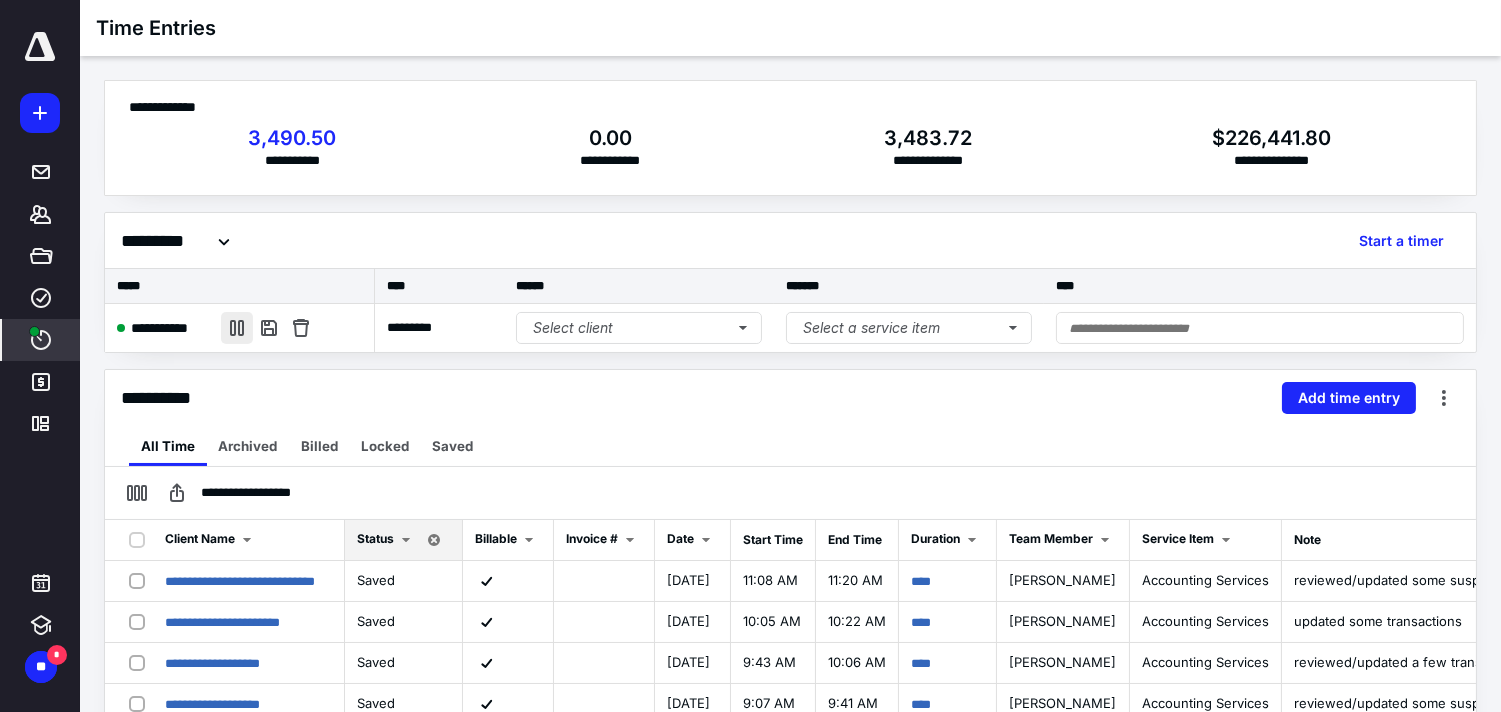 click at bounding box center [237, 328] 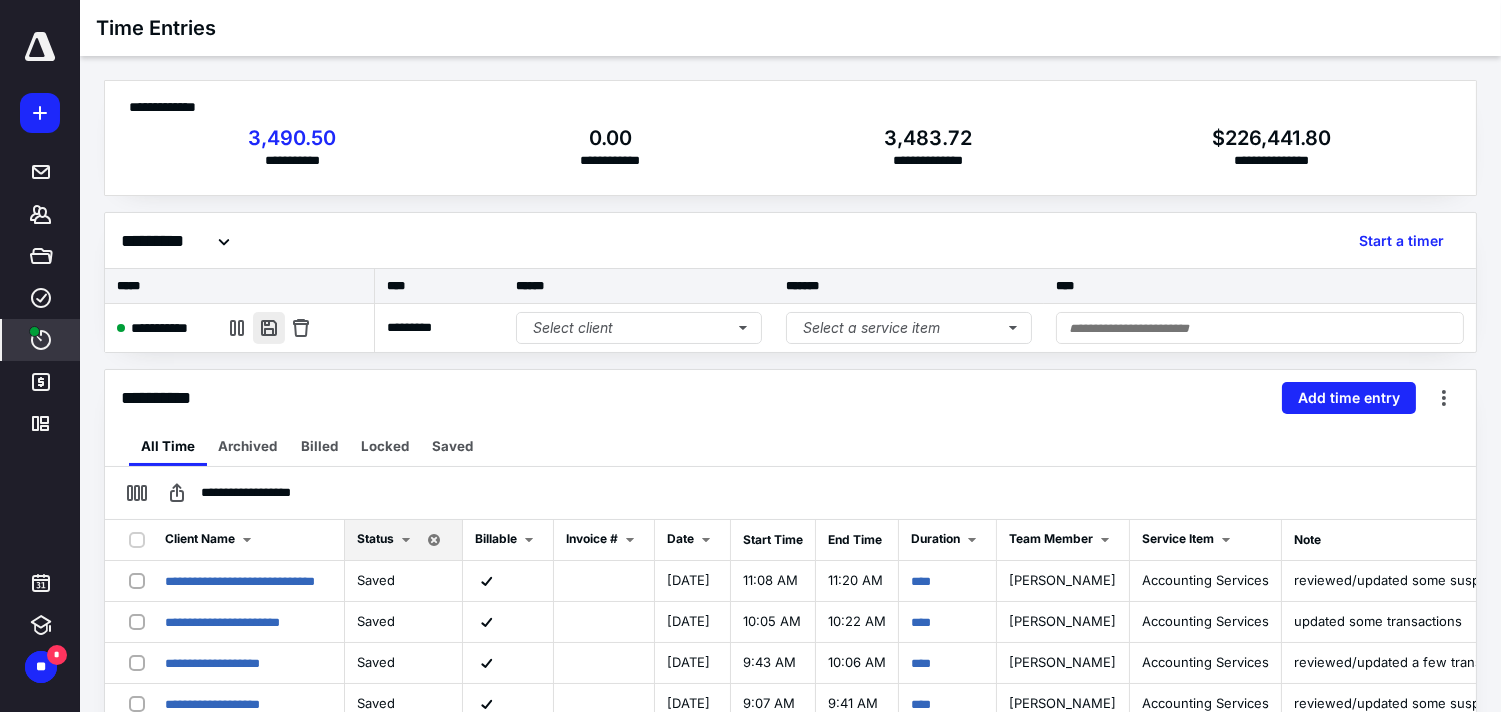 click at bounding box center (269, 328) 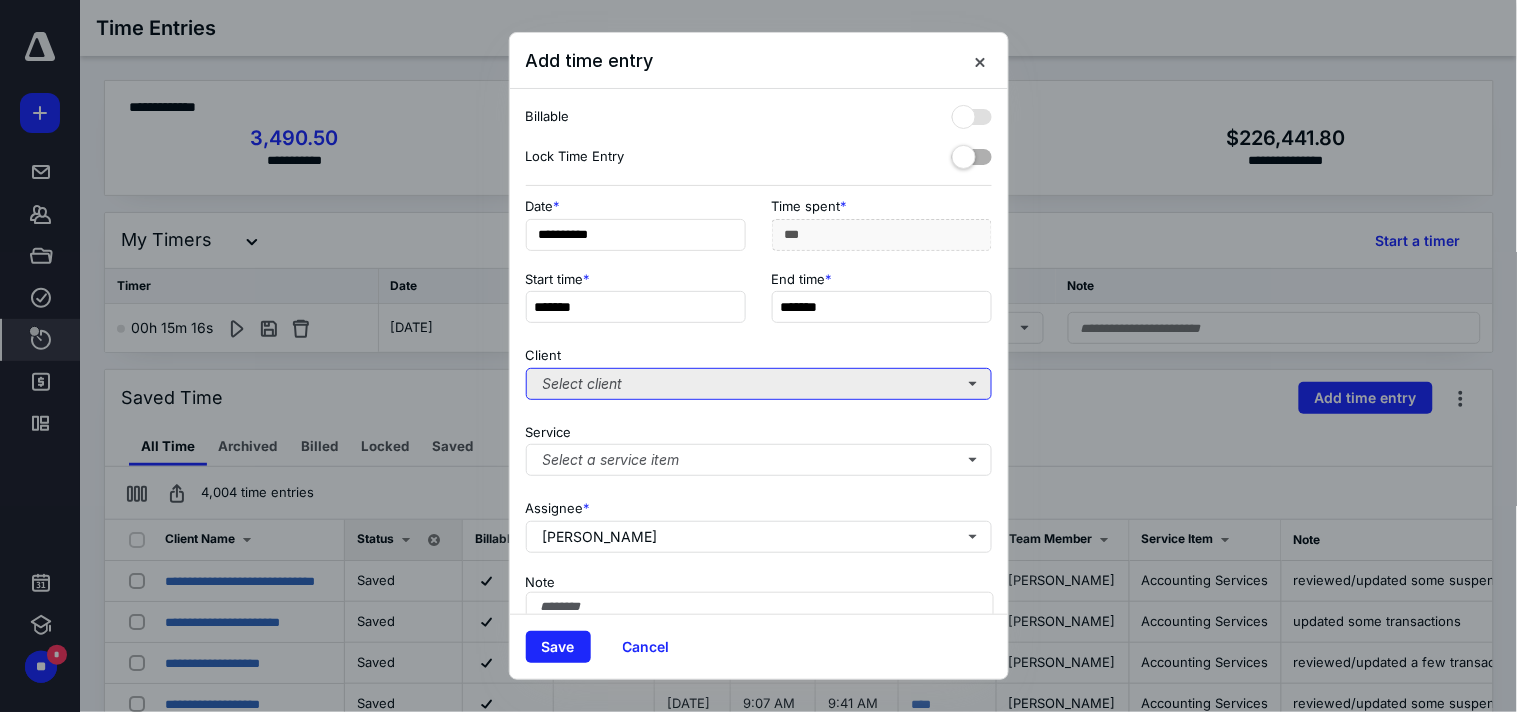 click on "Select client" at bounding box center [759, 384] 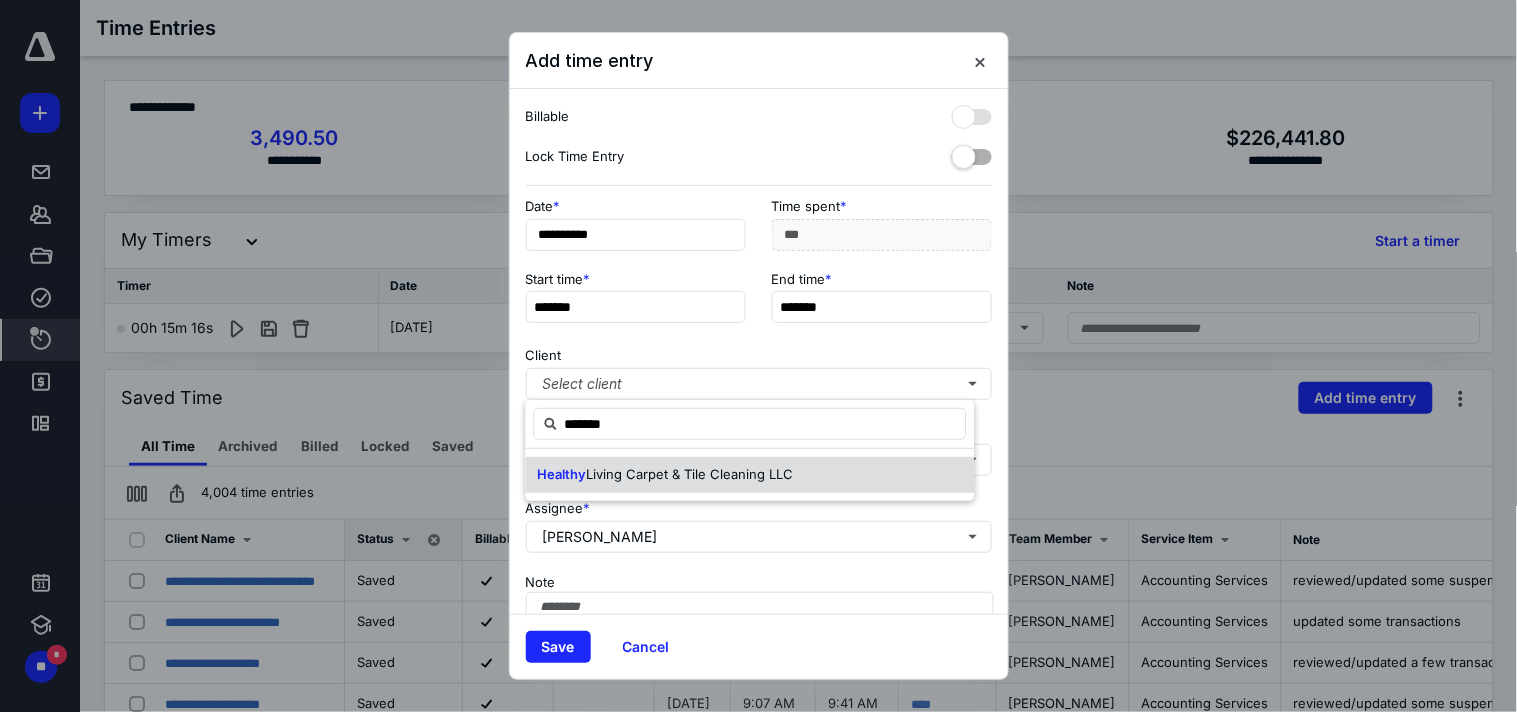 click on "Healthy  Living Carpet & Tile Cleaning LLC" at bounding box center (666, 475) 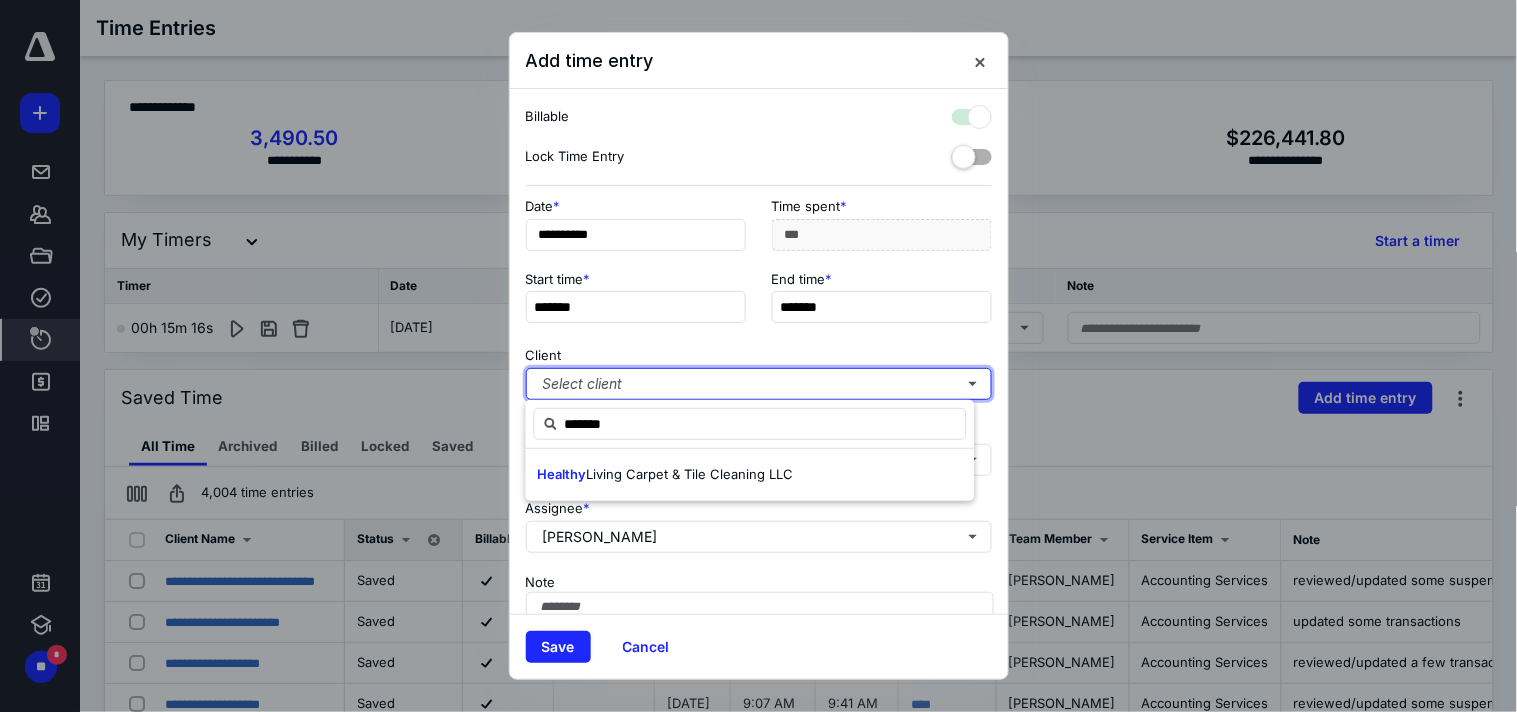 checkbox on "true" 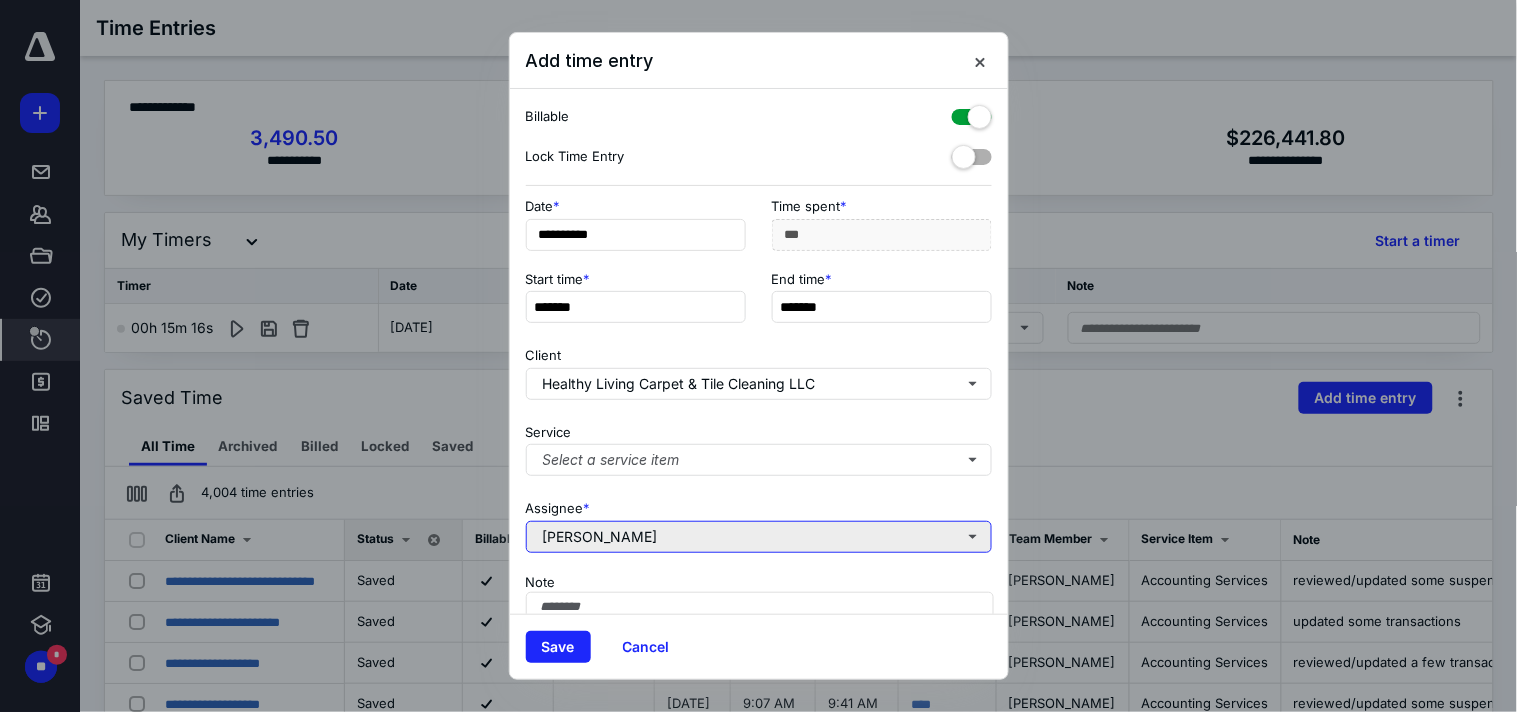 click on "[PERSON_NAME]" at bounding box center (759, 537) 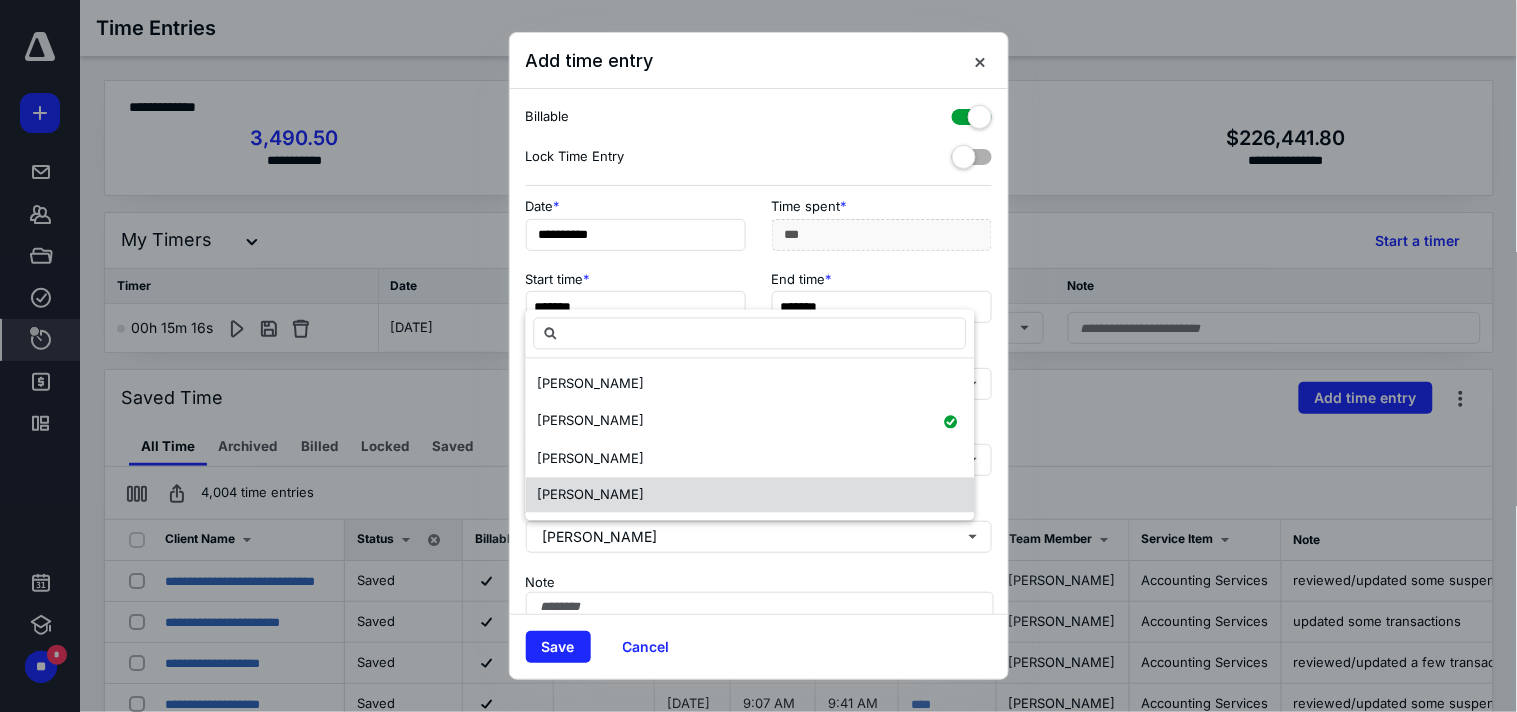 click on "[PERSON_NAME]" at bounding box center [750, 495] 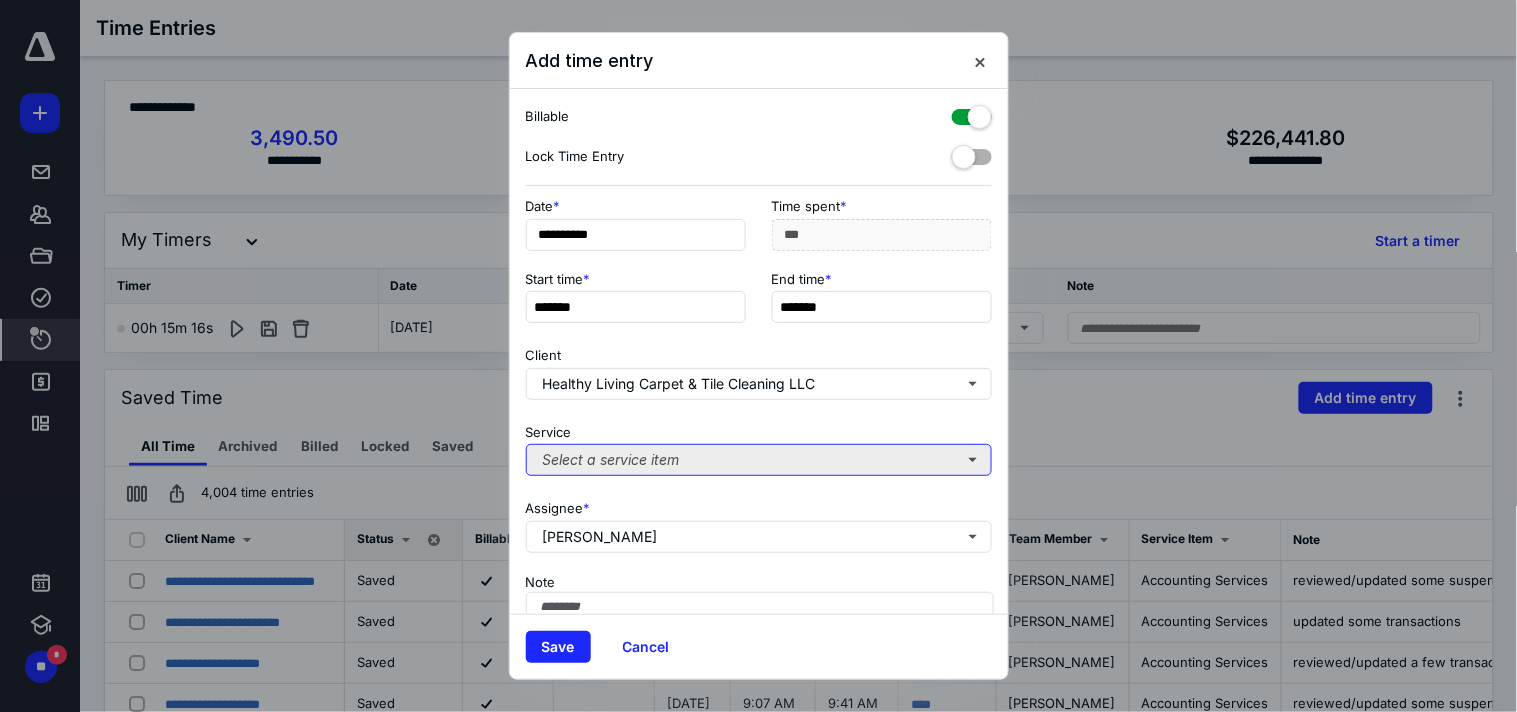 click on "Select a service item" at bounding box center (759, 460) 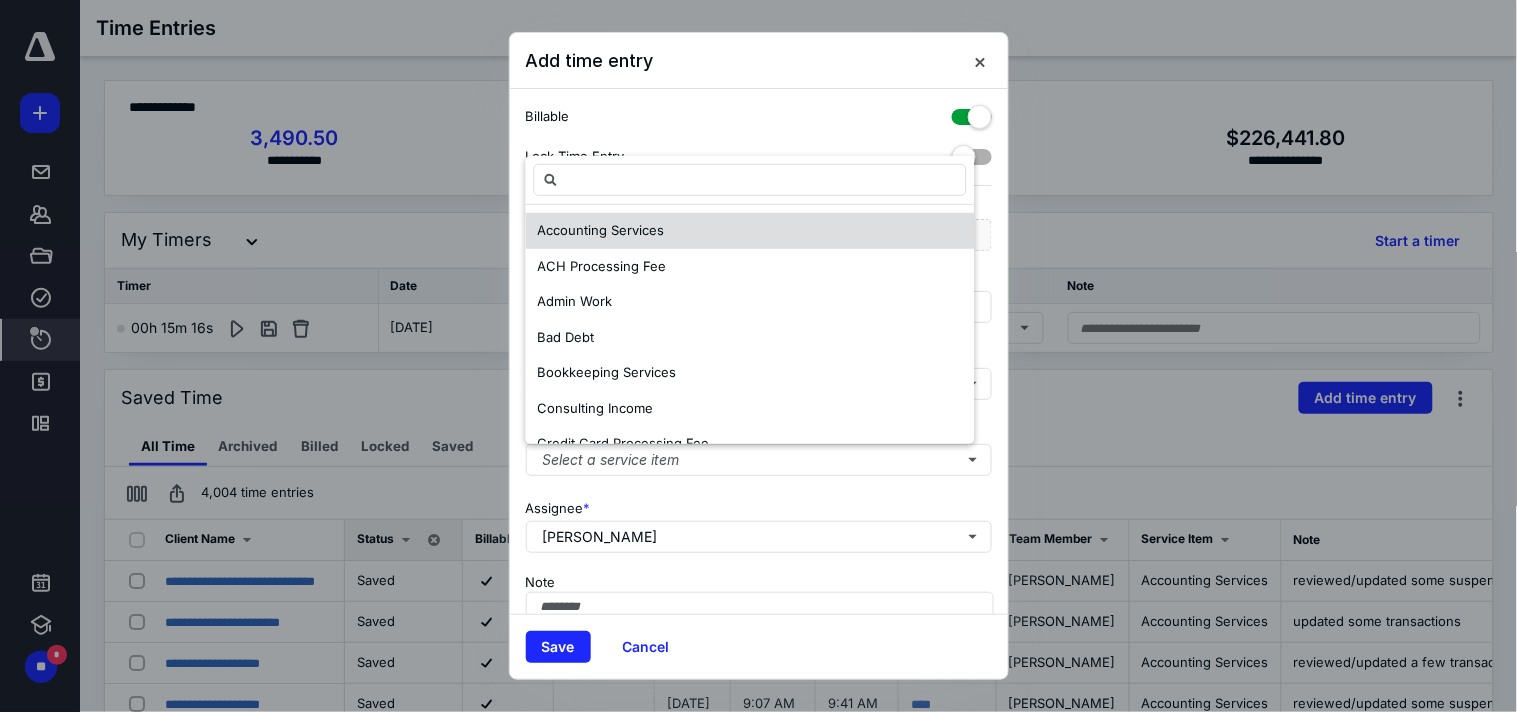 click on "Accounting Services" at bounding box center (750, 231) 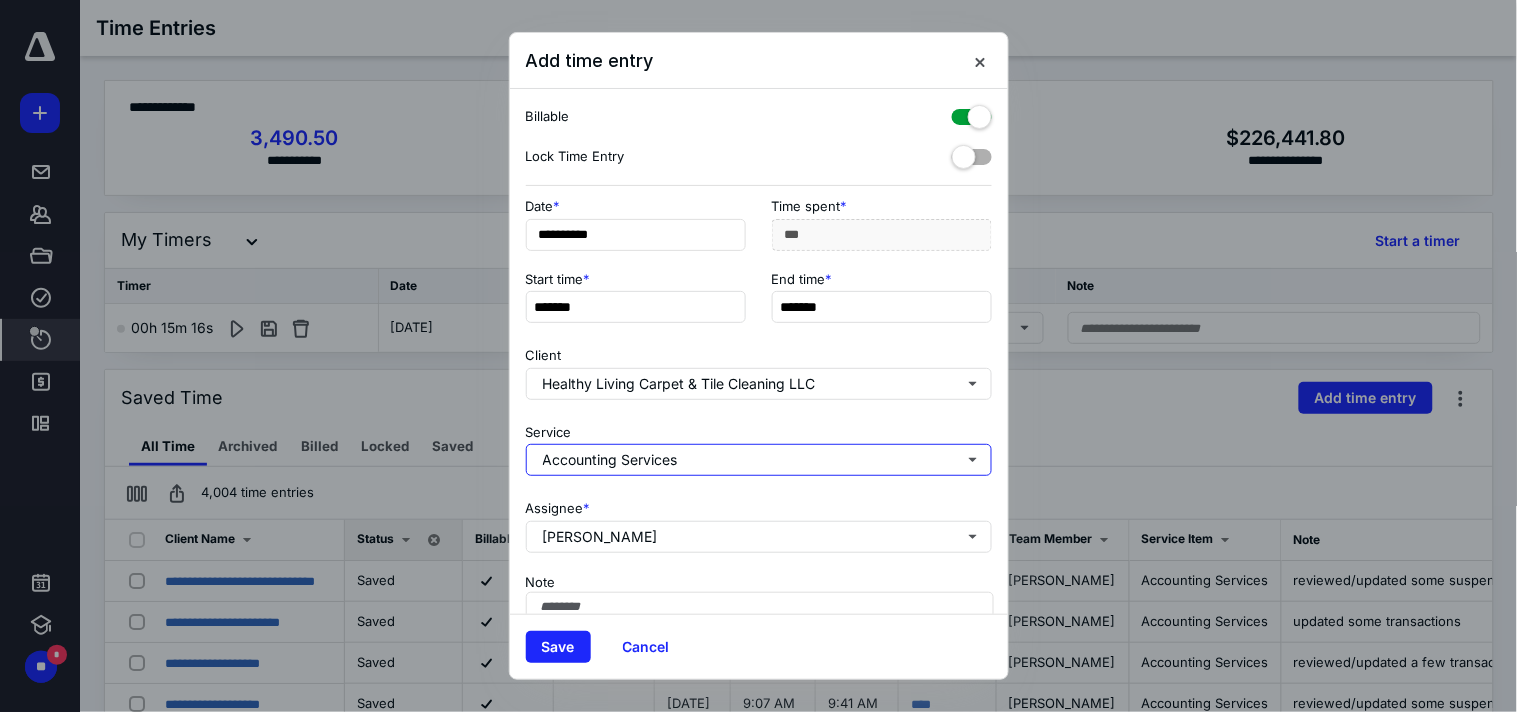 scroll, scrollTop: 110, scrollLeft: 0, axis: vertical 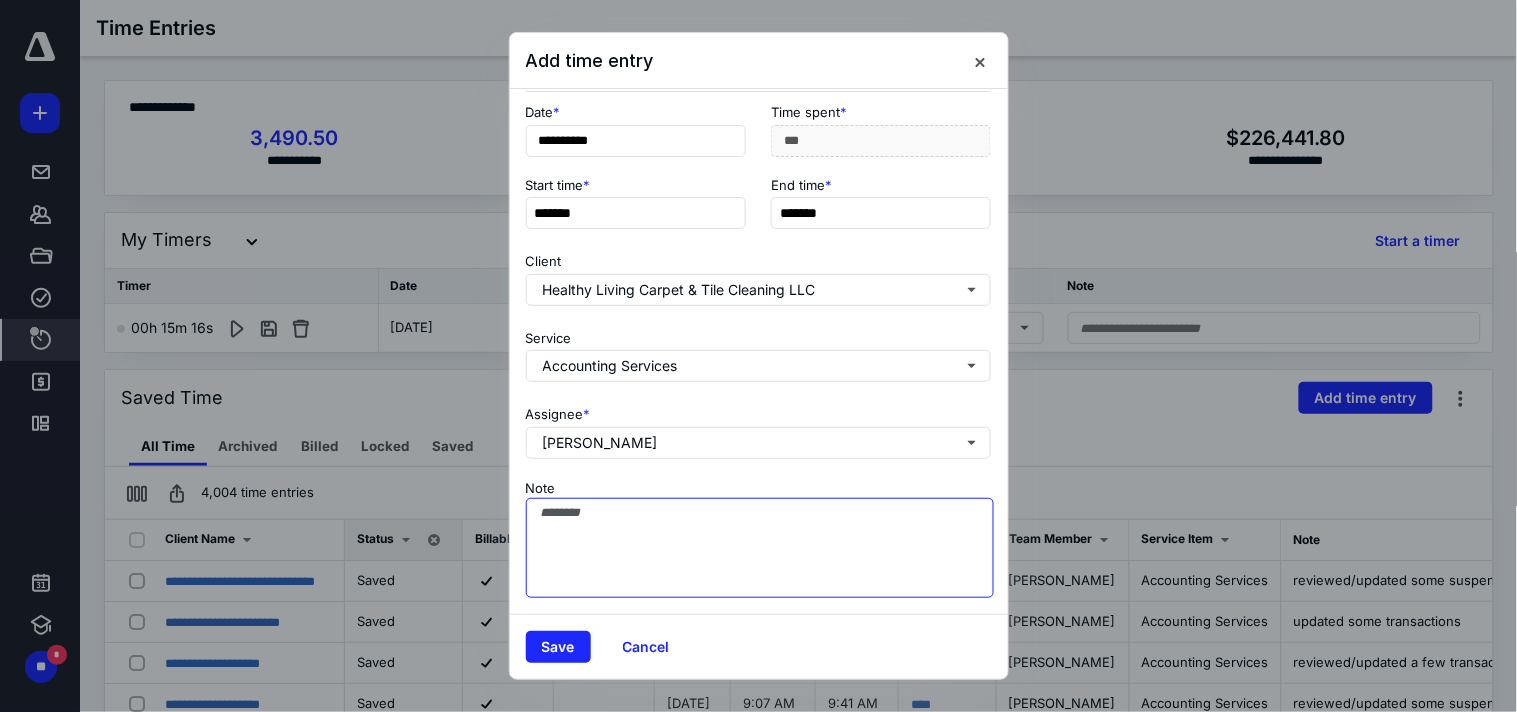 click on "Note" at bounding box center [760, 548] 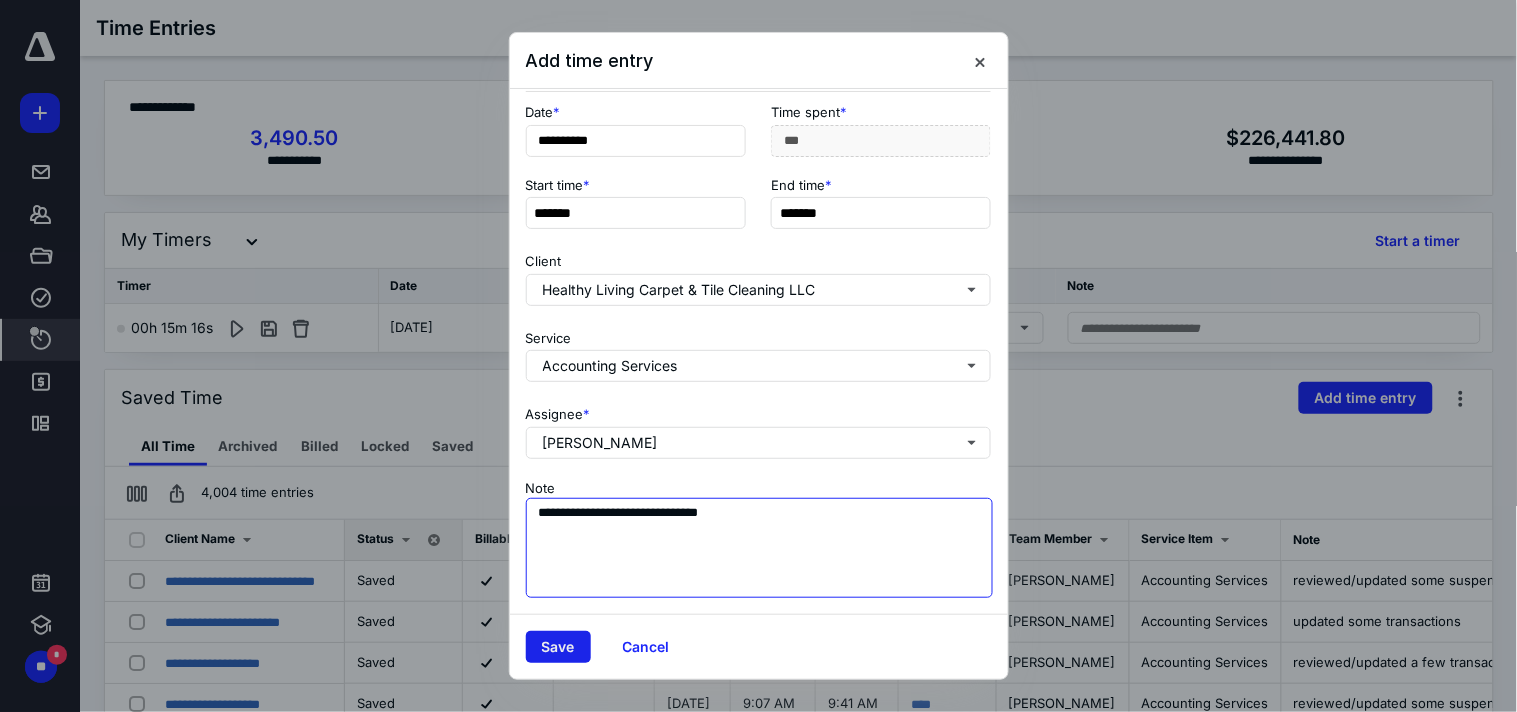 type on "**********" 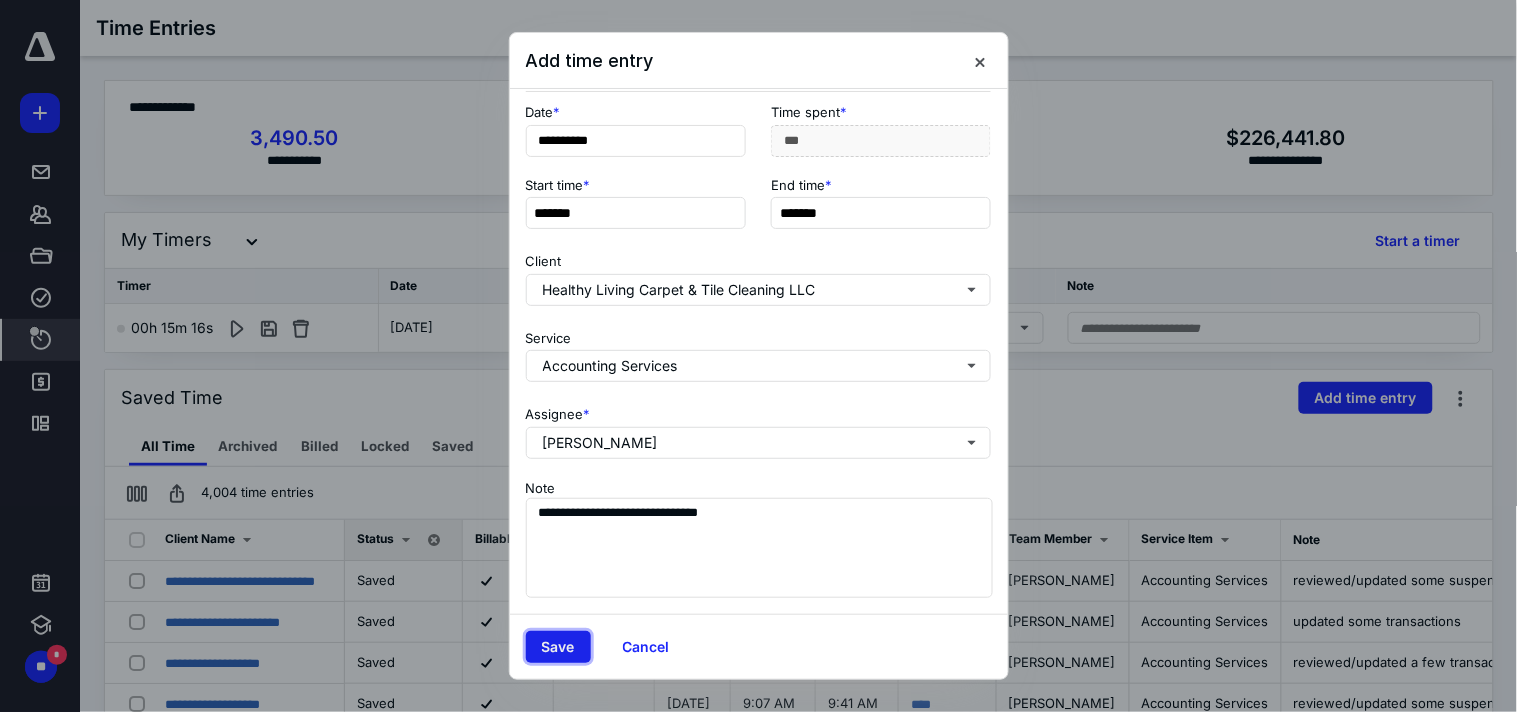 click on "Save" at bounding box center (558, 647) 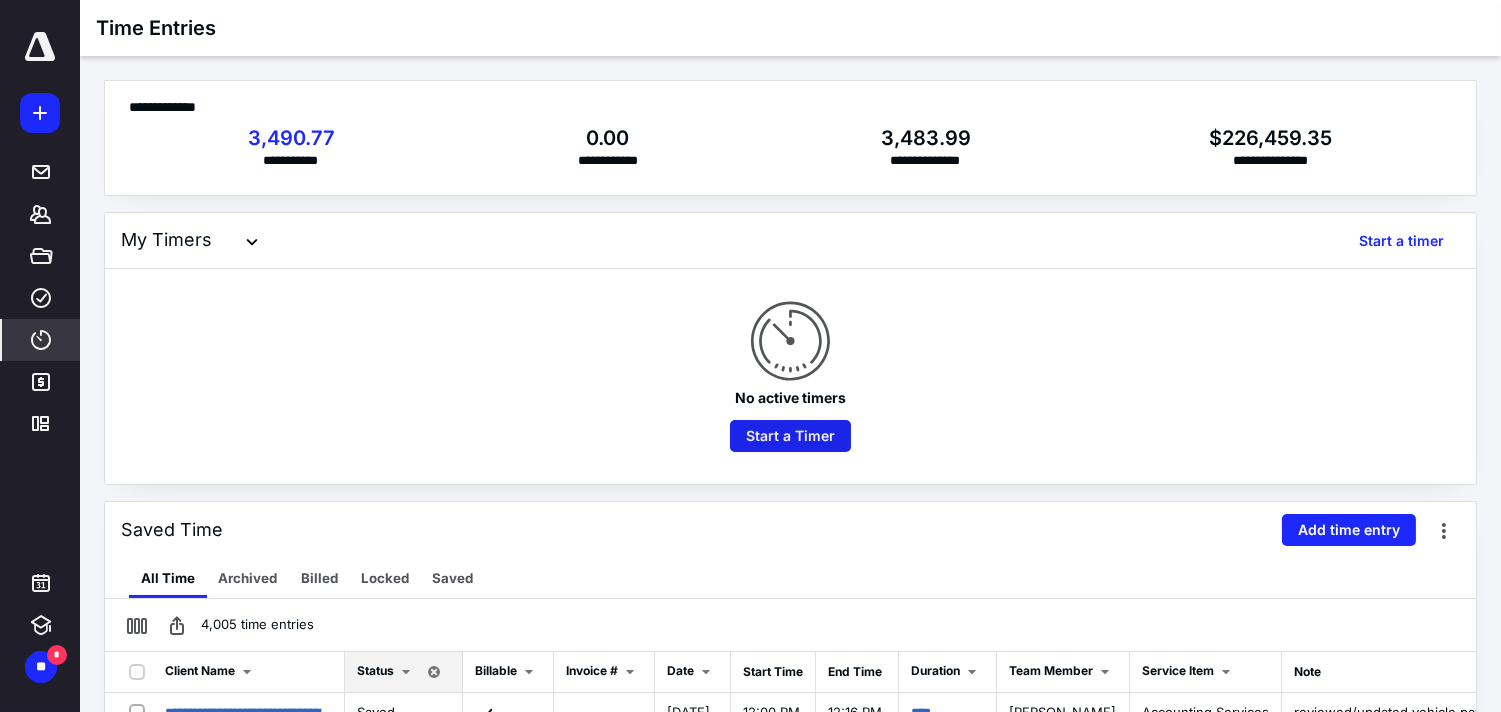 click on "Start a Timer" at bounding box center (790, 436) 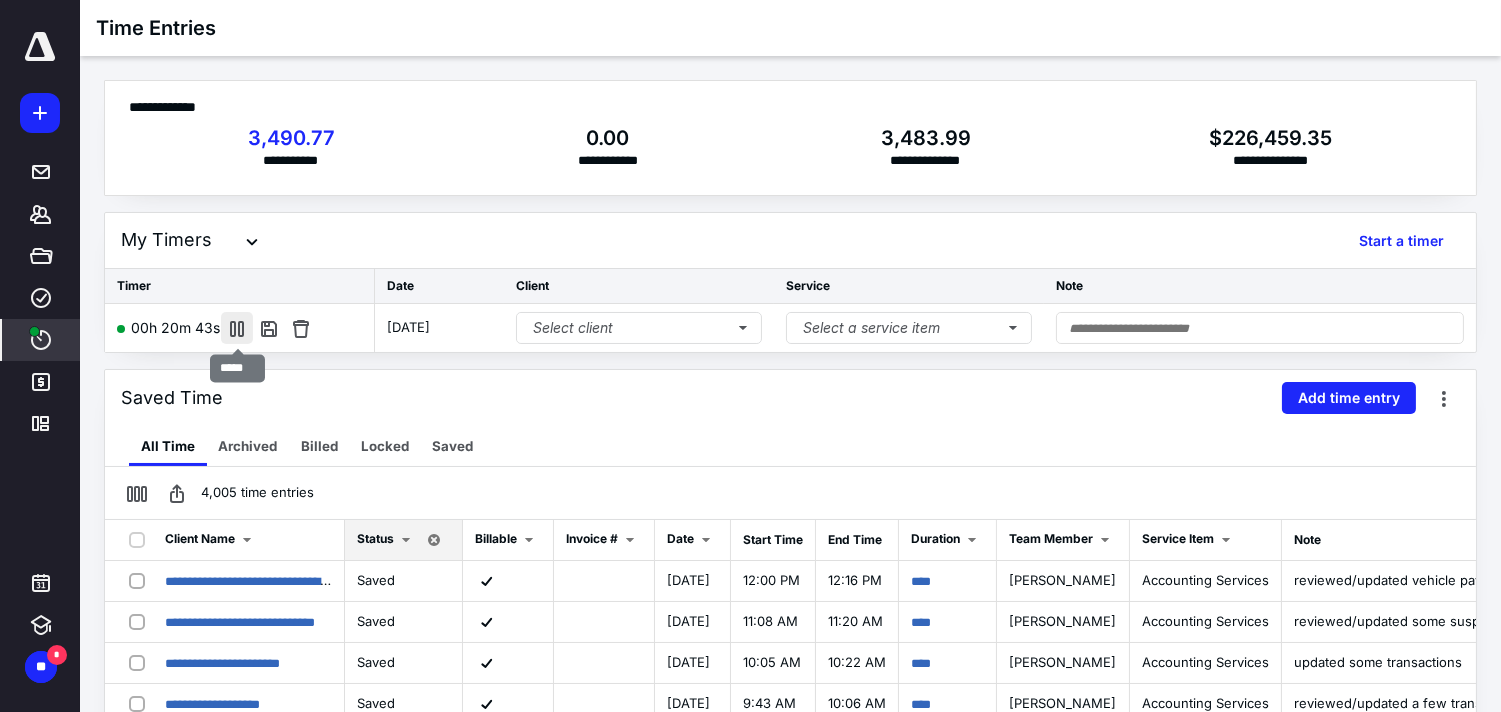 click at bounding box center (237, 328) 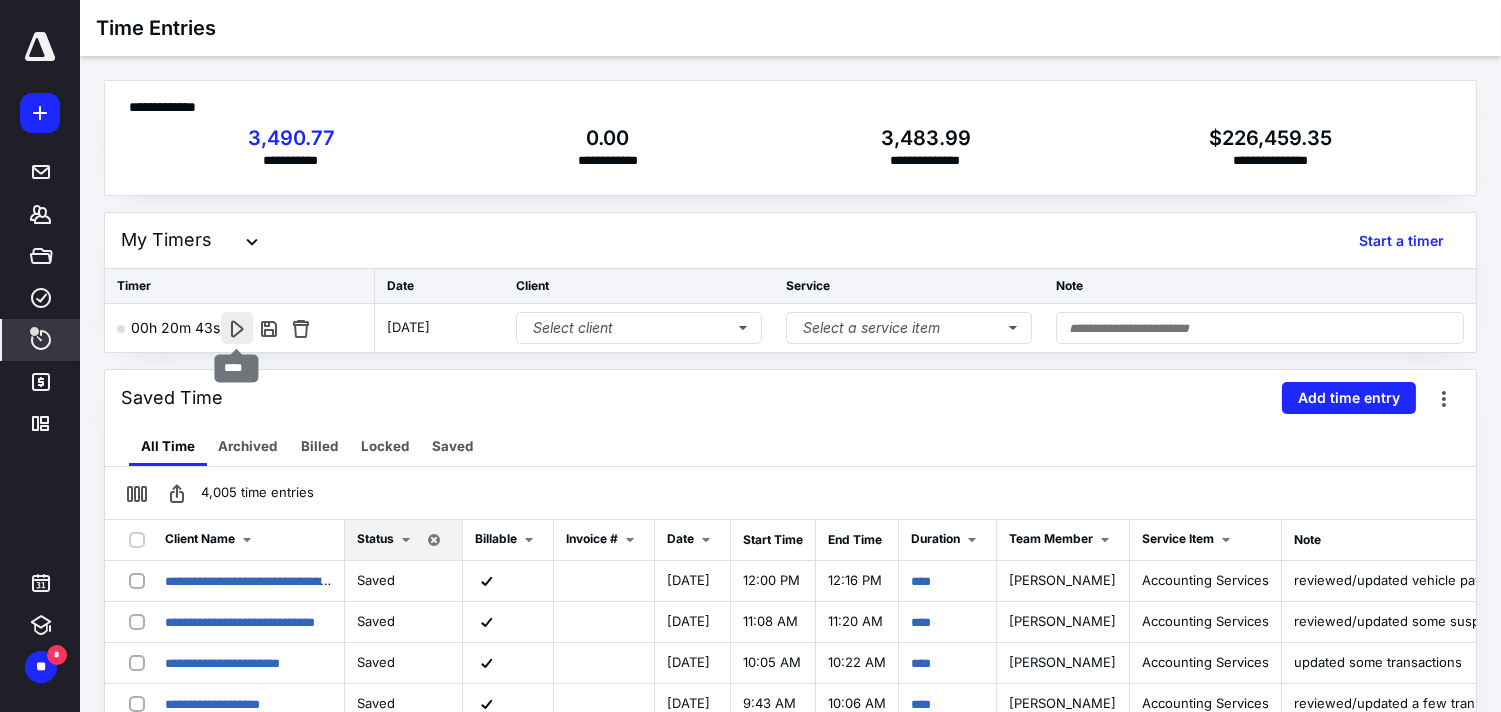 click at bounding box center (237, 328) 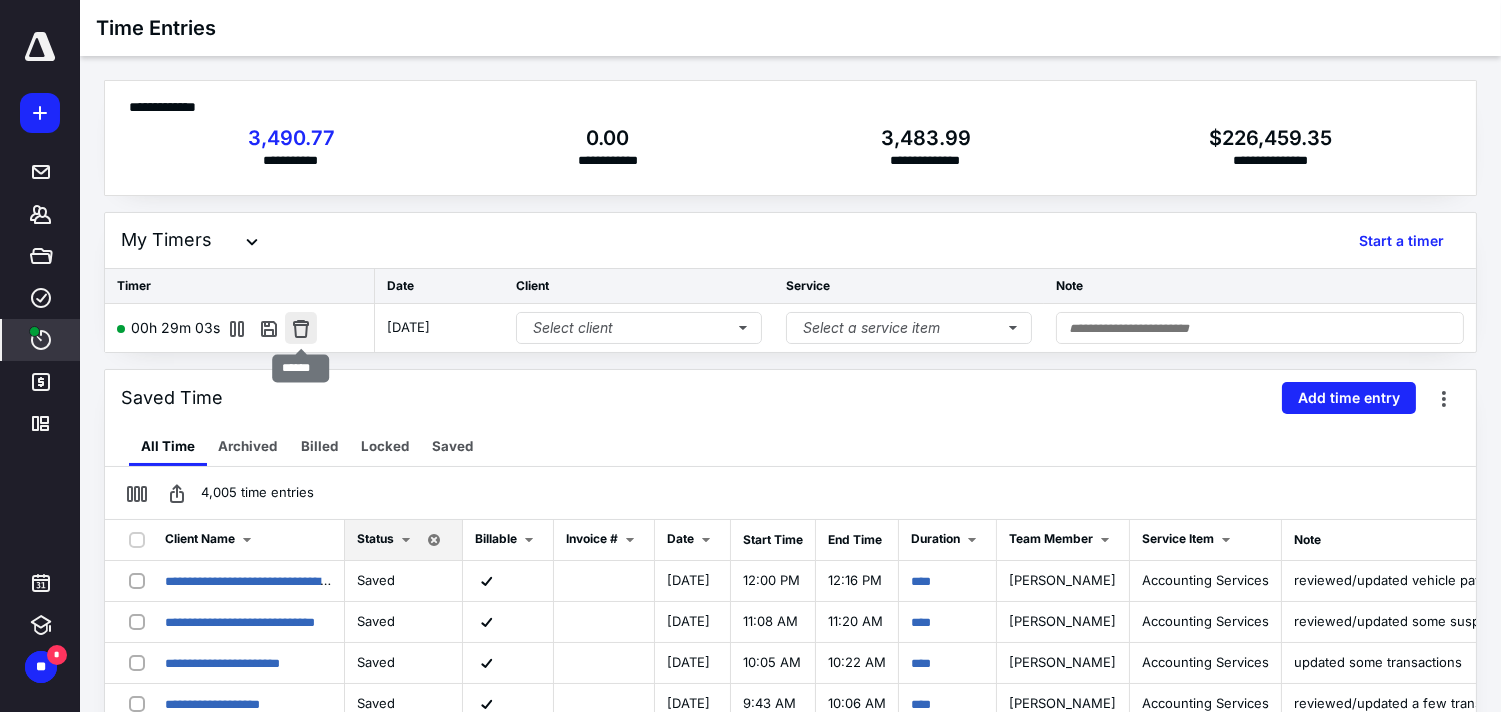 click at bounding box center (301, 328) 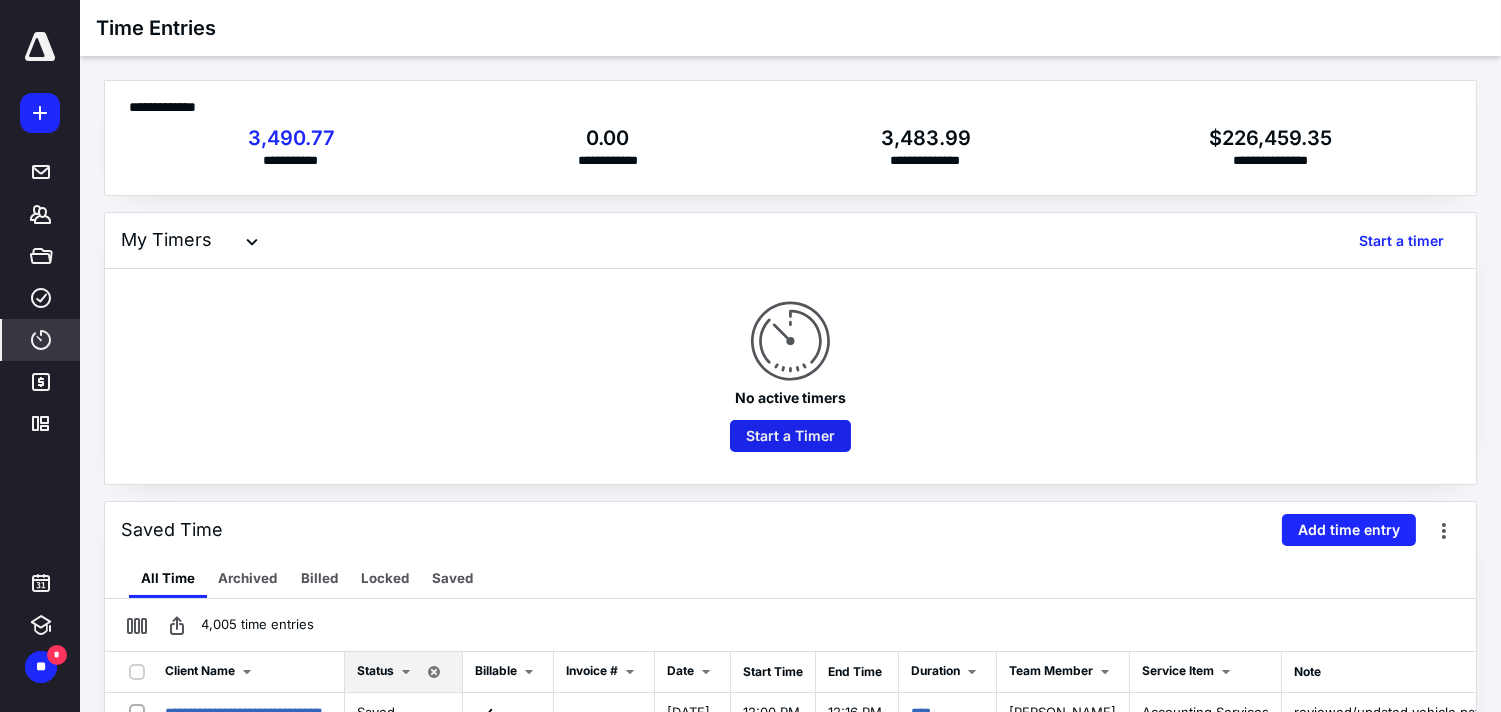 click on "Start a Timer" at bounding box center (790, 436) 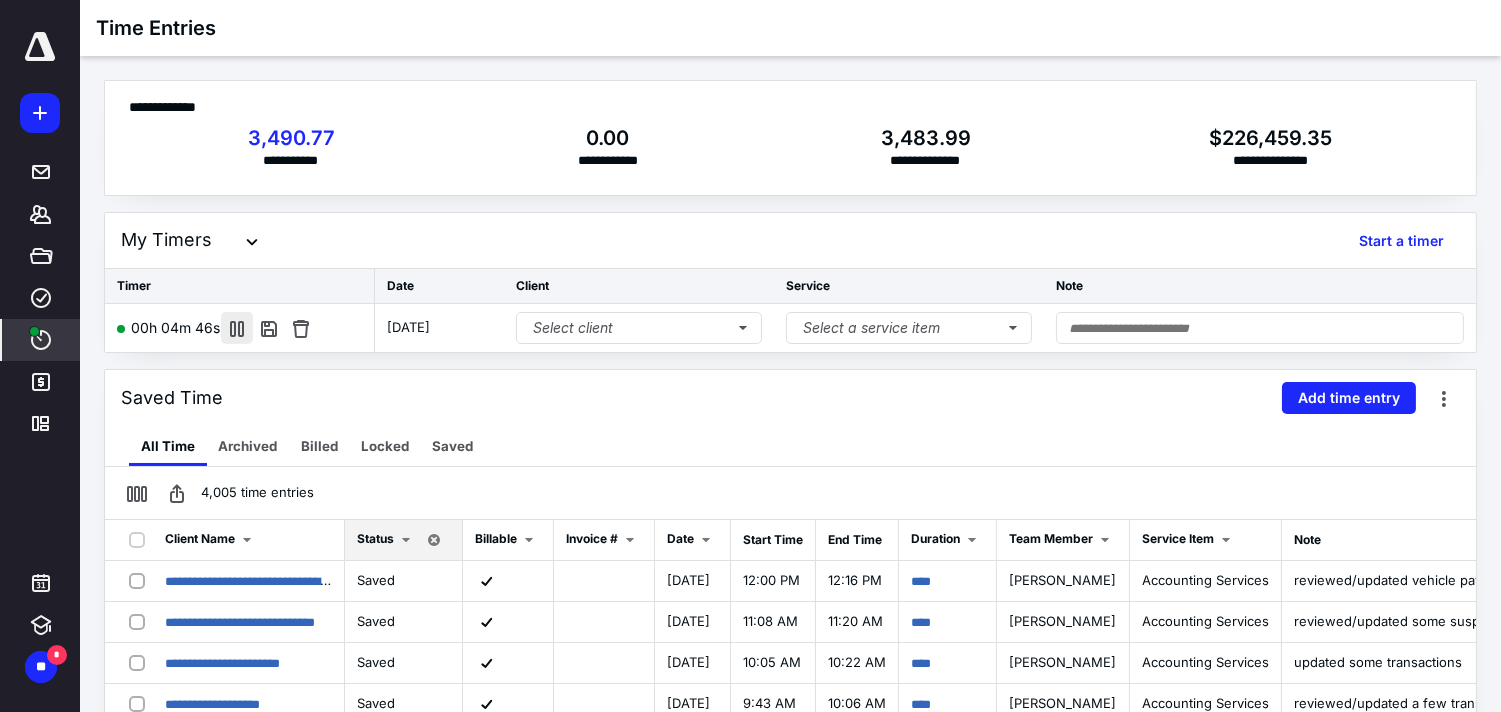 click at bounding box center [237, 328] 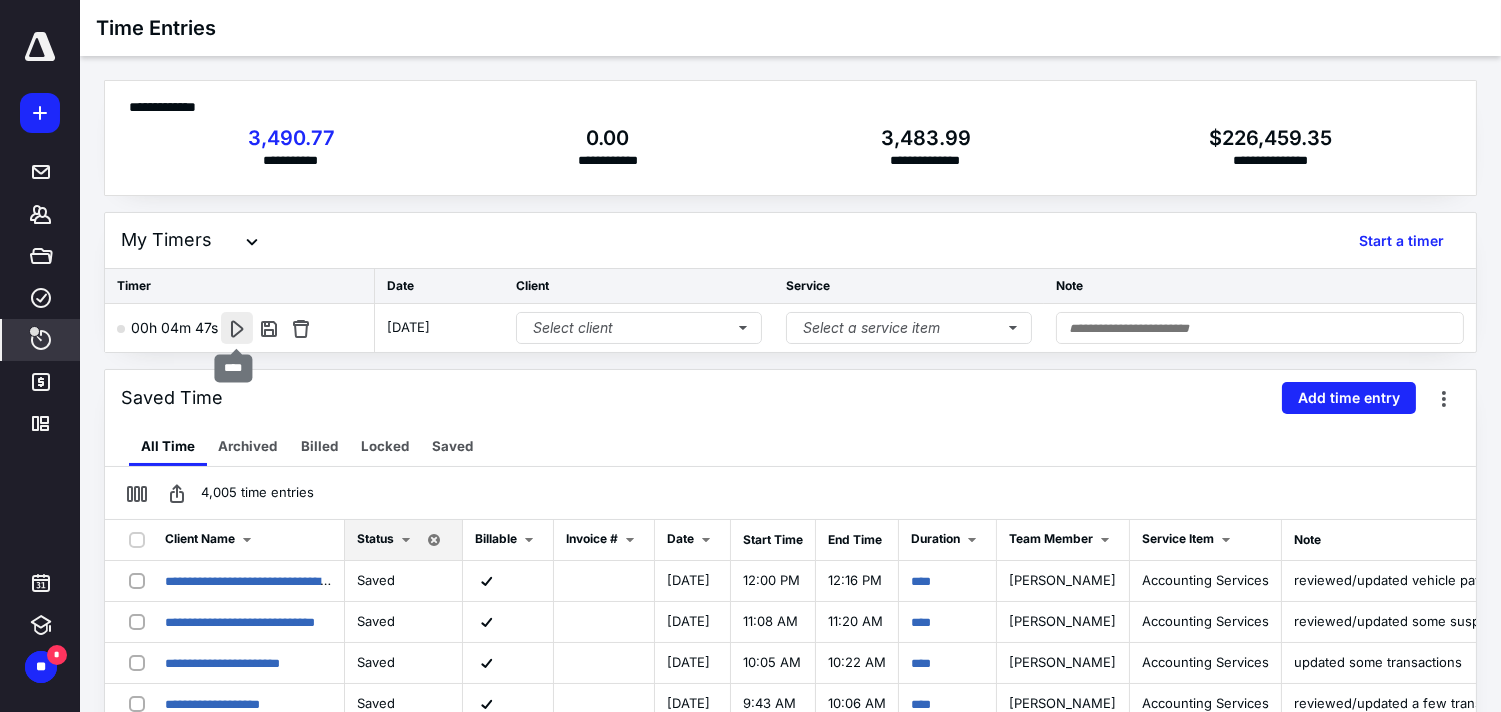 click at bounding box center [237, 328] 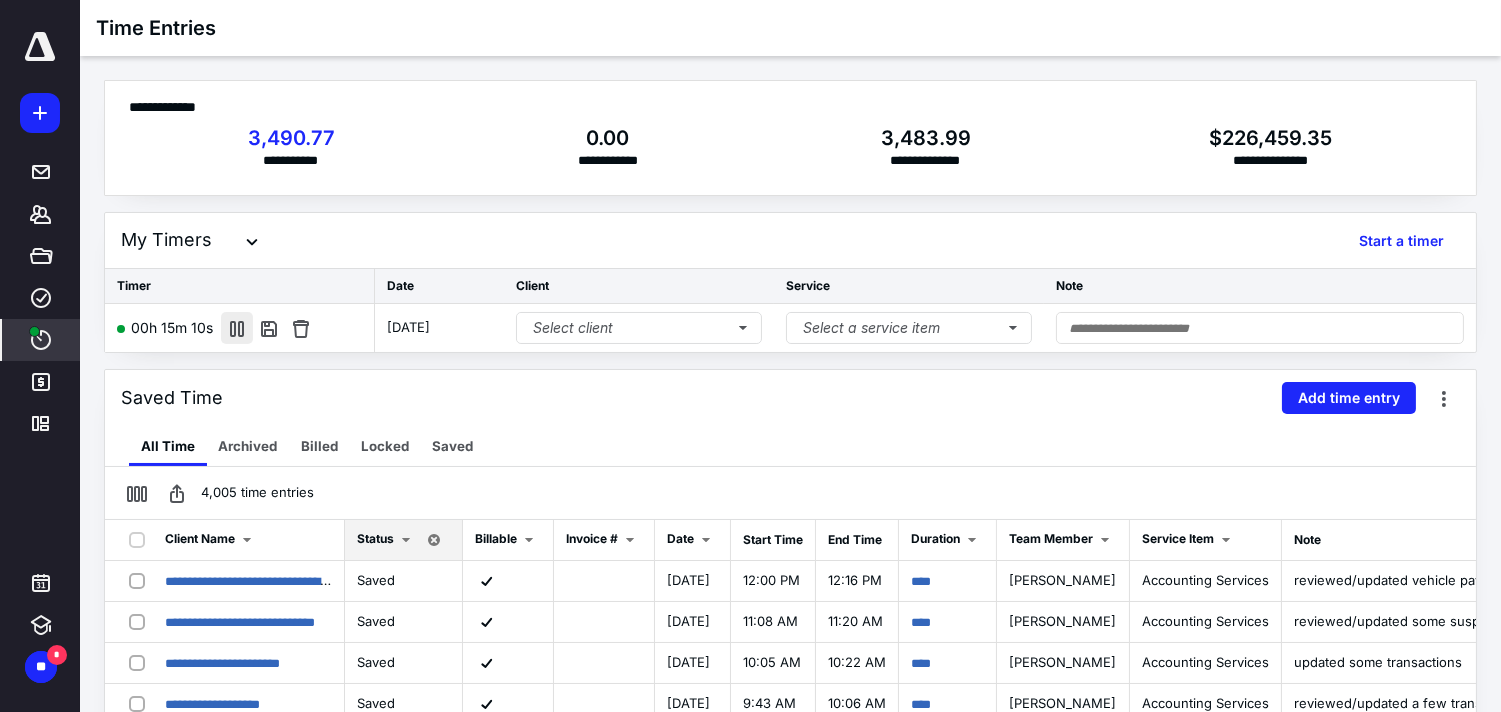 click at bounding box center (237, 328) 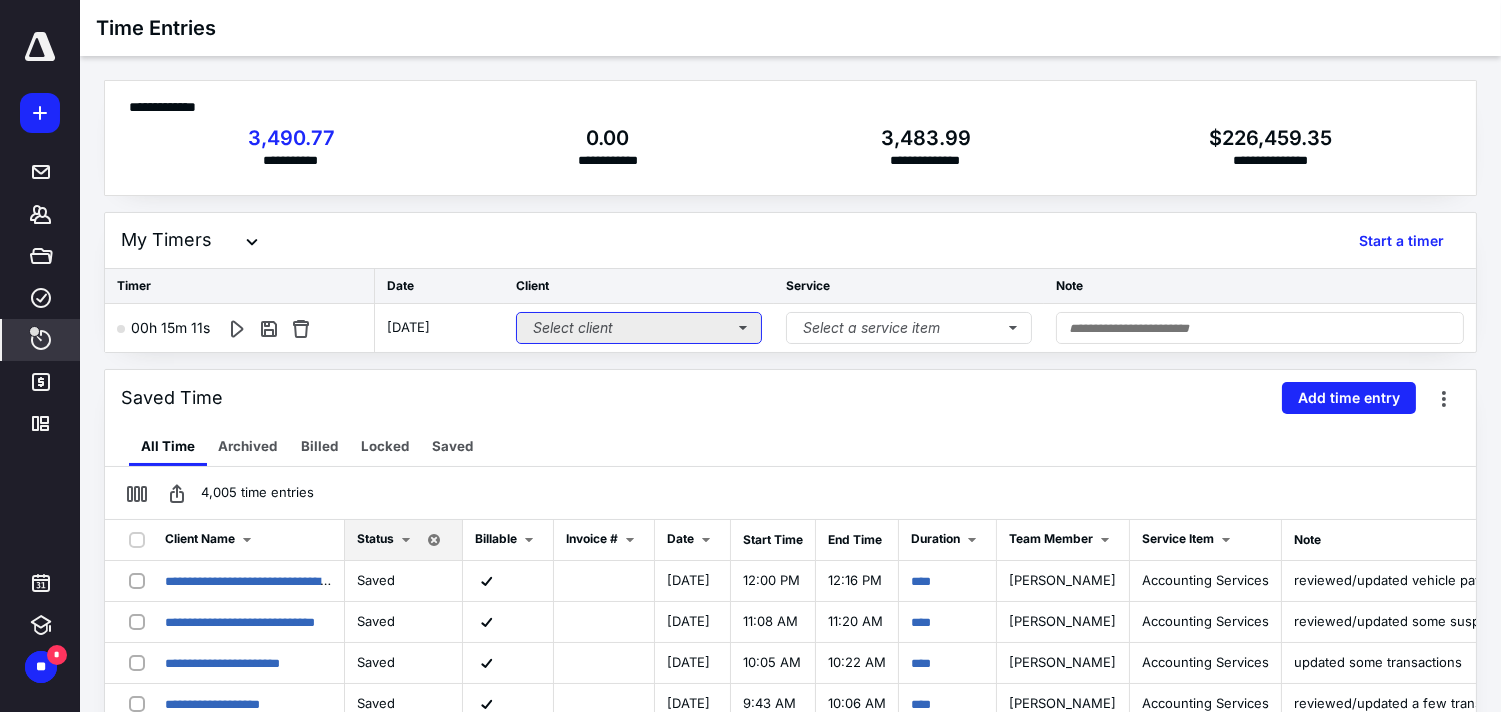 click on "Select client" at bounding box center [639, 328] 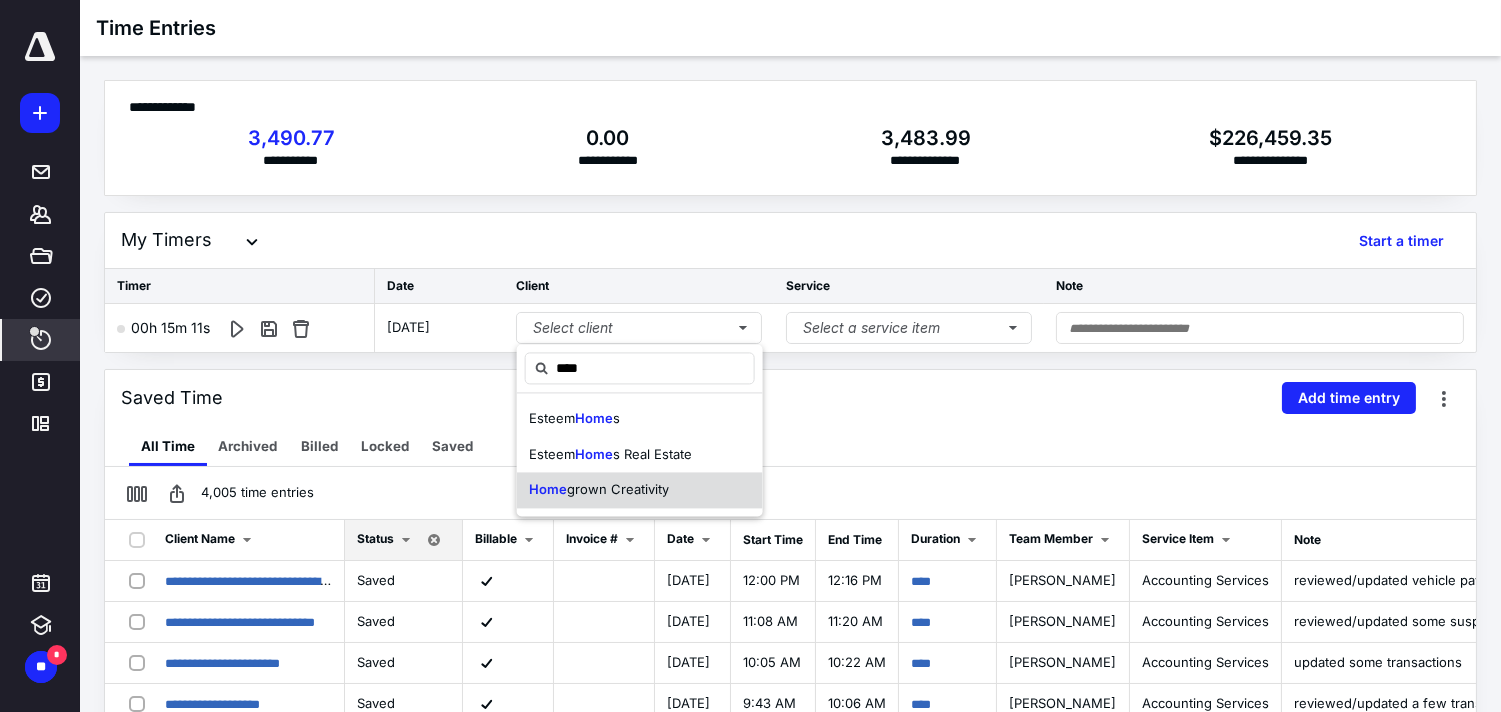 click on "Home grown Creativity" at bounding box center [640, 490] 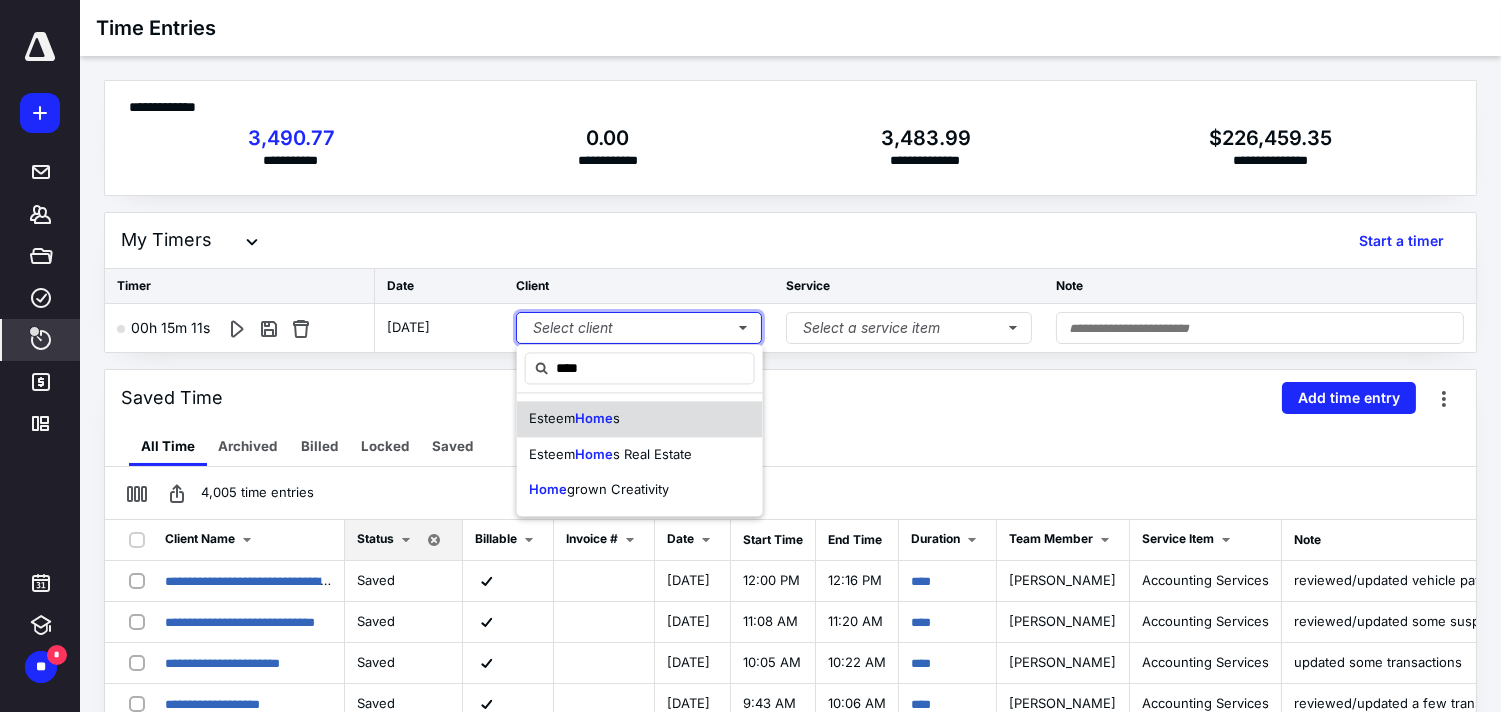 type 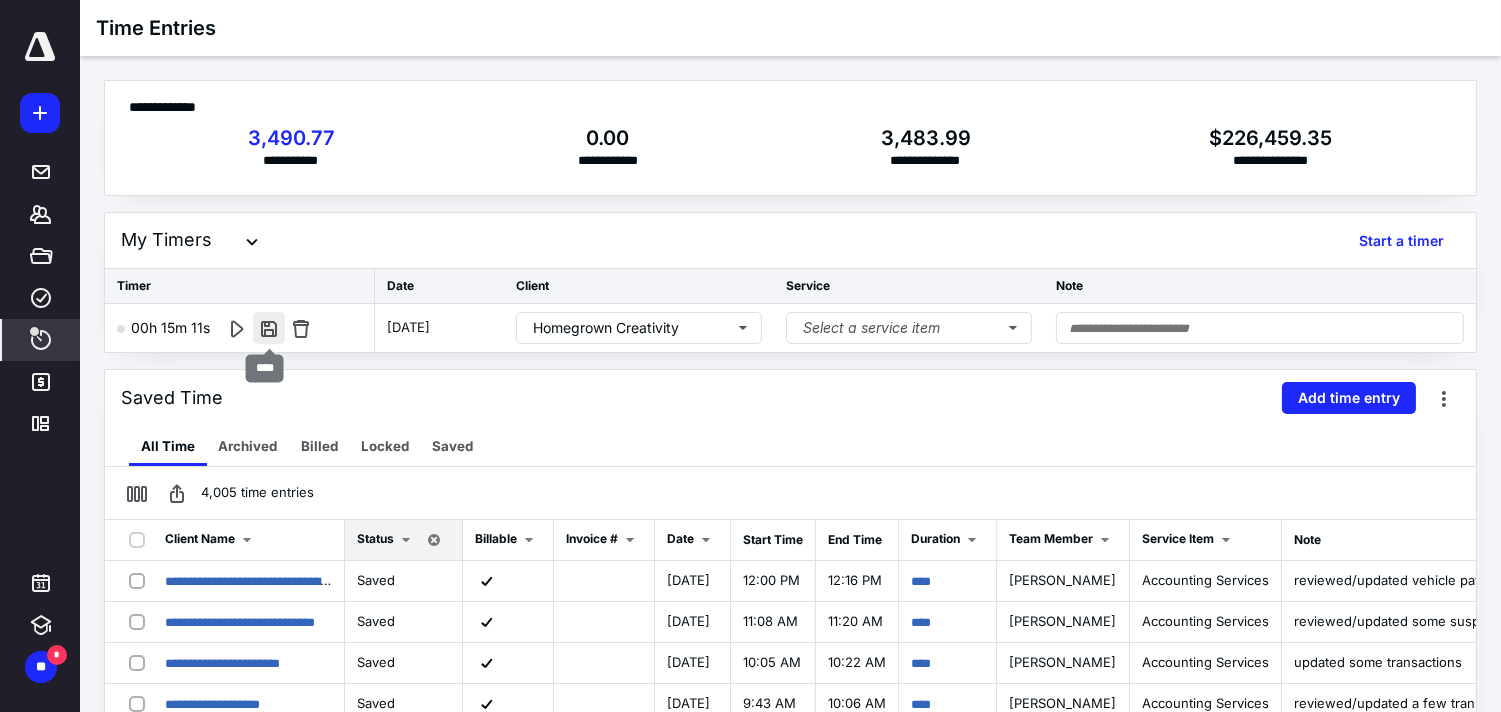 click at bounding box center (269, 328) 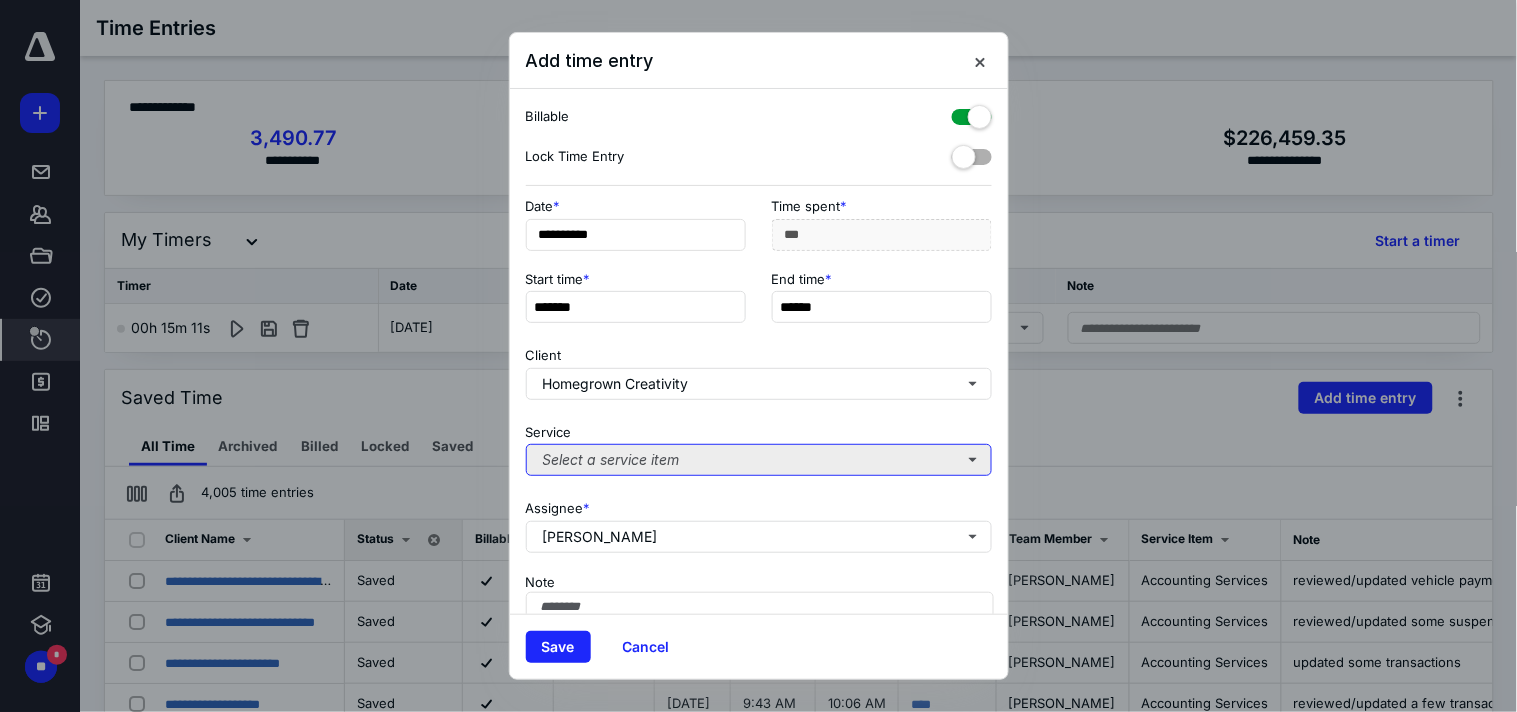 click on "Select a service item" at bounding box center (759, 460) 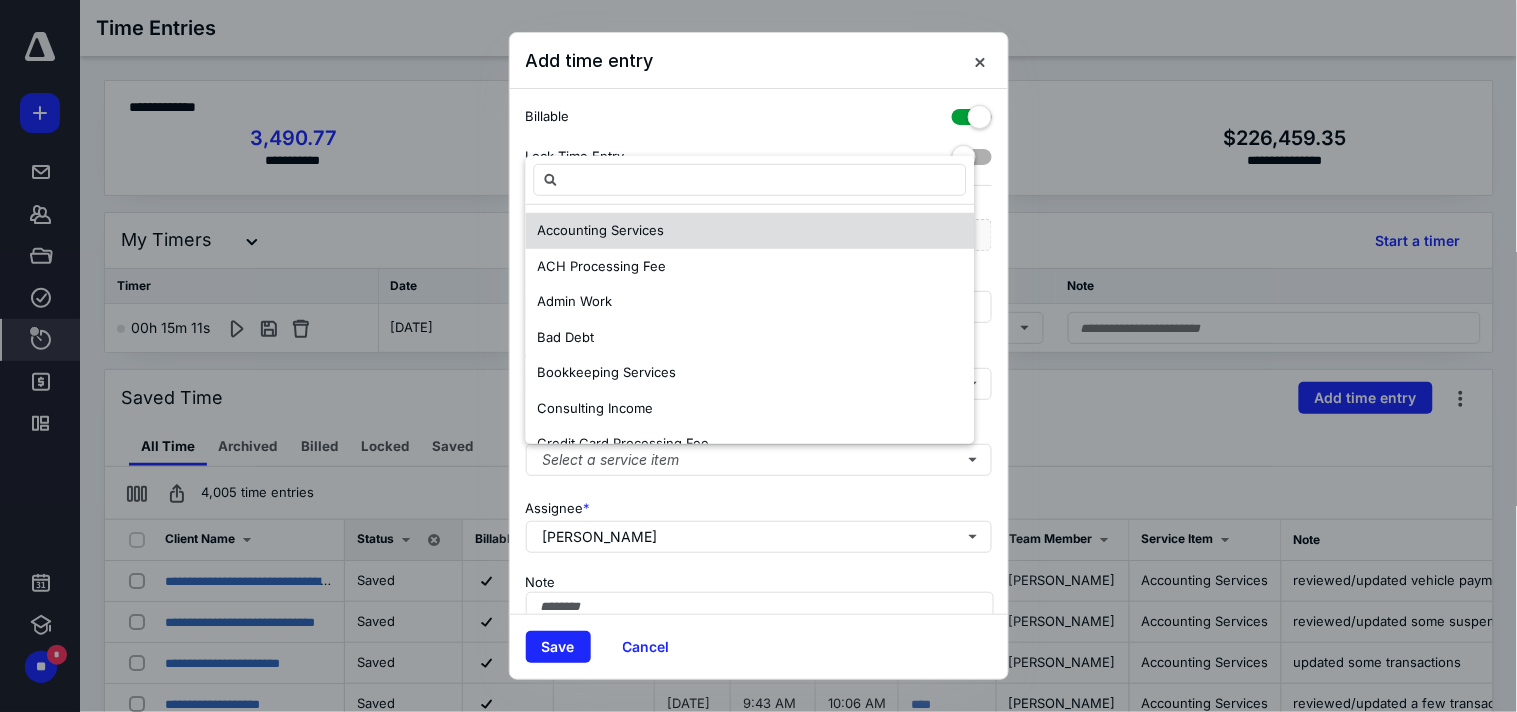 click on "Accounting Services" at bounding box center (750, 231) 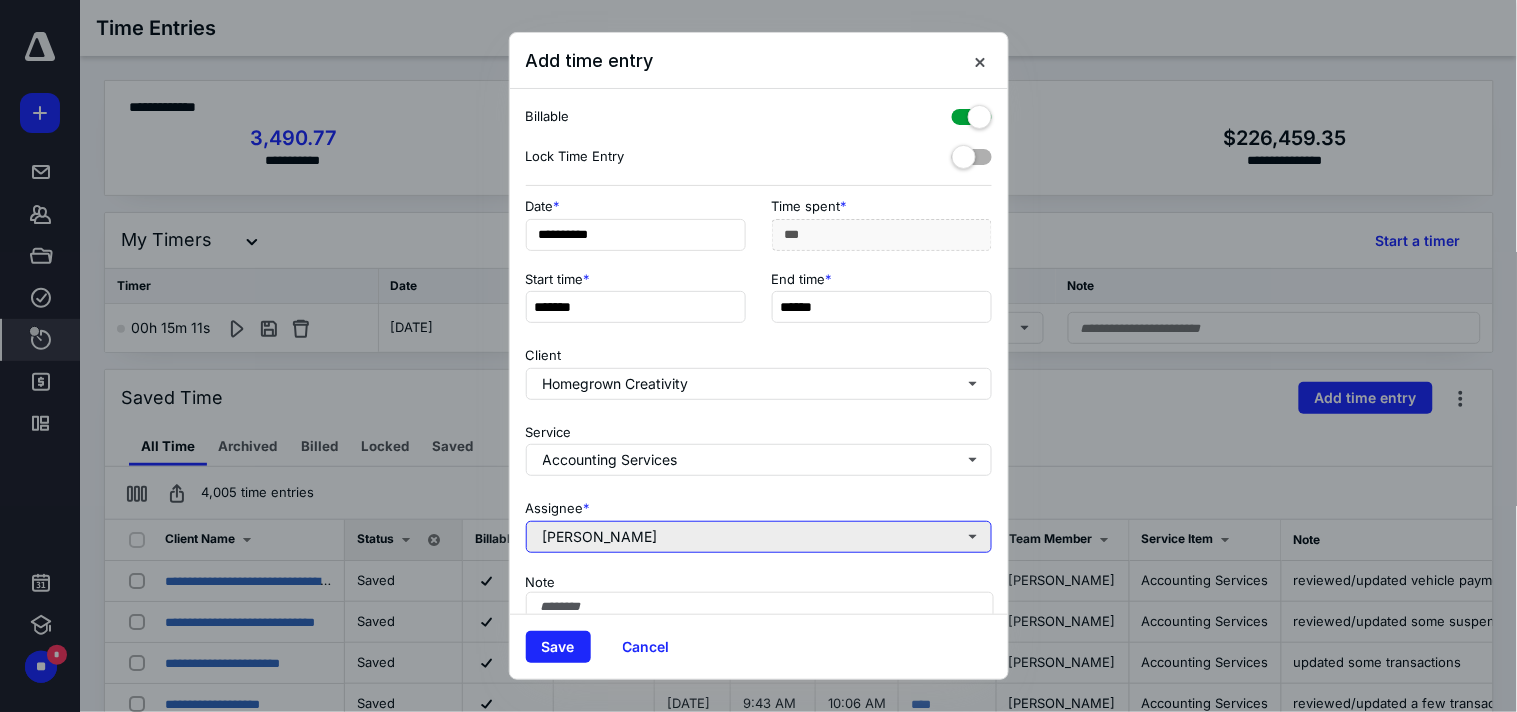 click on "[PERSON_NAME]" at bounding box center [759, 537] 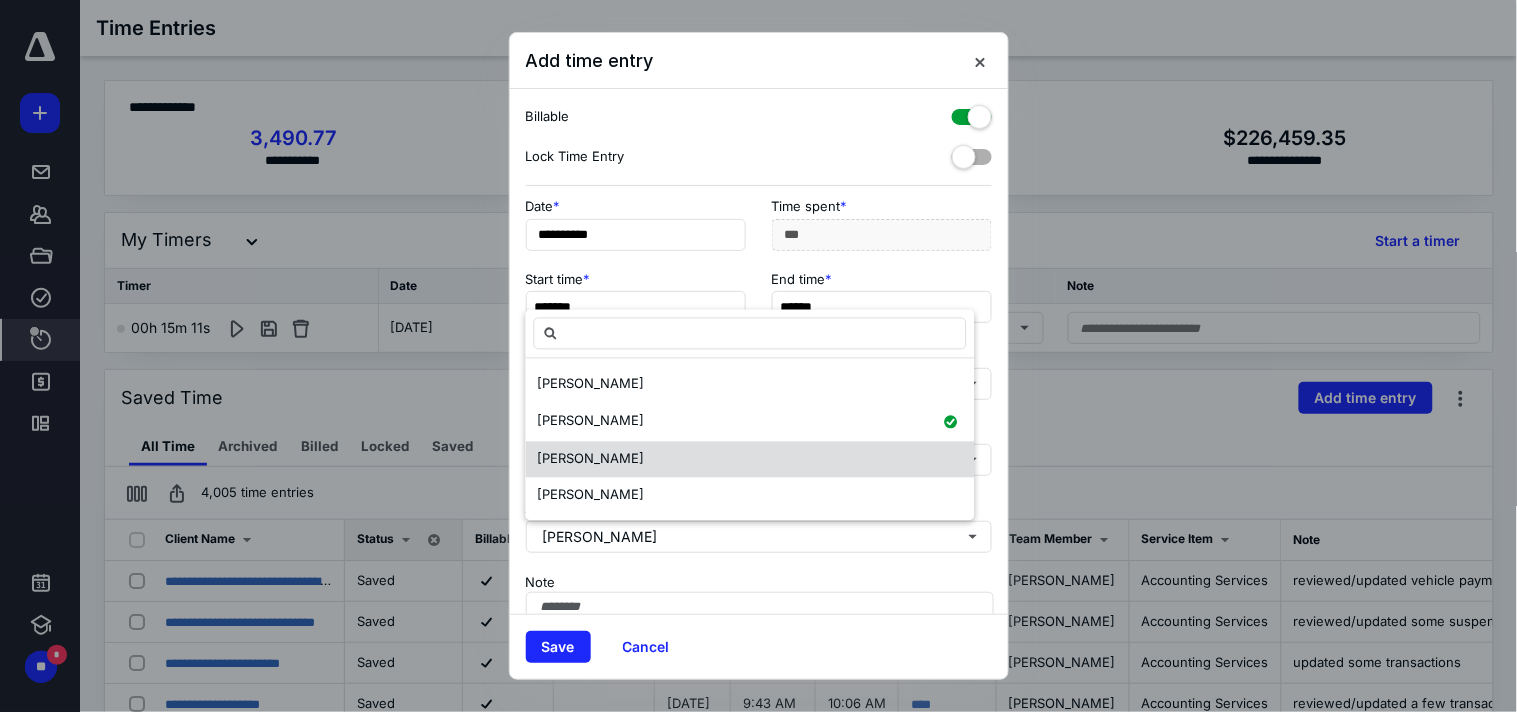 click on "[PERSON_NAME]" at bounding box center (750, 460) 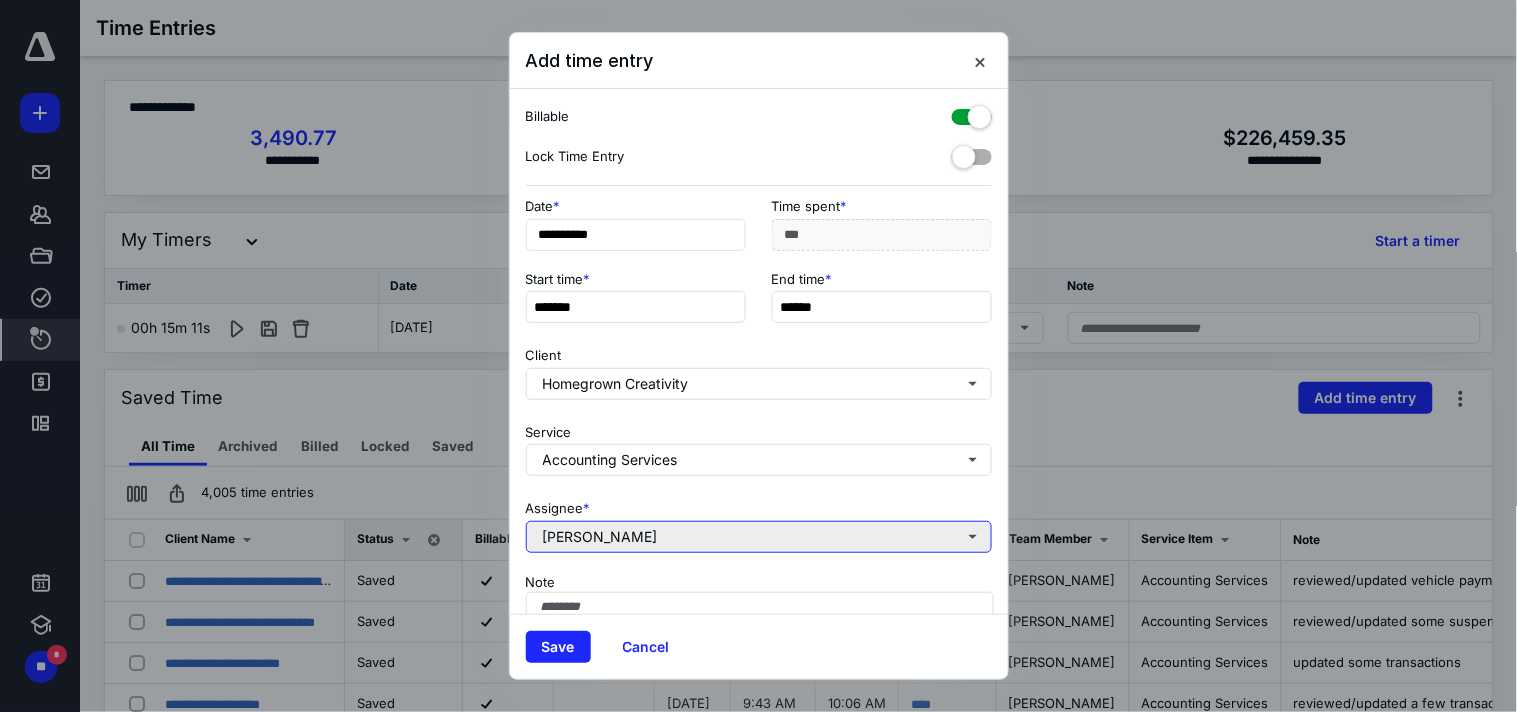 click on "[PERSON_NAME]" at bounding box center (759, 537) 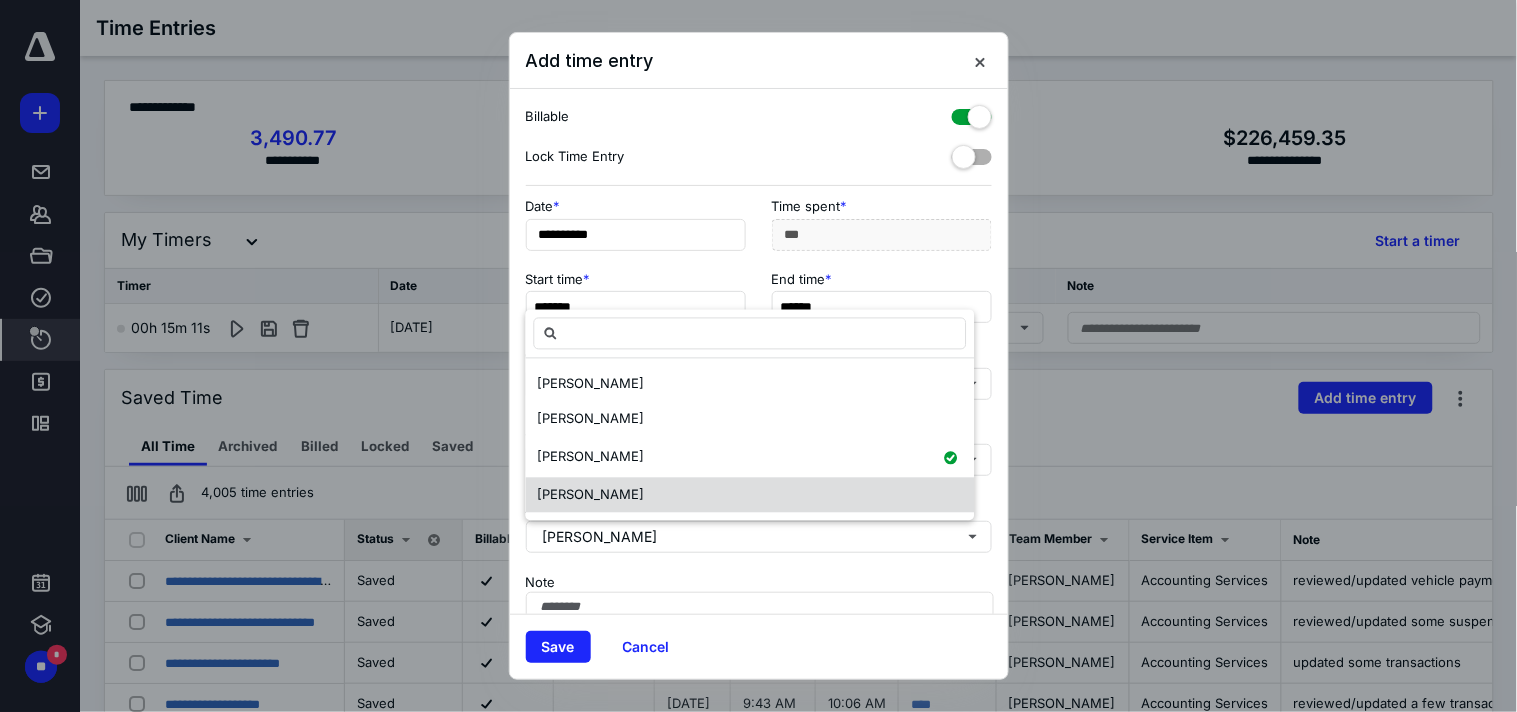 click on "[PERSON_NAME]" at bounding box center (750, 495) 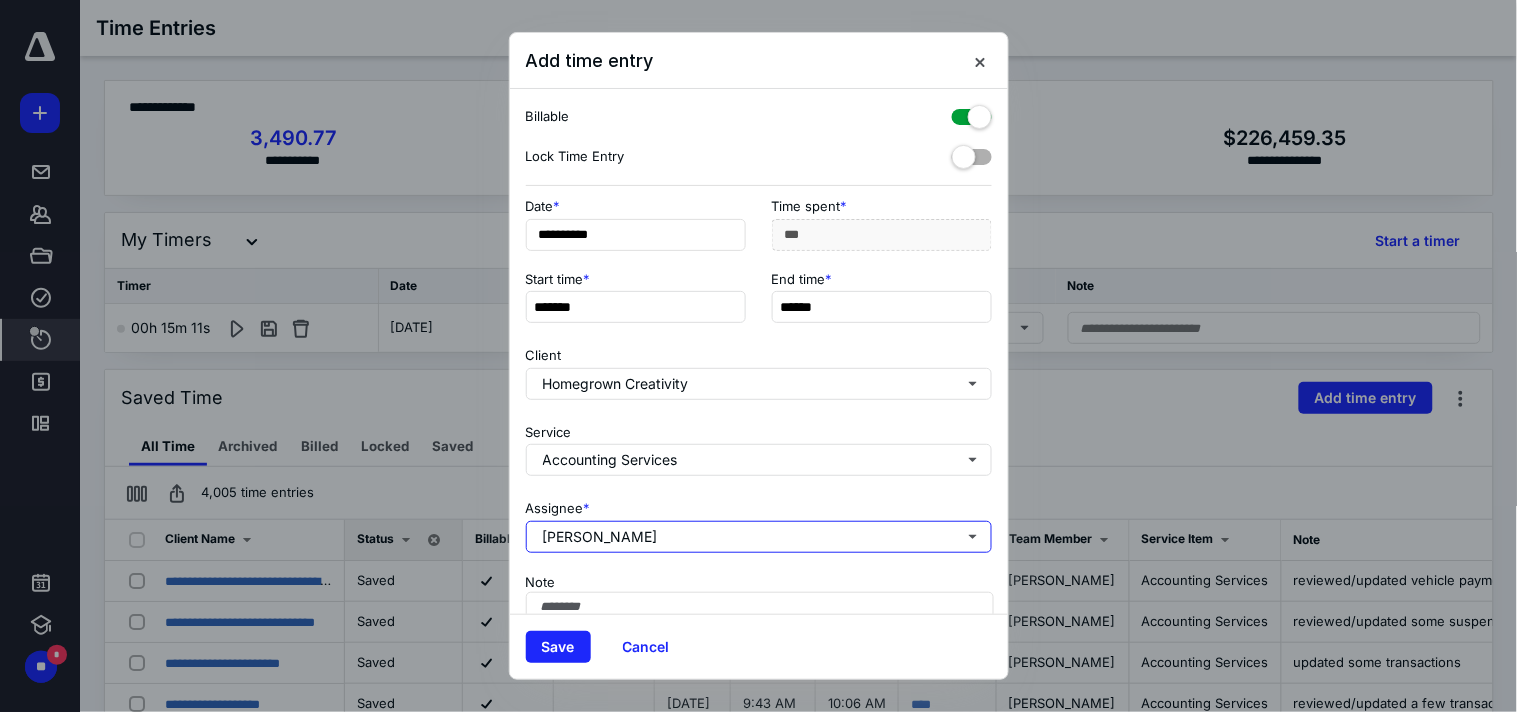 scroll, scrollTop: 110, scrollLeft: 0, axis: vertical 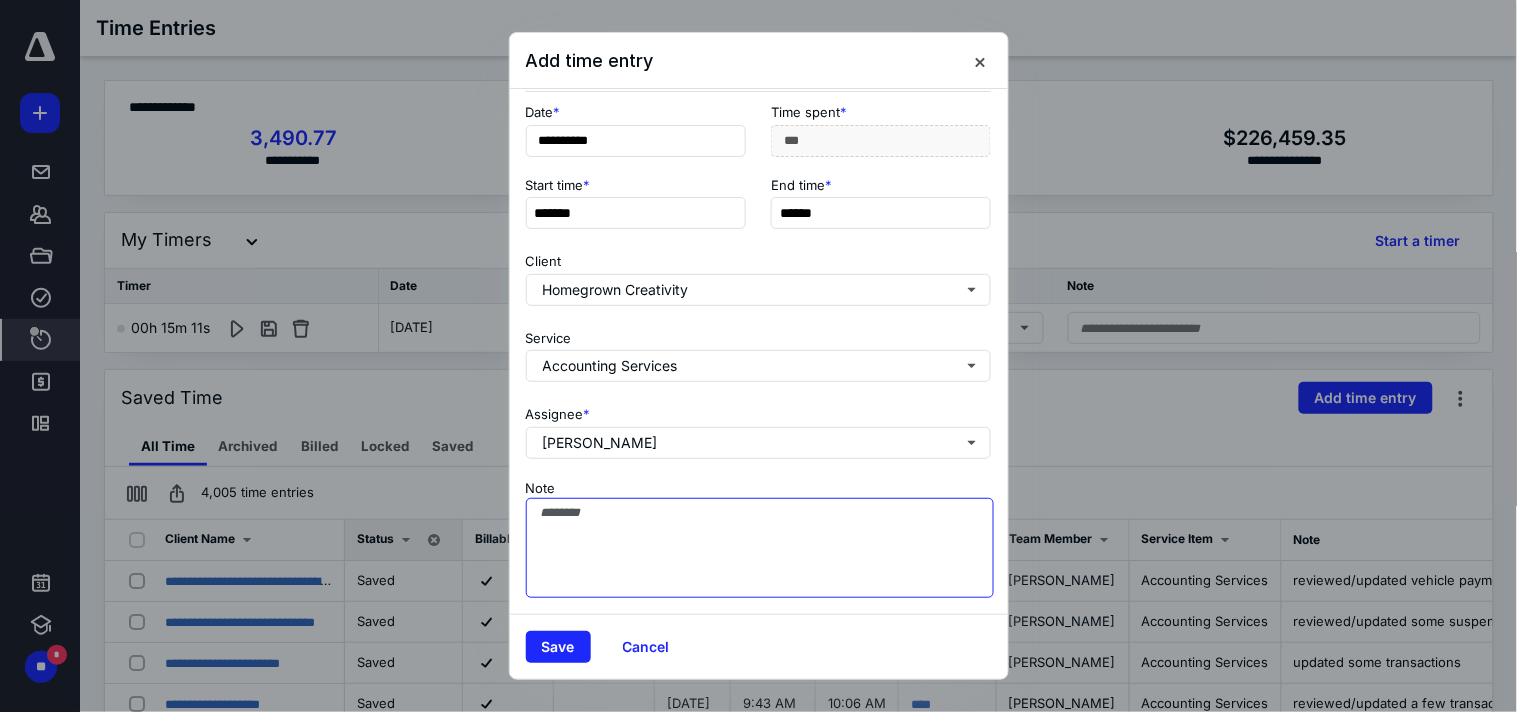 click on "Note" at bounding box center [760, 548] 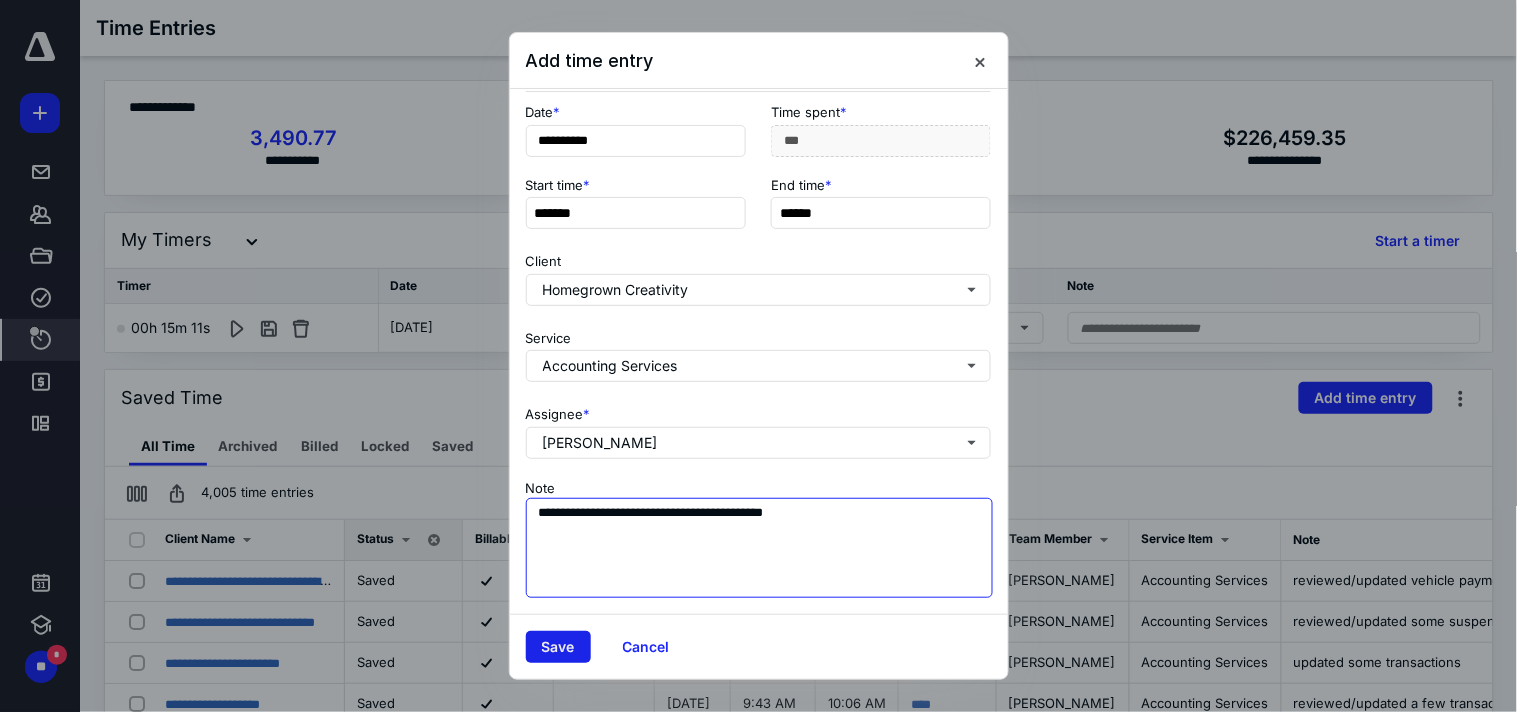 type on "**********" 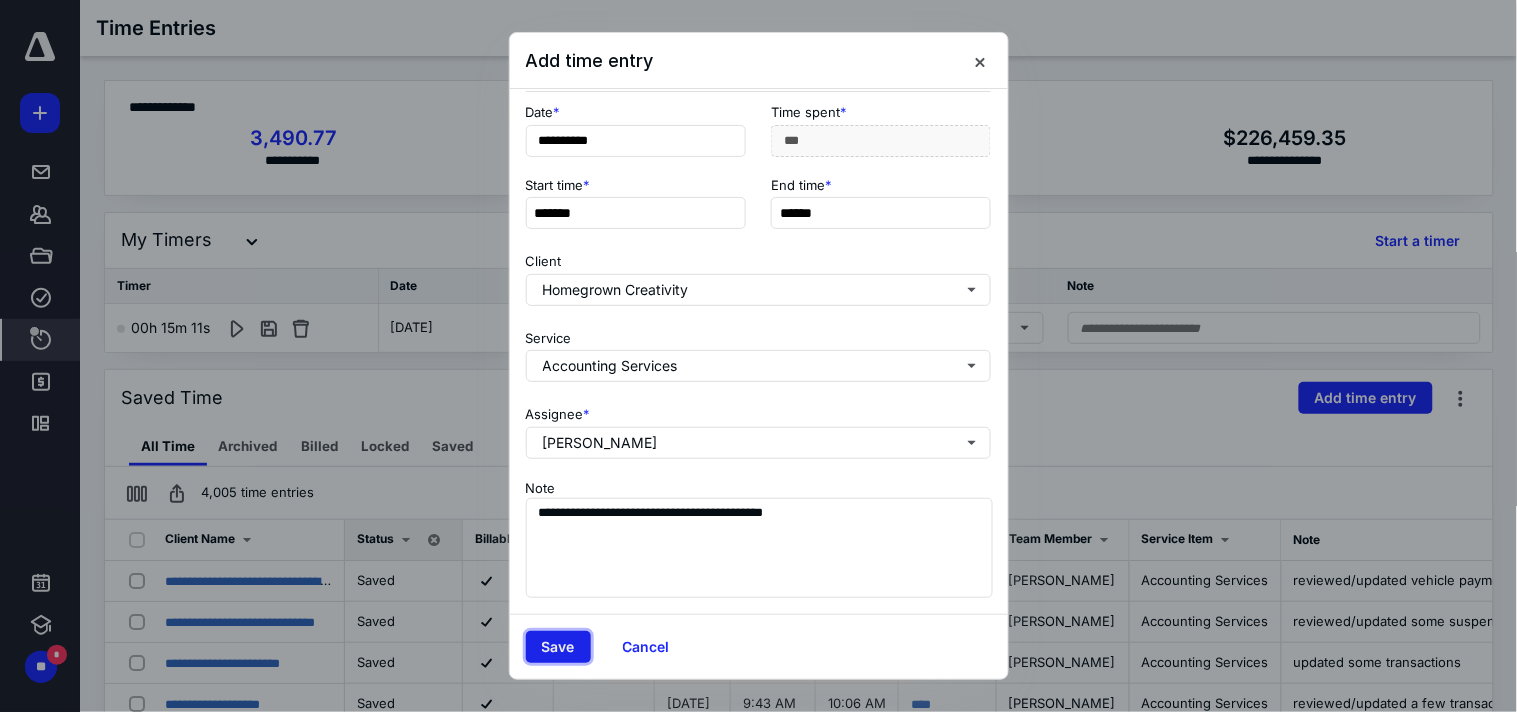 click on "Save" at bounding box center (558, 647) 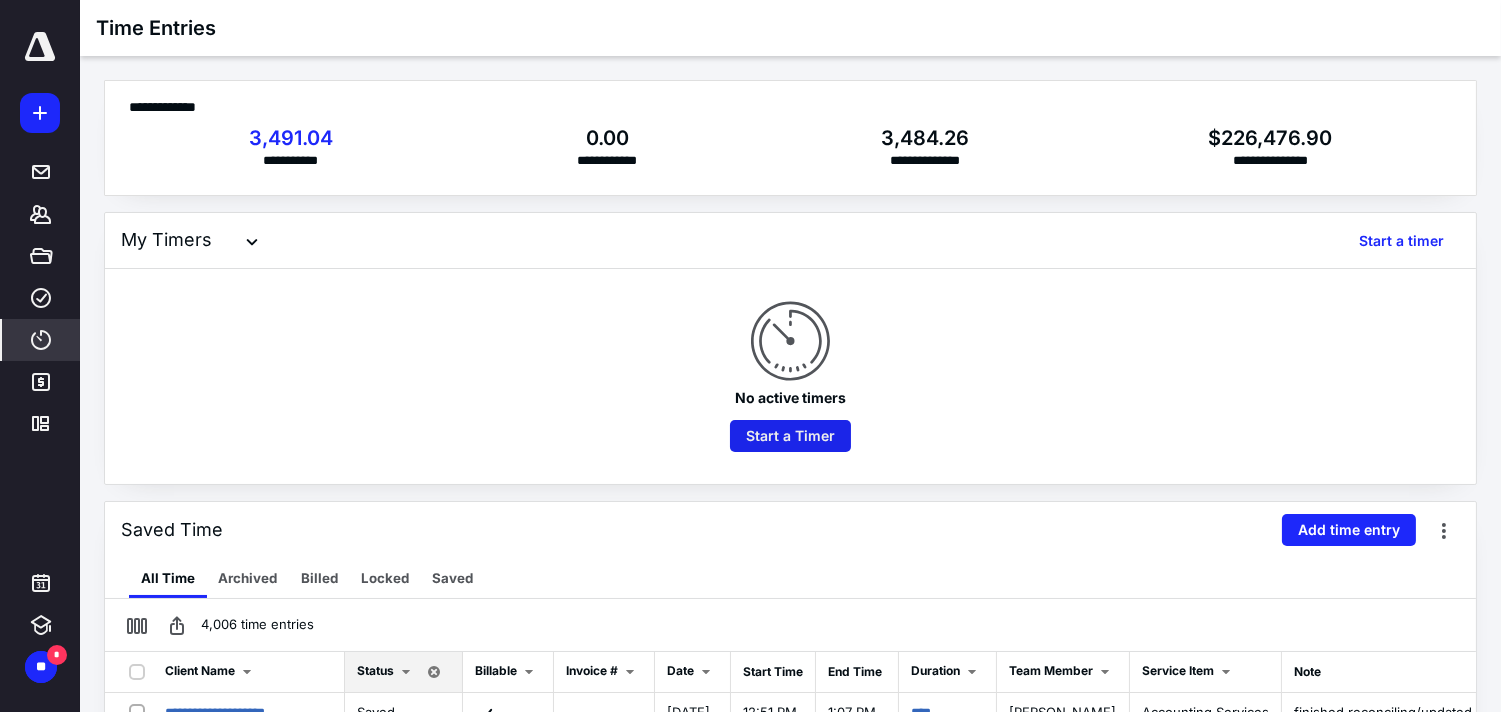 click on "Start a Timer" at bounding box center [790, 436] 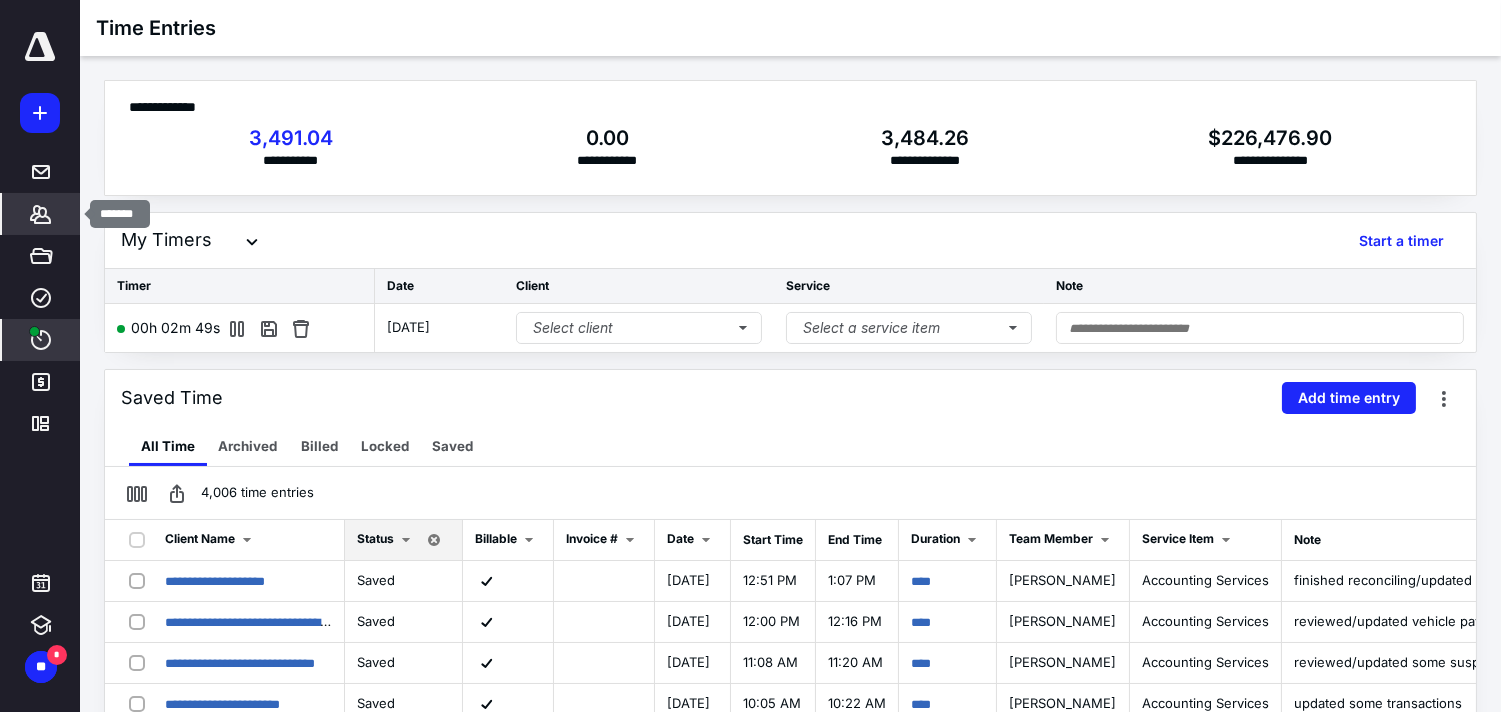 click 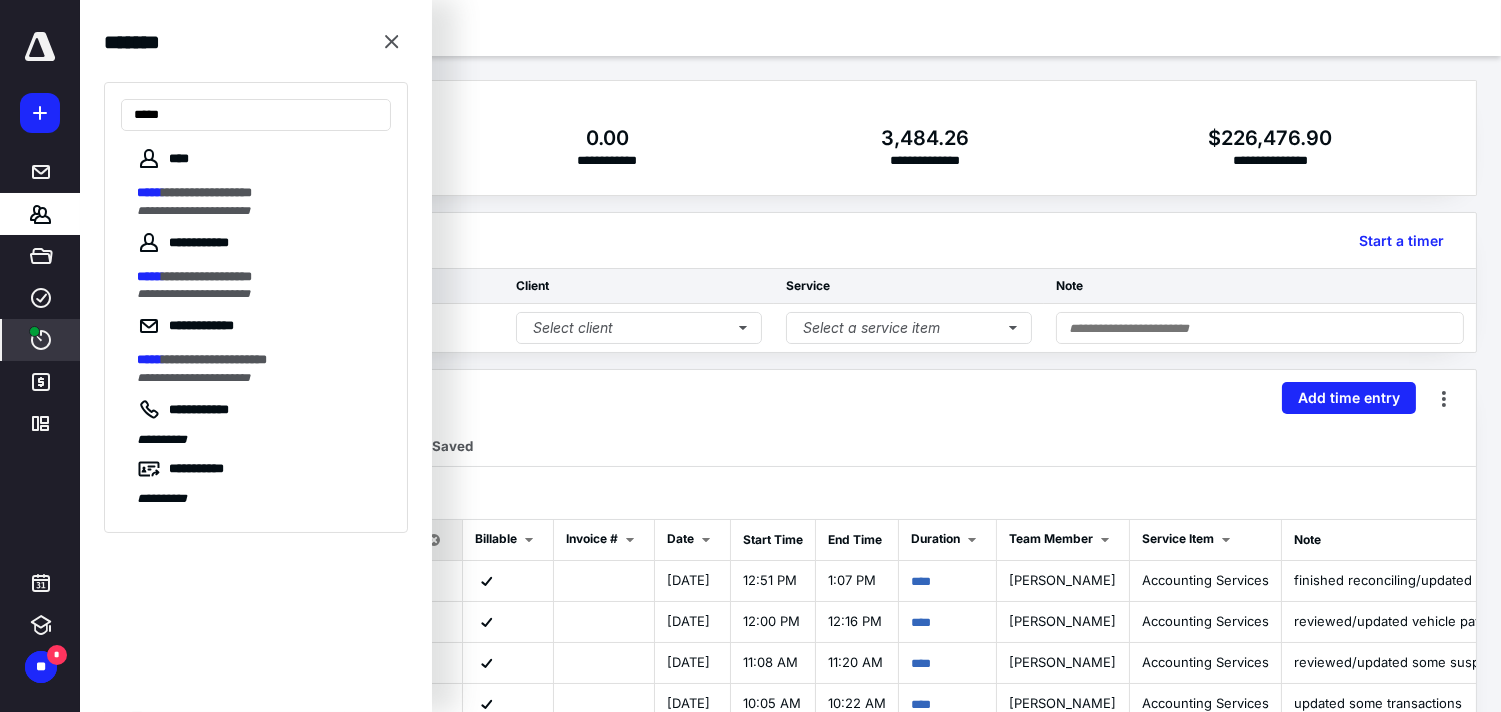type on "*****" 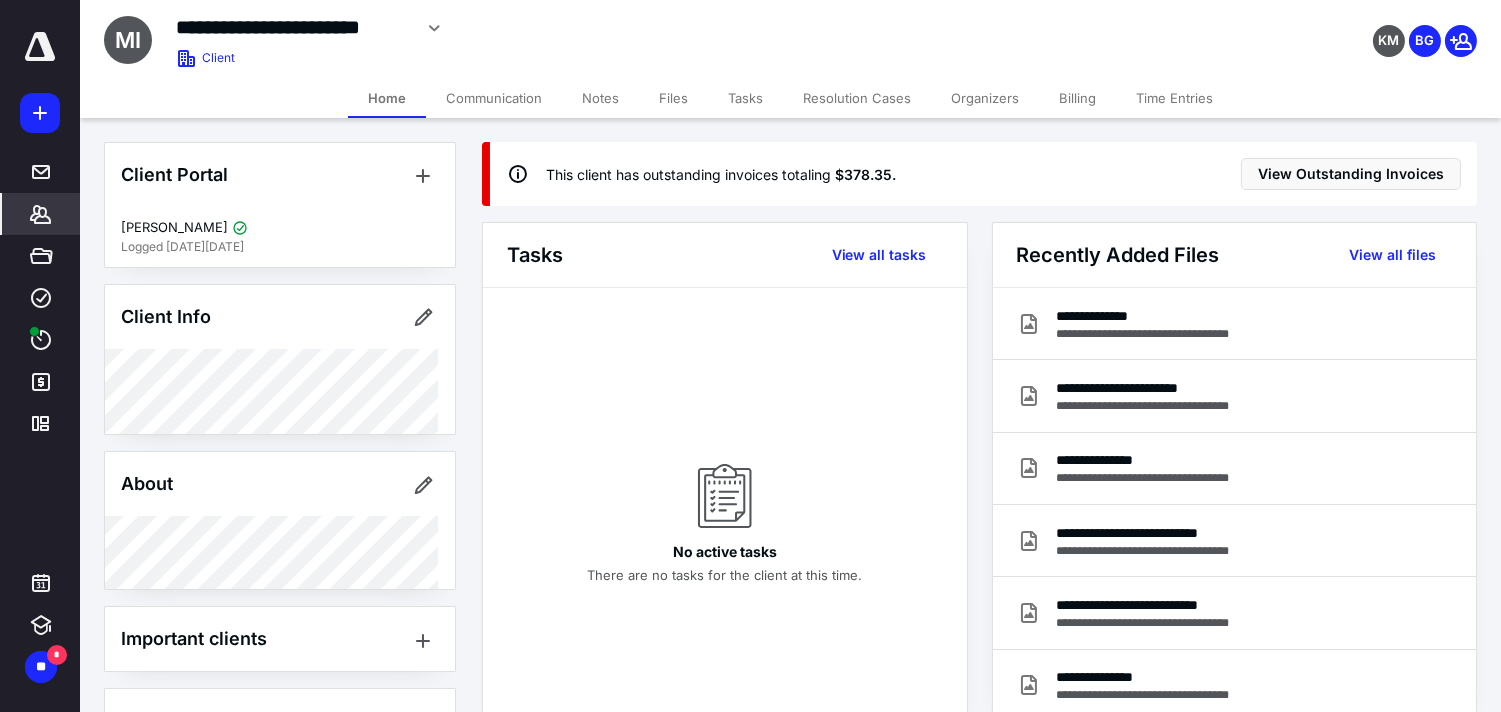 click on "Billing" at bounding box center (1077, 98) 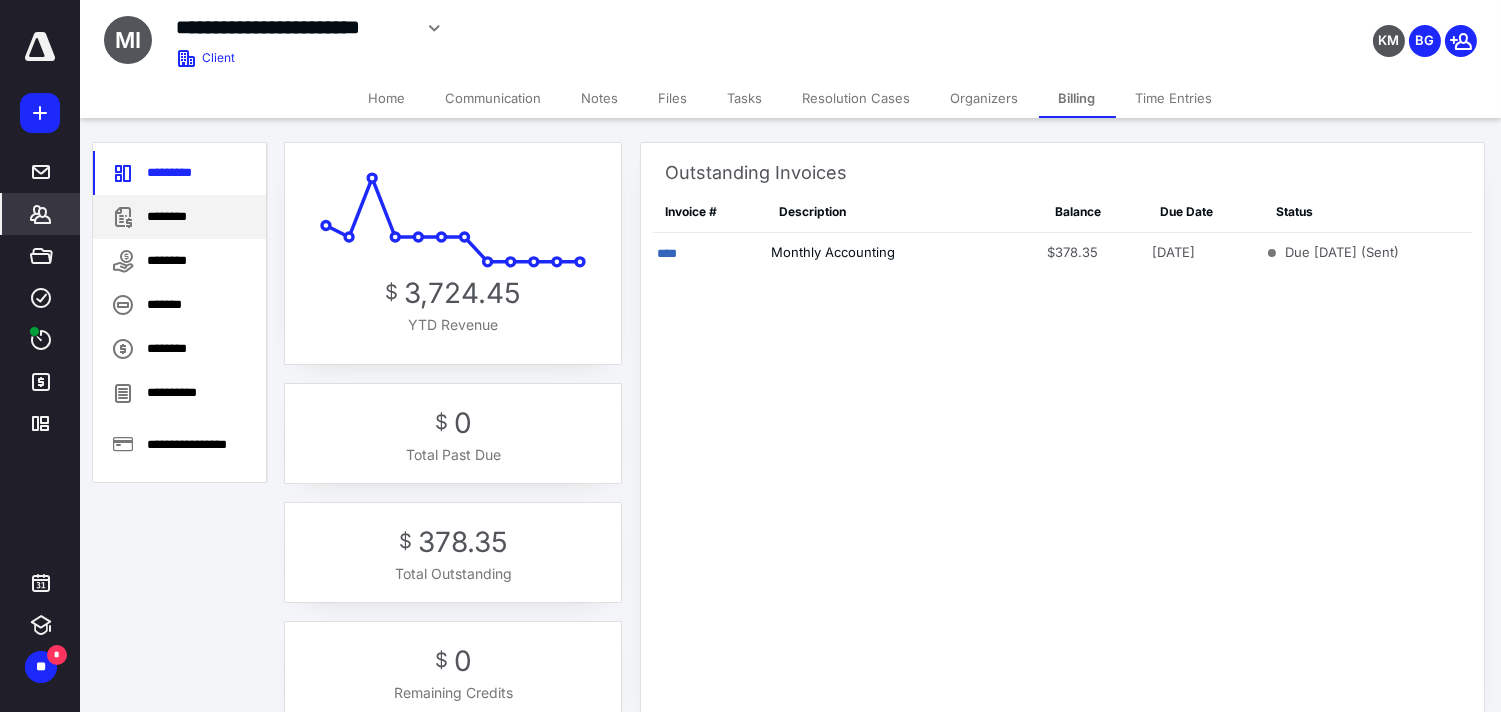 click on "********" at bounding box center [179, 217] 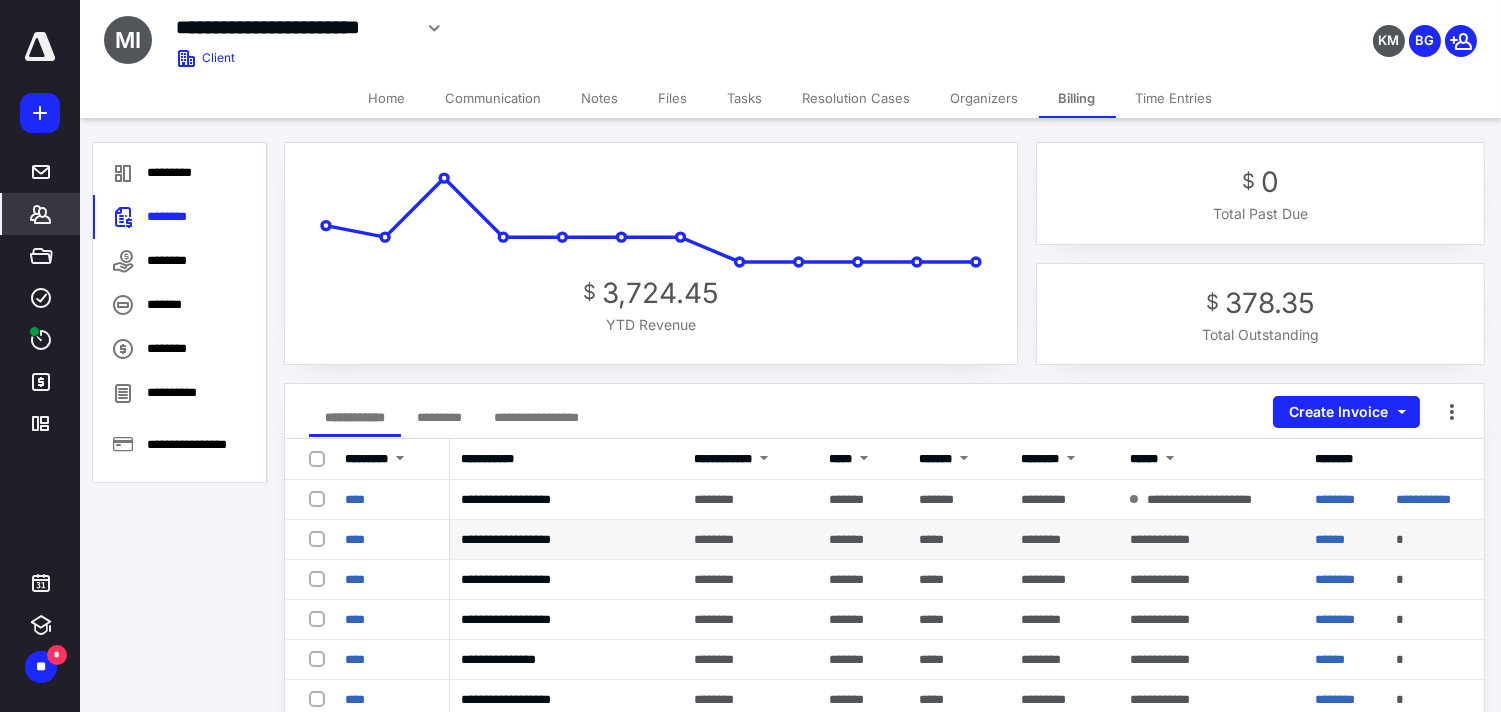 click on "****" at bounding box center (391, 540) 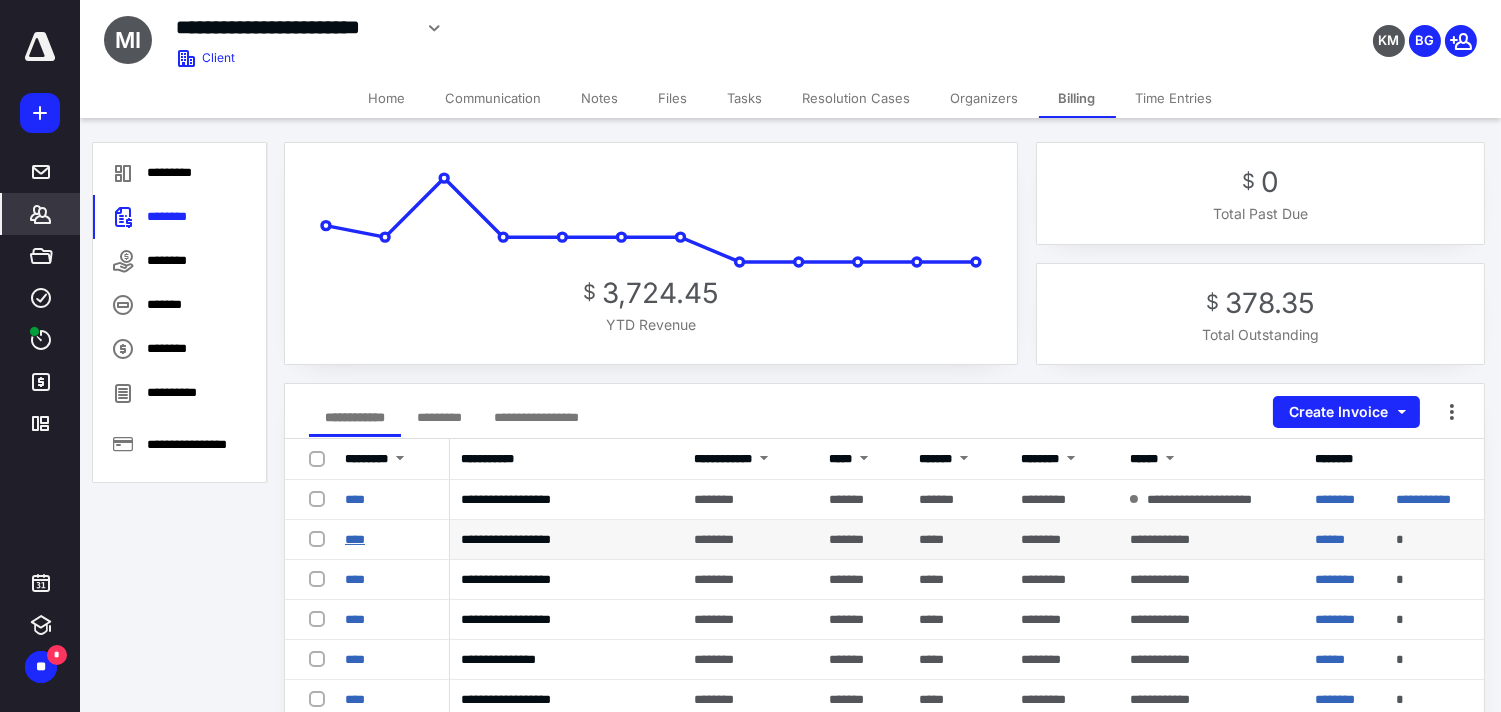 click on "****" at bounding box center [355, 539] 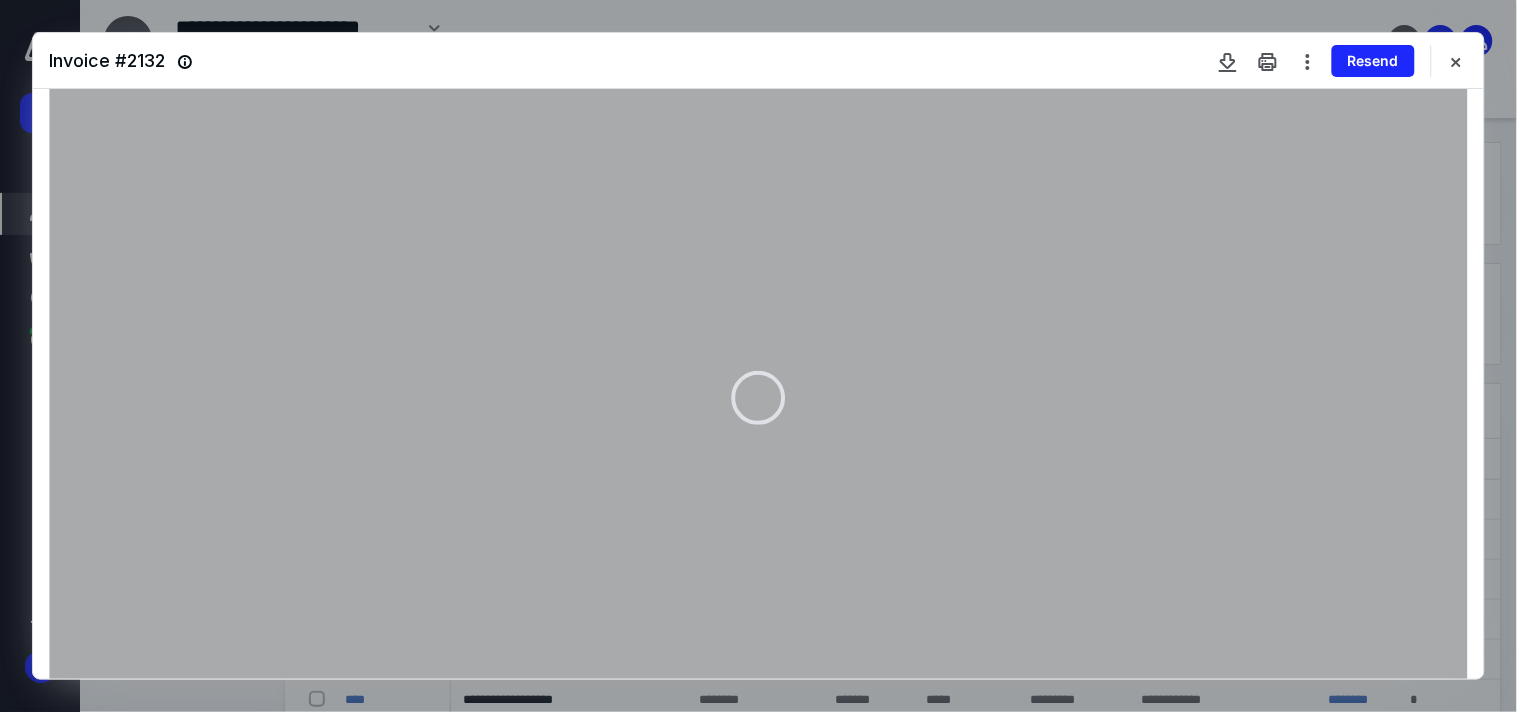 scroll, scrollTop: 222, scrollLeft: 0, axis: vertical 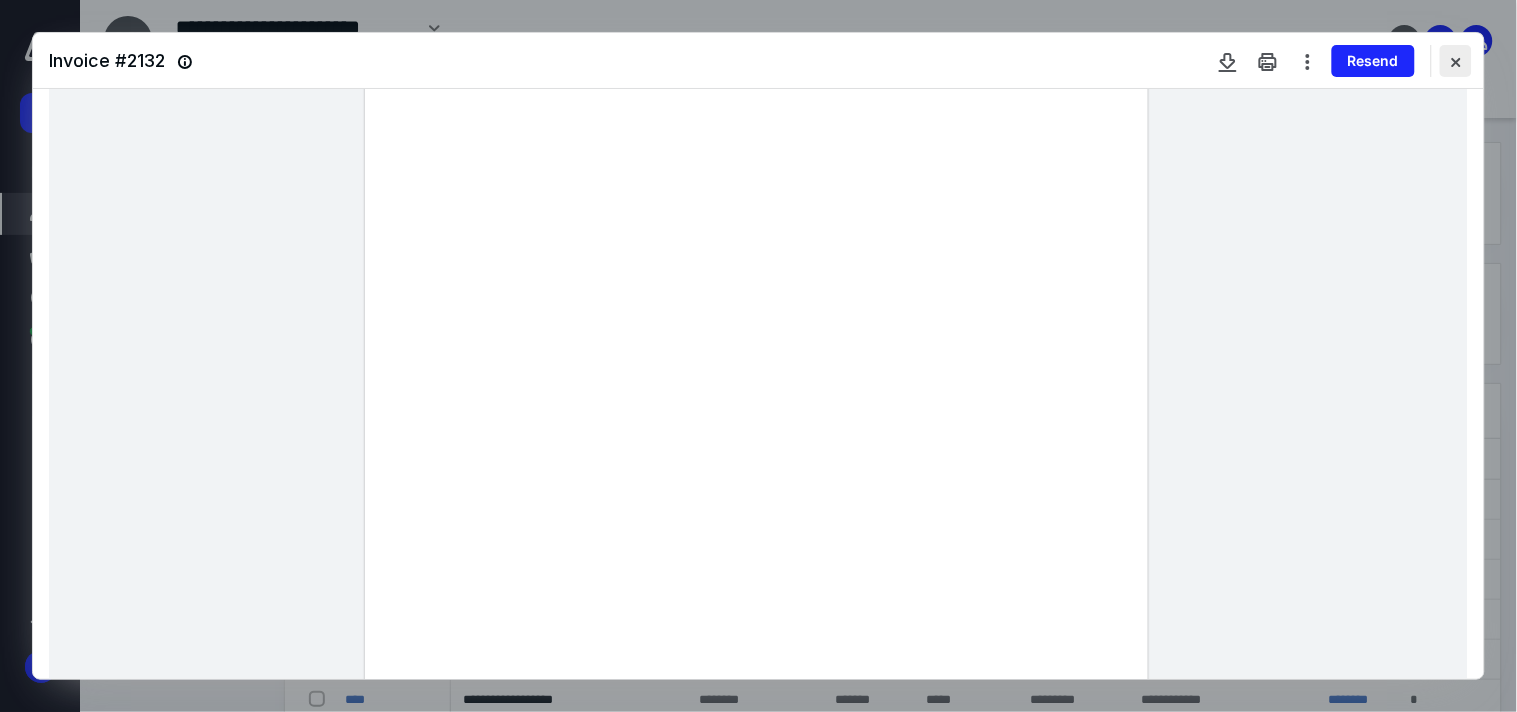 click at bounding box center [1456, 61] 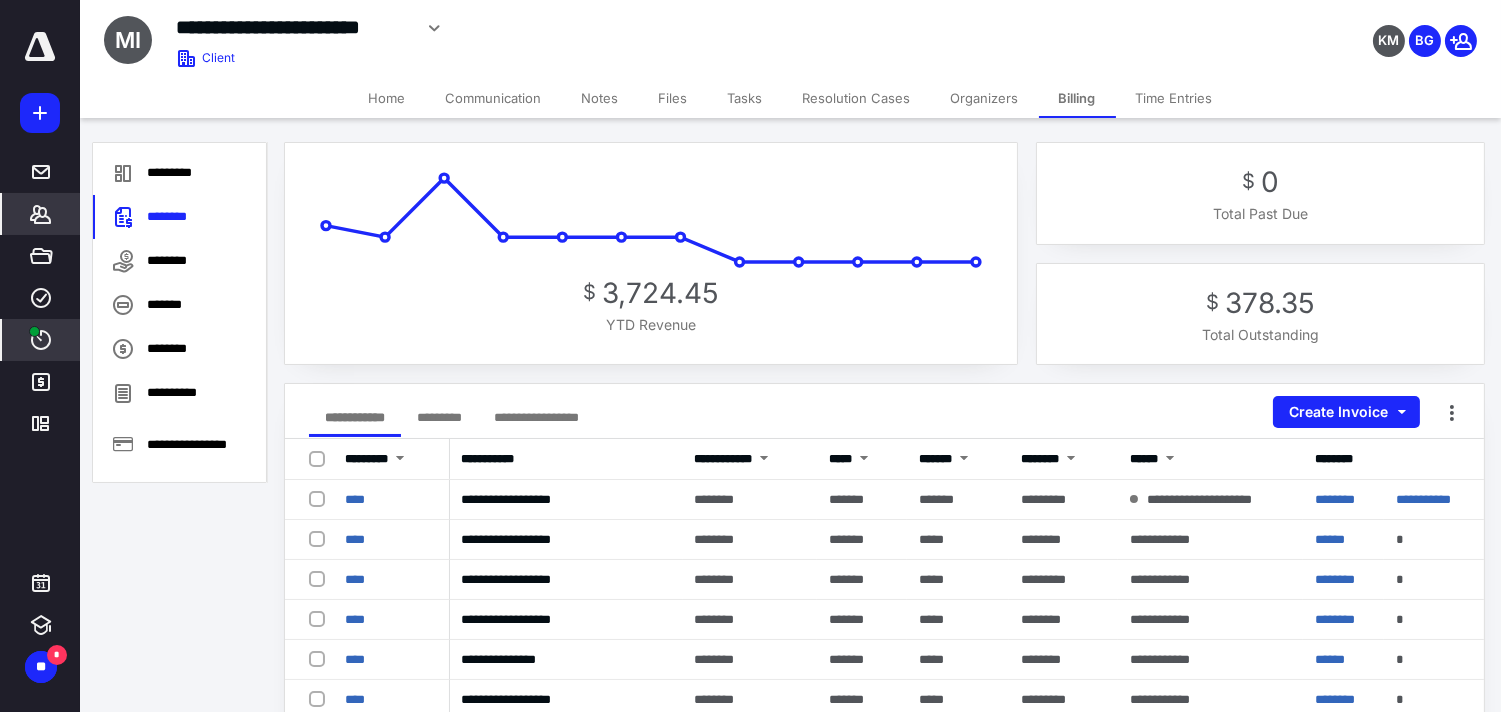 click on "****" at bounding box center [41, 340] 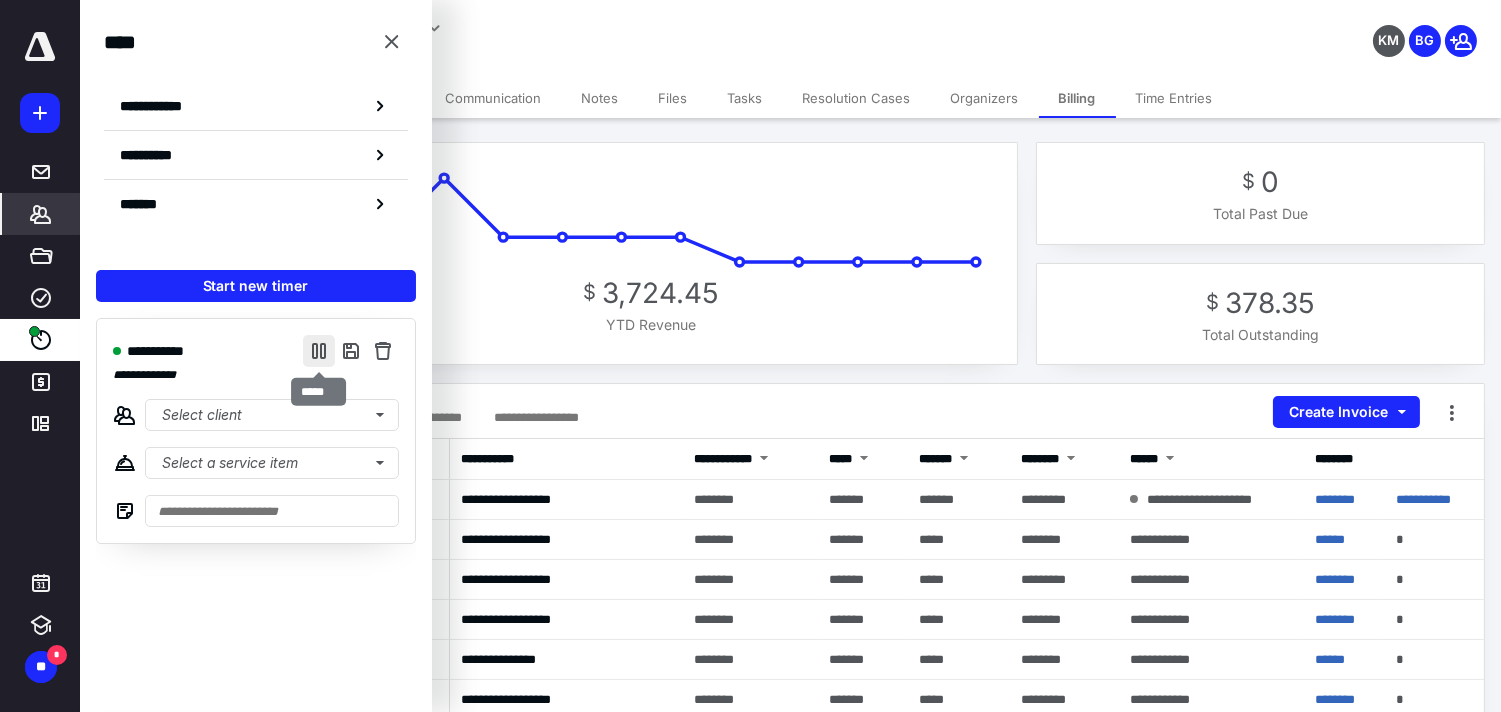 click at bounding box center (319, 351) 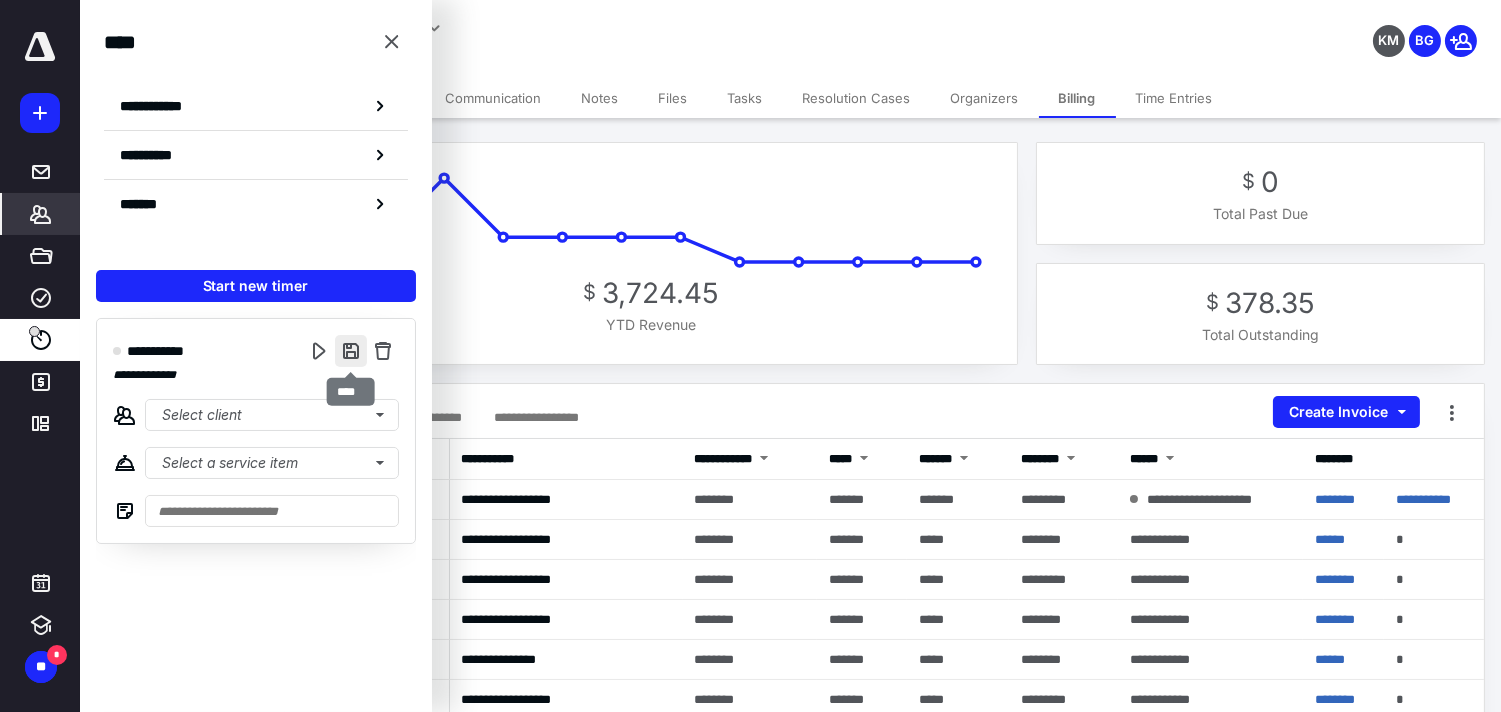 click at bounding box center (351, 351) 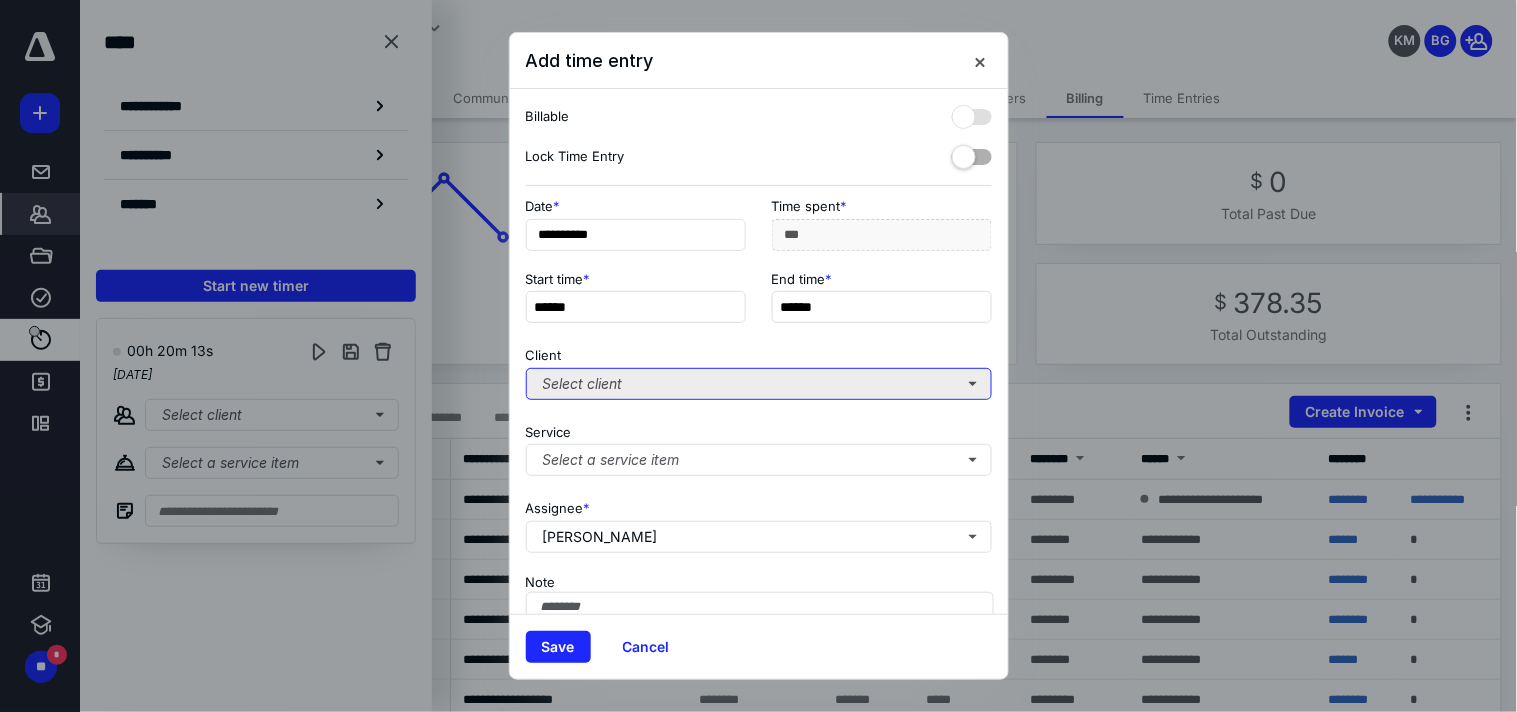 click on "Select client" at bounding box center (759, 384) 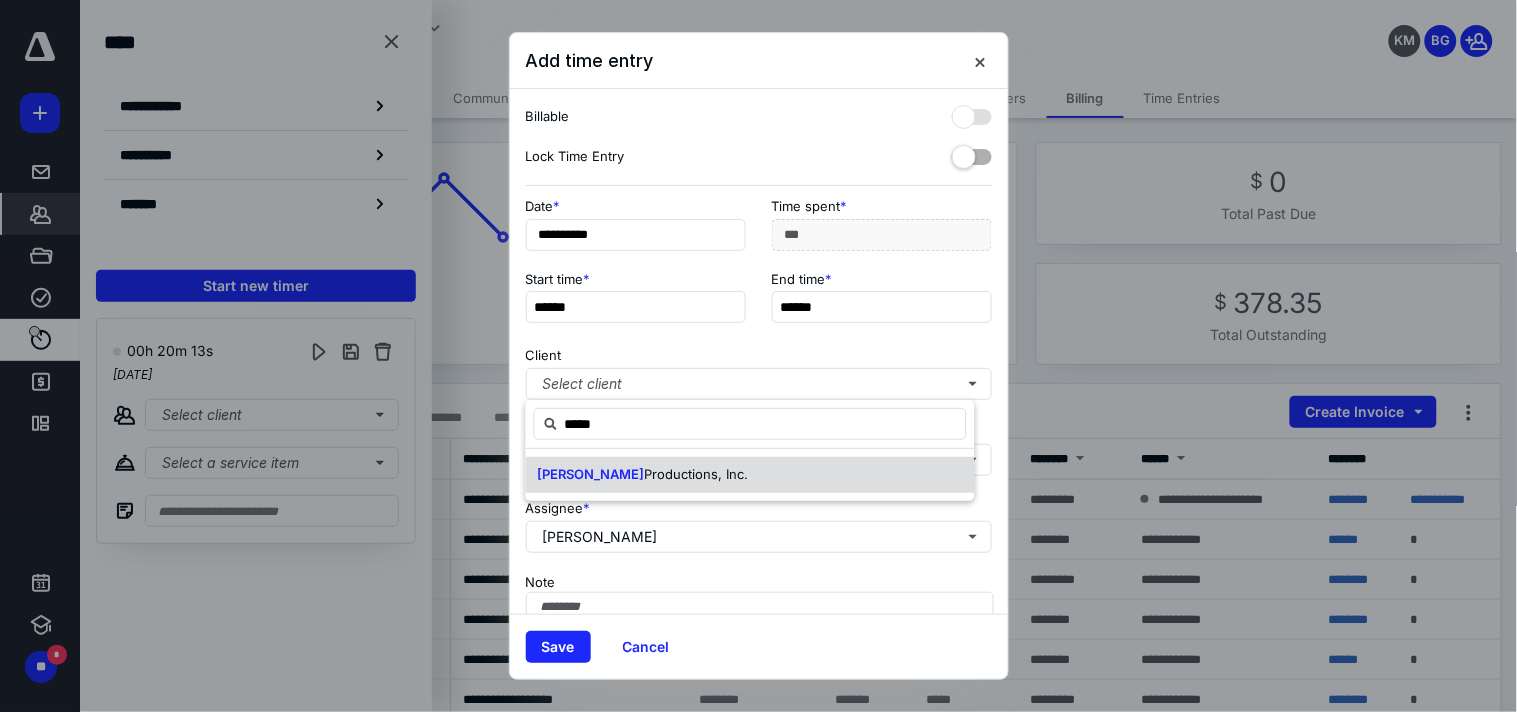 click on "[PERSON_NAME]  Productions, Inc." at bounding box center [750, 475] 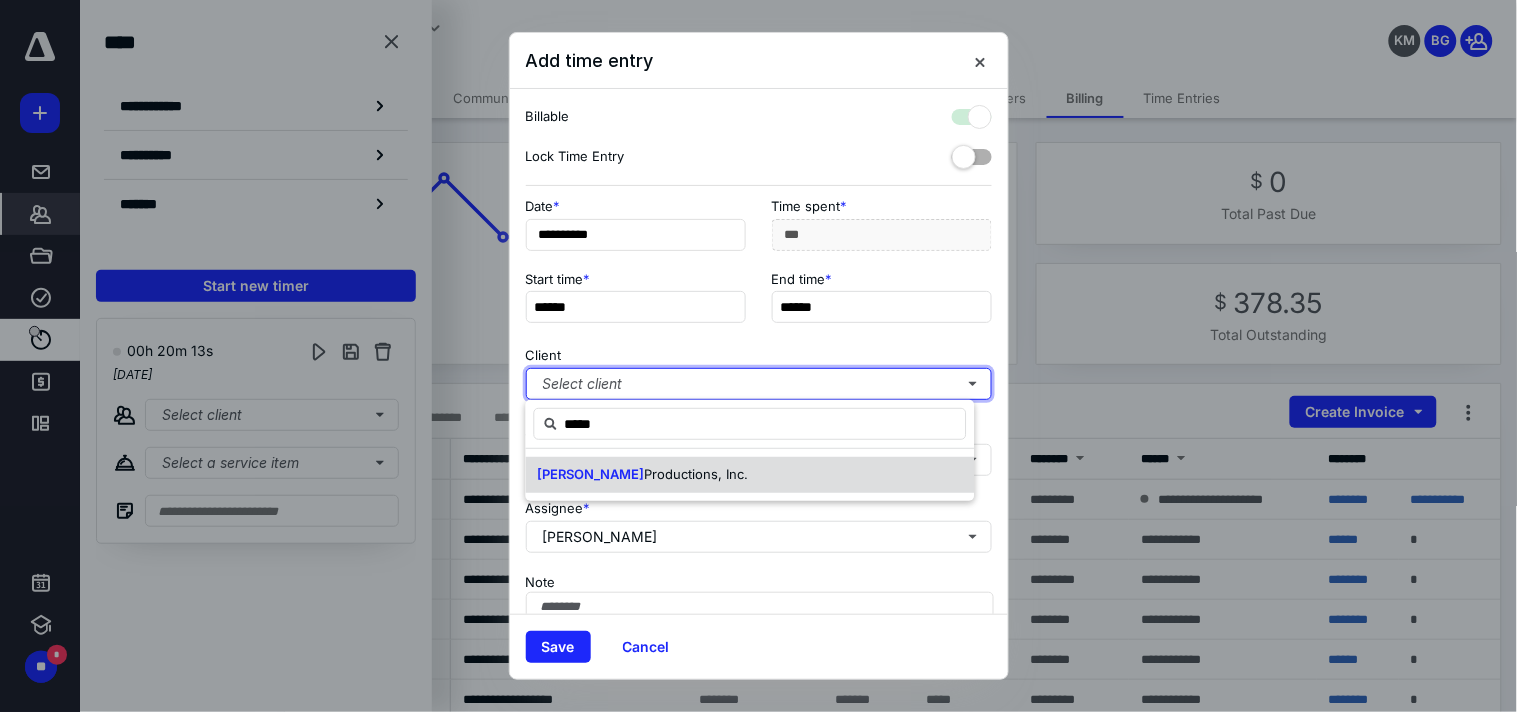 checkbox on "true" 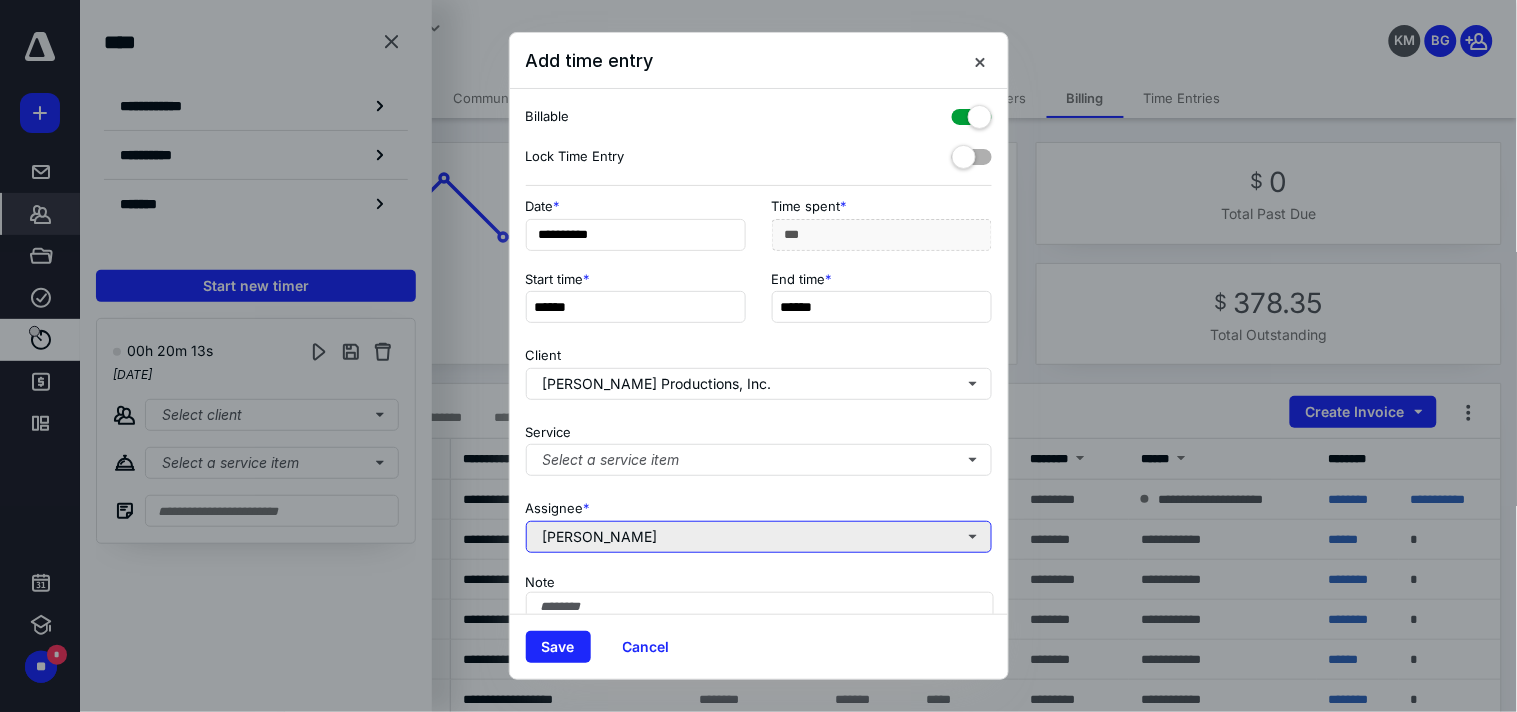 click on "[PERSON_NAME]" at bounding box center [759, 537] 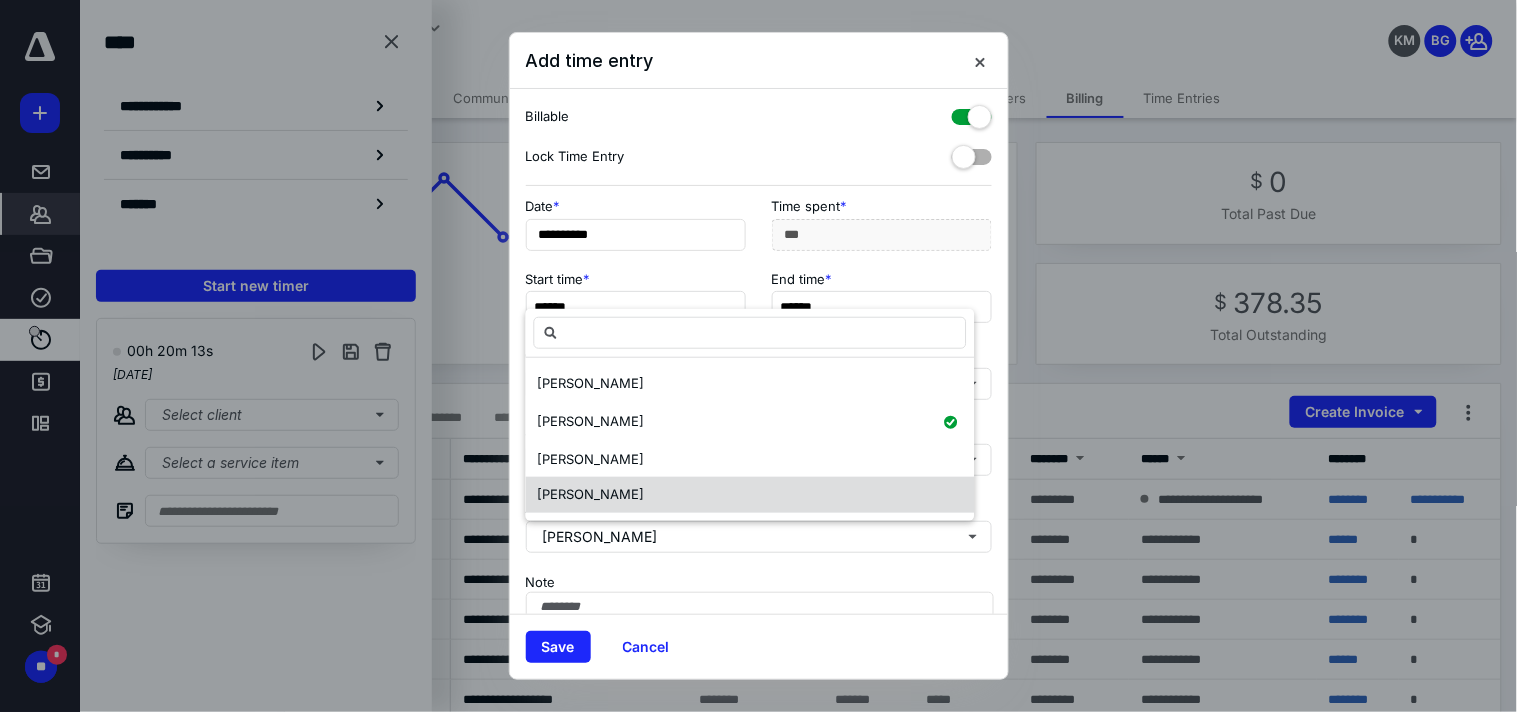 click on "[PERSON_NAME]" at bounding box center [750, 495] 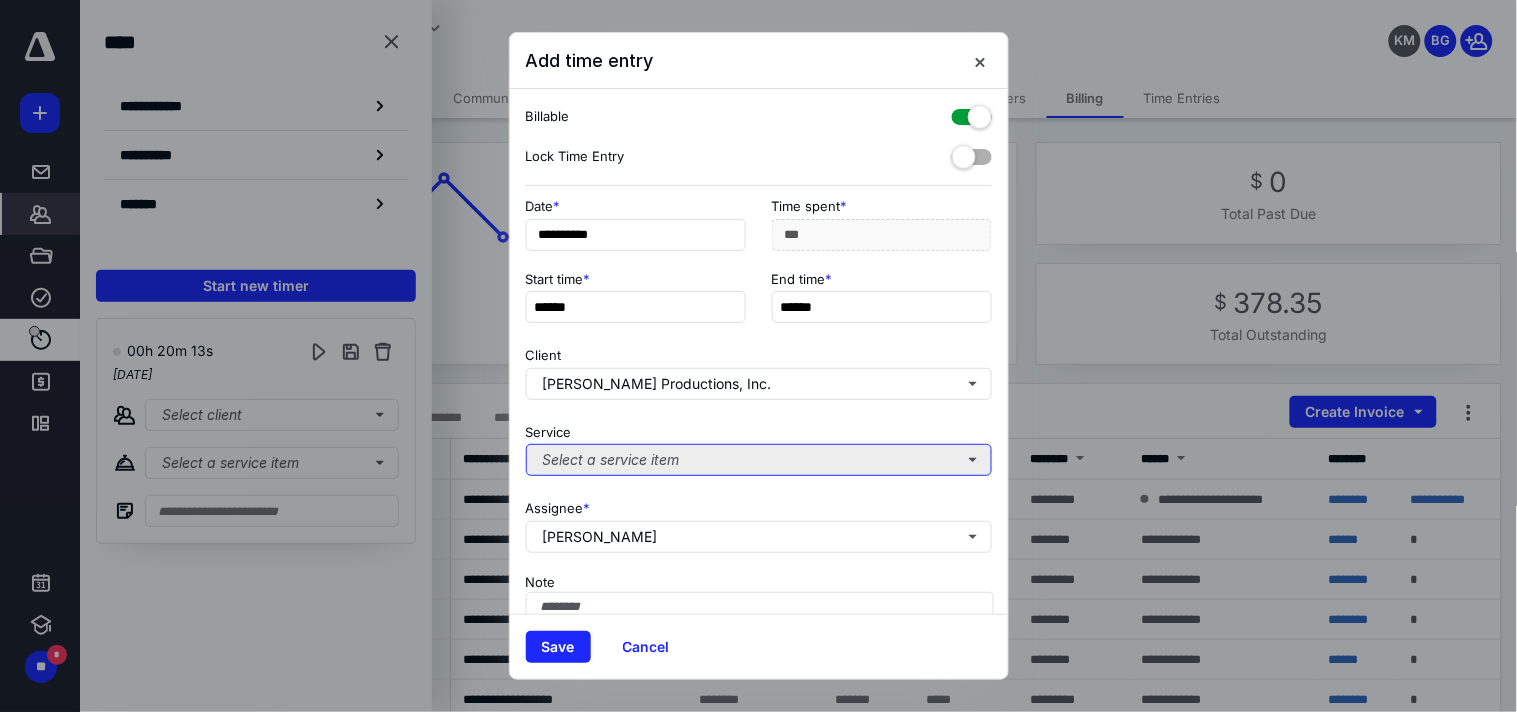 click on "Select a service item" at bounding box center [759, 460] 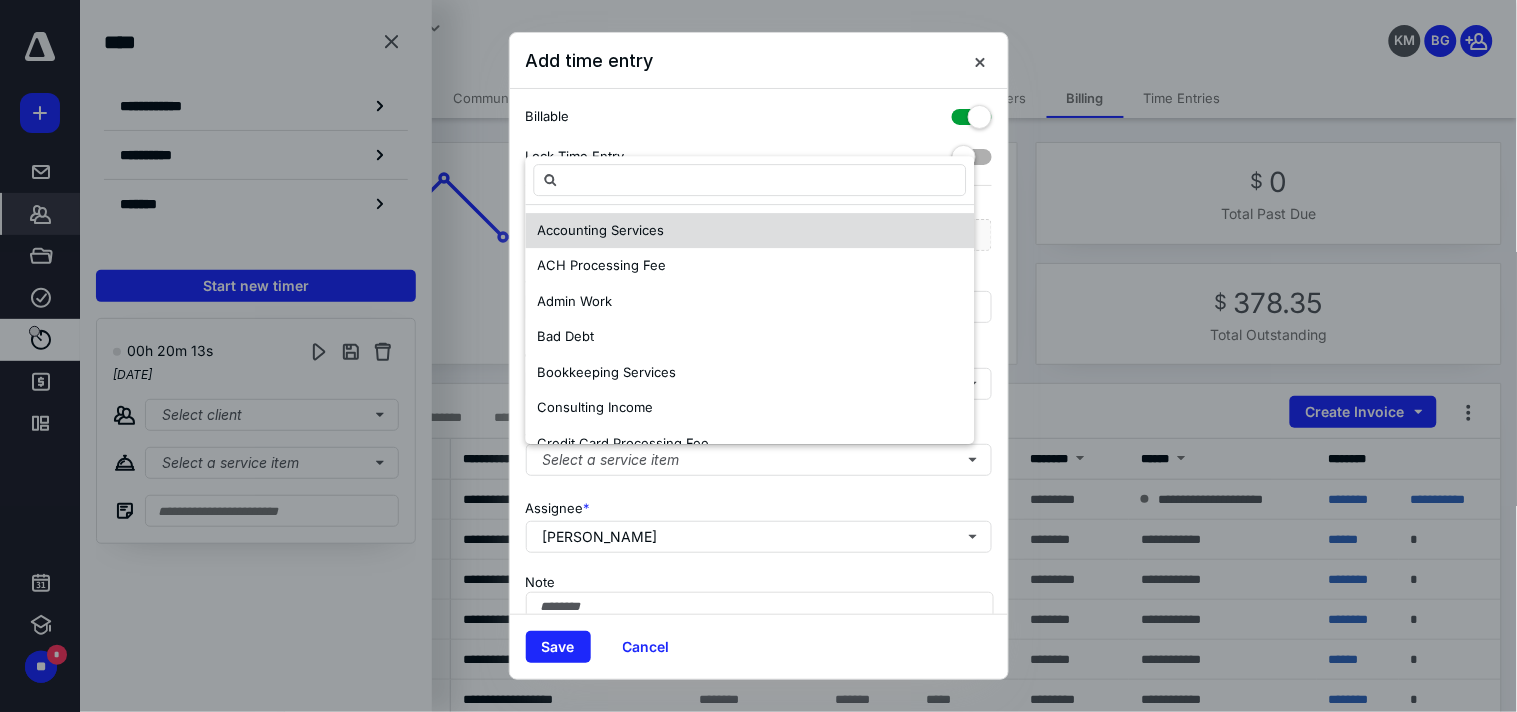 click on "Accounting Services" at bounding box center [750, 231] 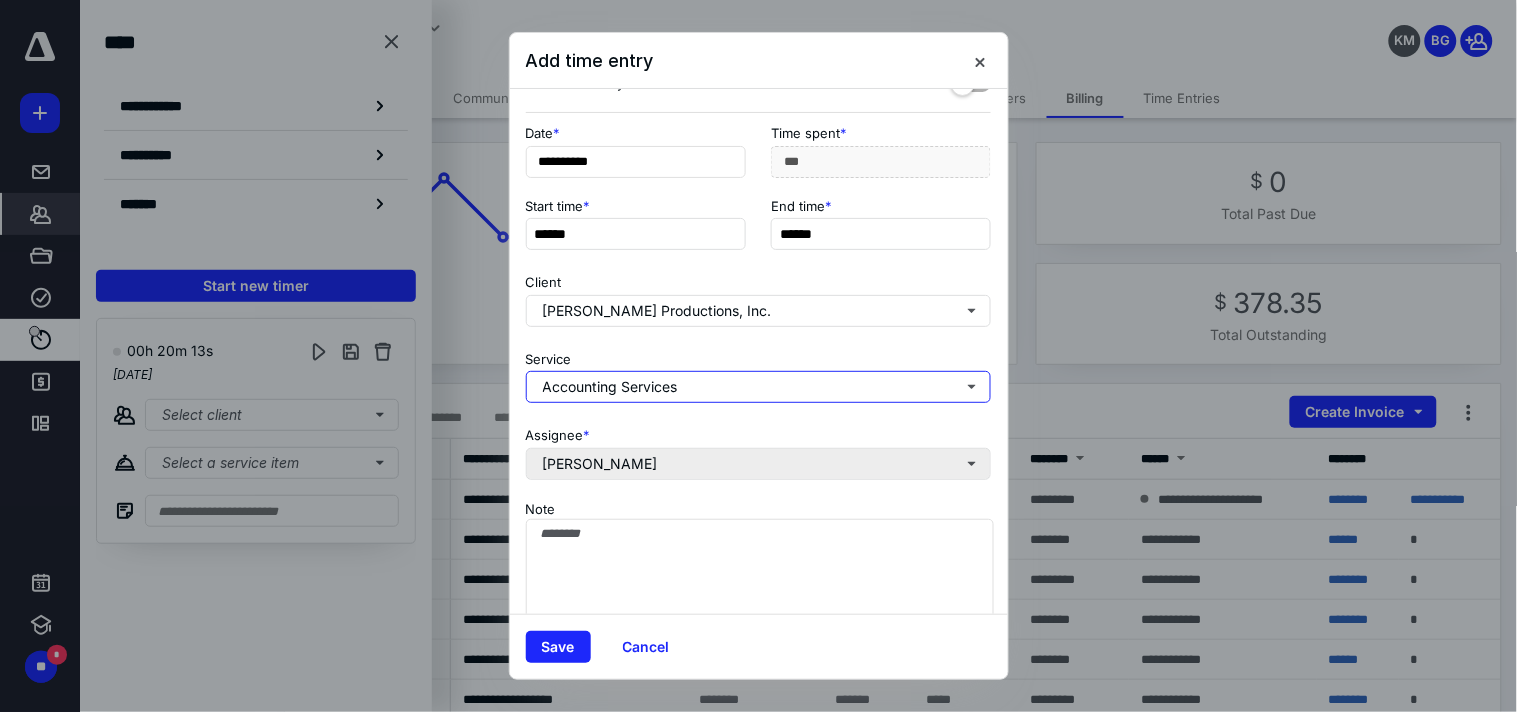 scroll, scrollTop: 110, scrollLeft: 0, axis: vertical 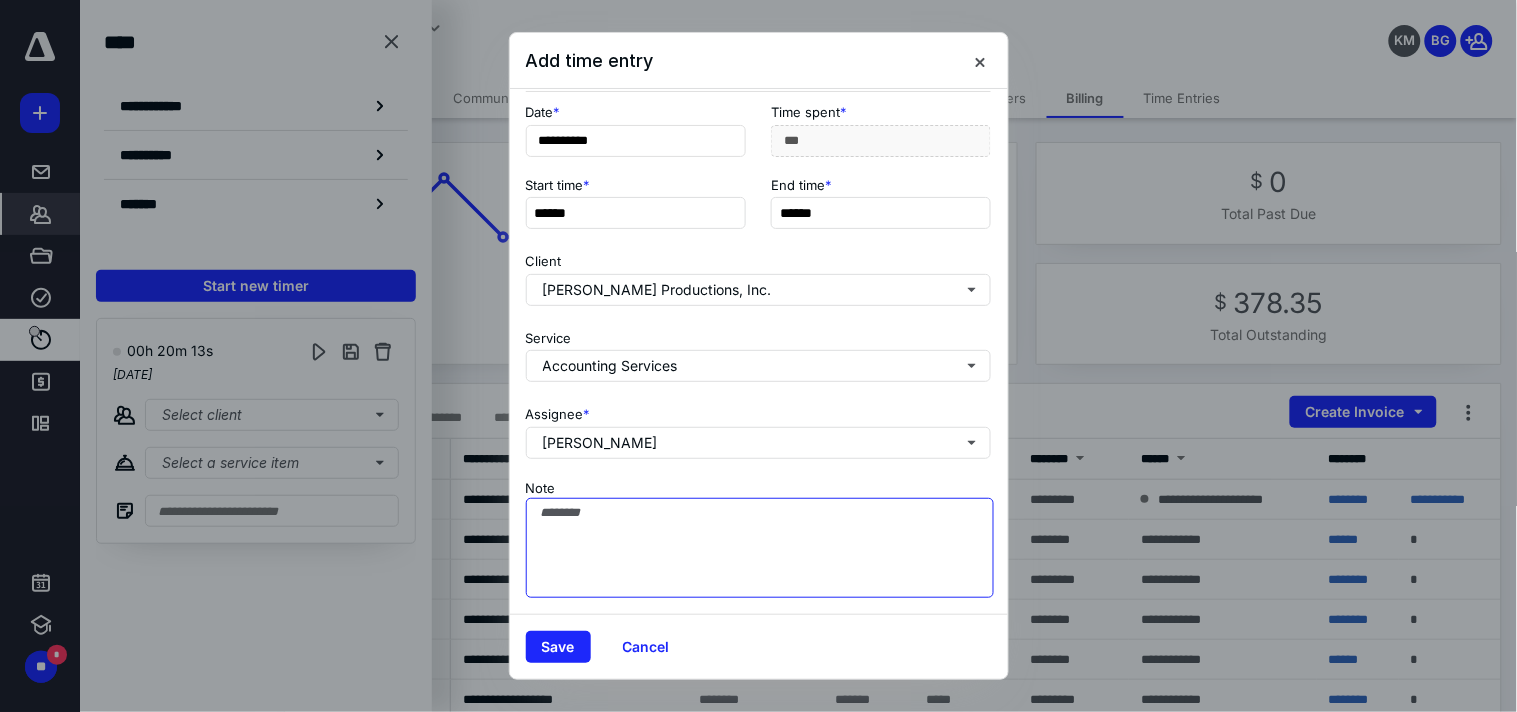 click on "Note" at bounding box center [760, 548] 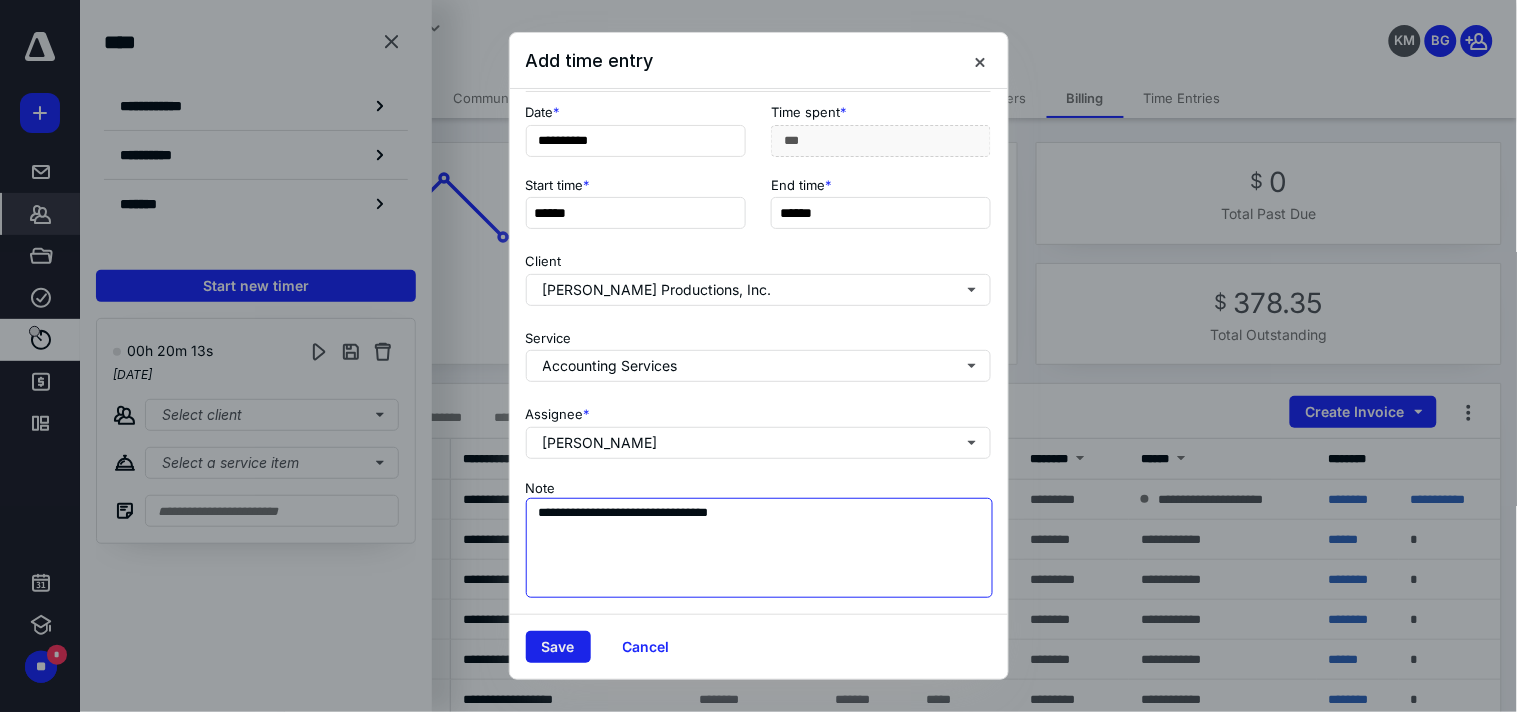 type on "**********" 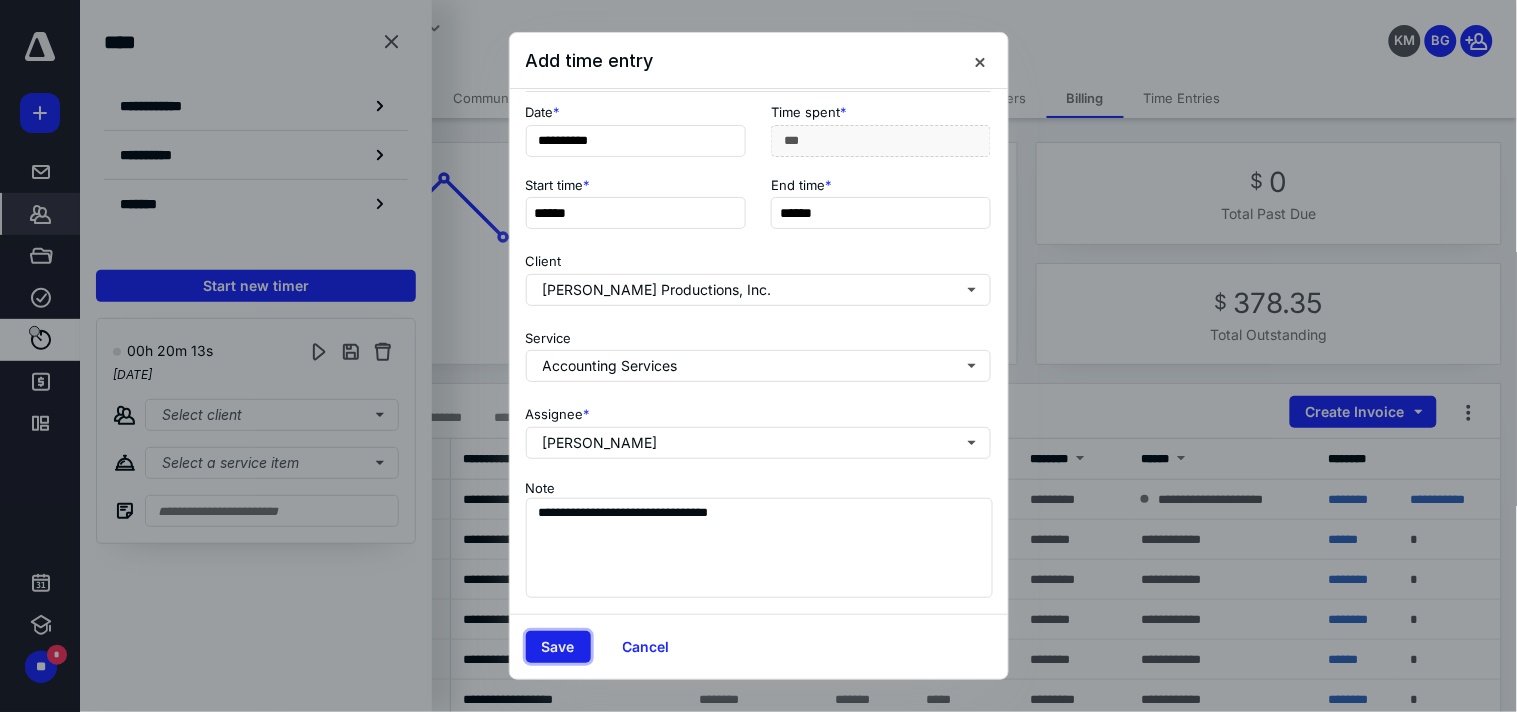 click on "Save" at bounding box center (558, 647) 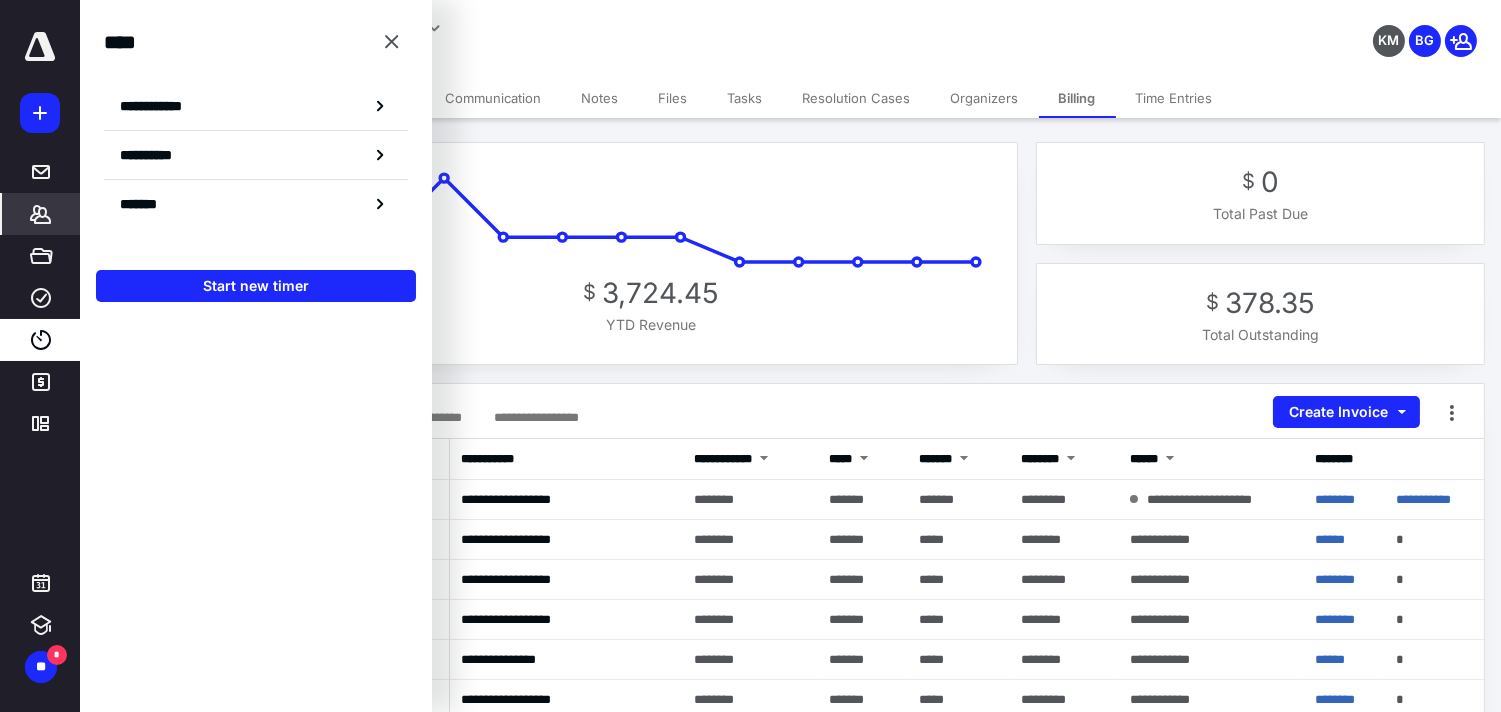 click on "**********" at bounding box center [162, 106] 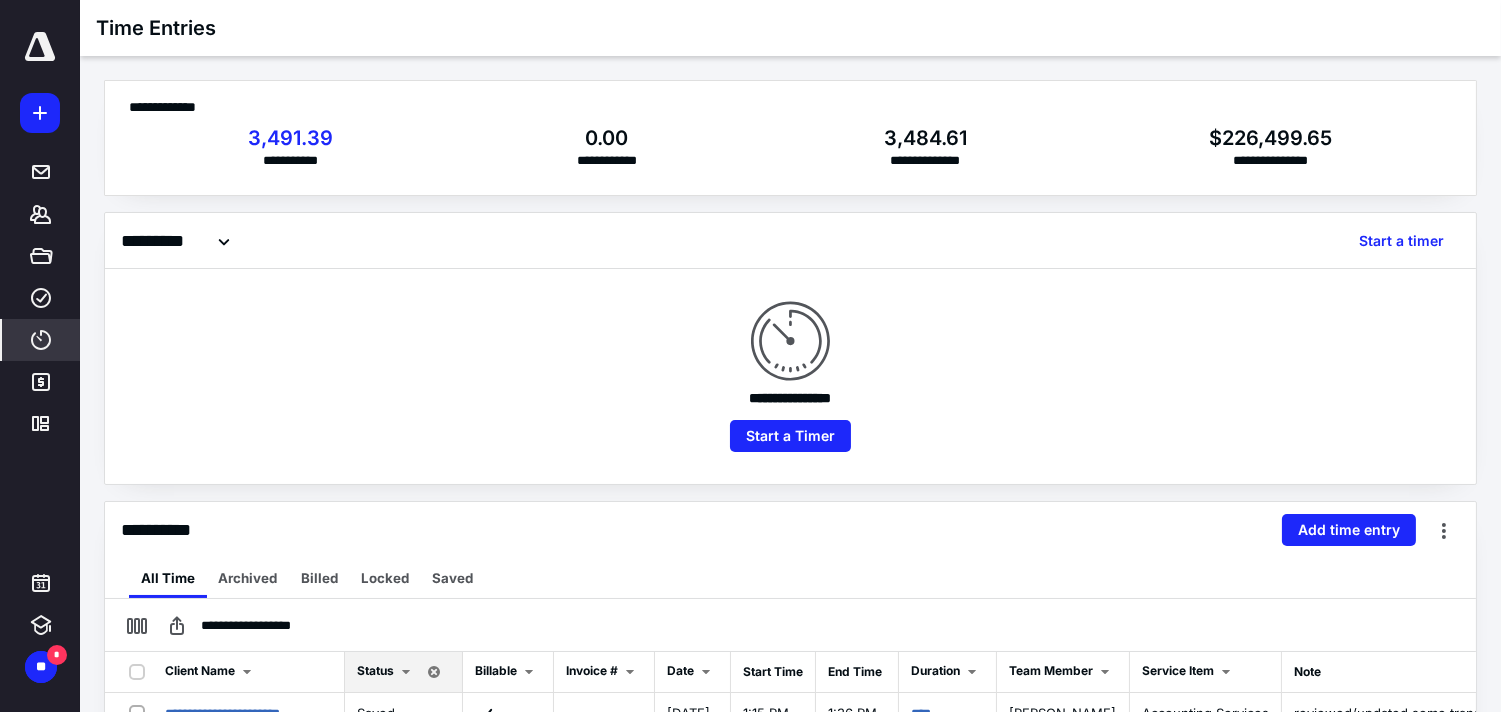 drag, startPoint x: 794, startPoint y: 425, endPoint x: 768, endPoint y: 413, distance: 28.635643 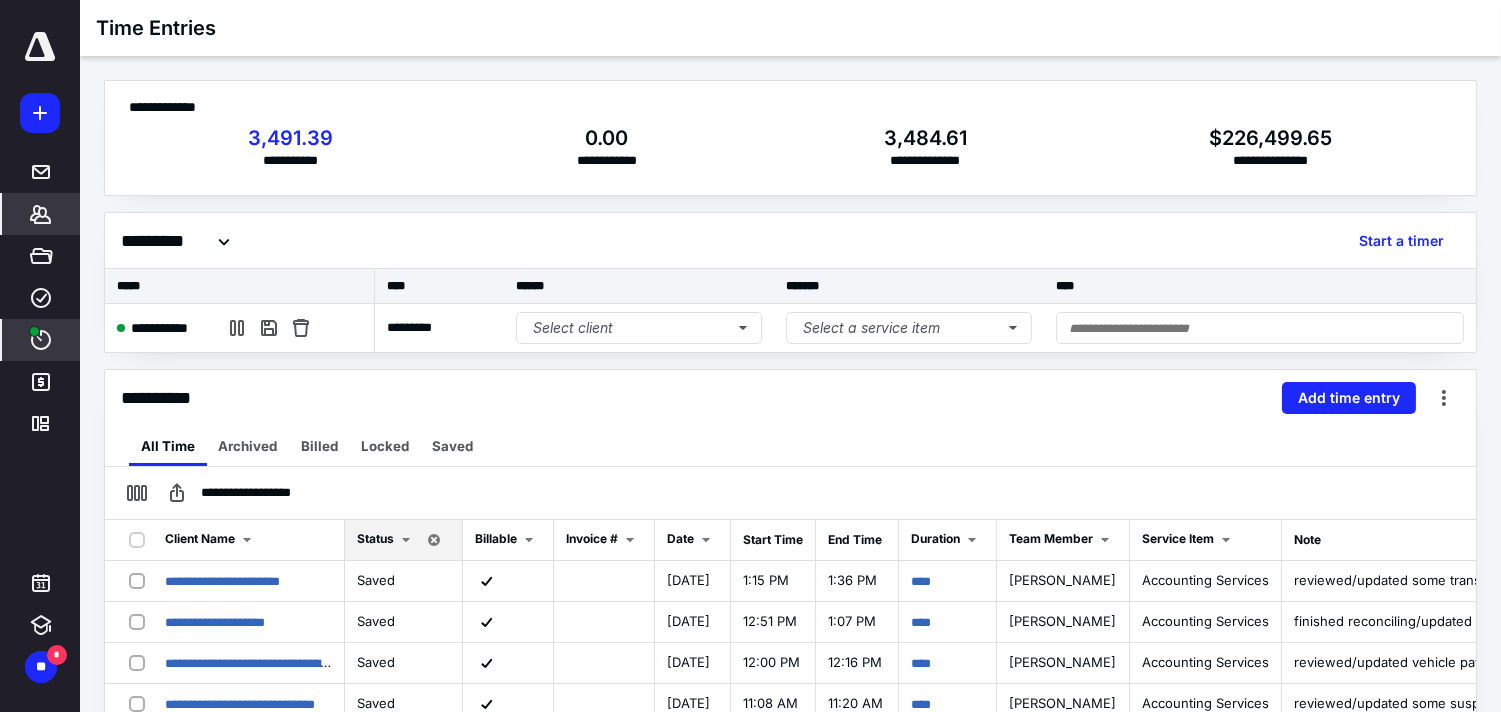 click on "*******" at bounding box center [41, 214] 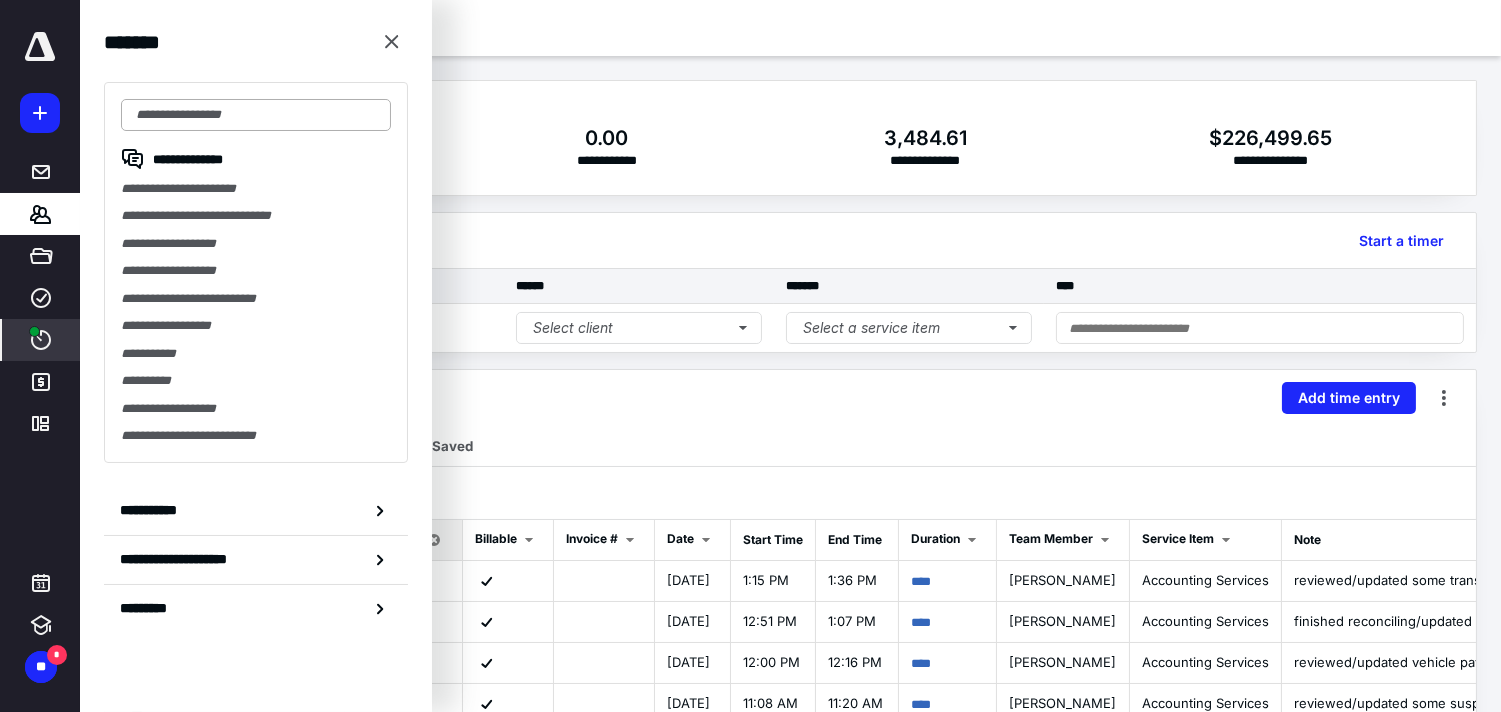 click at bounding box center (256, 115) 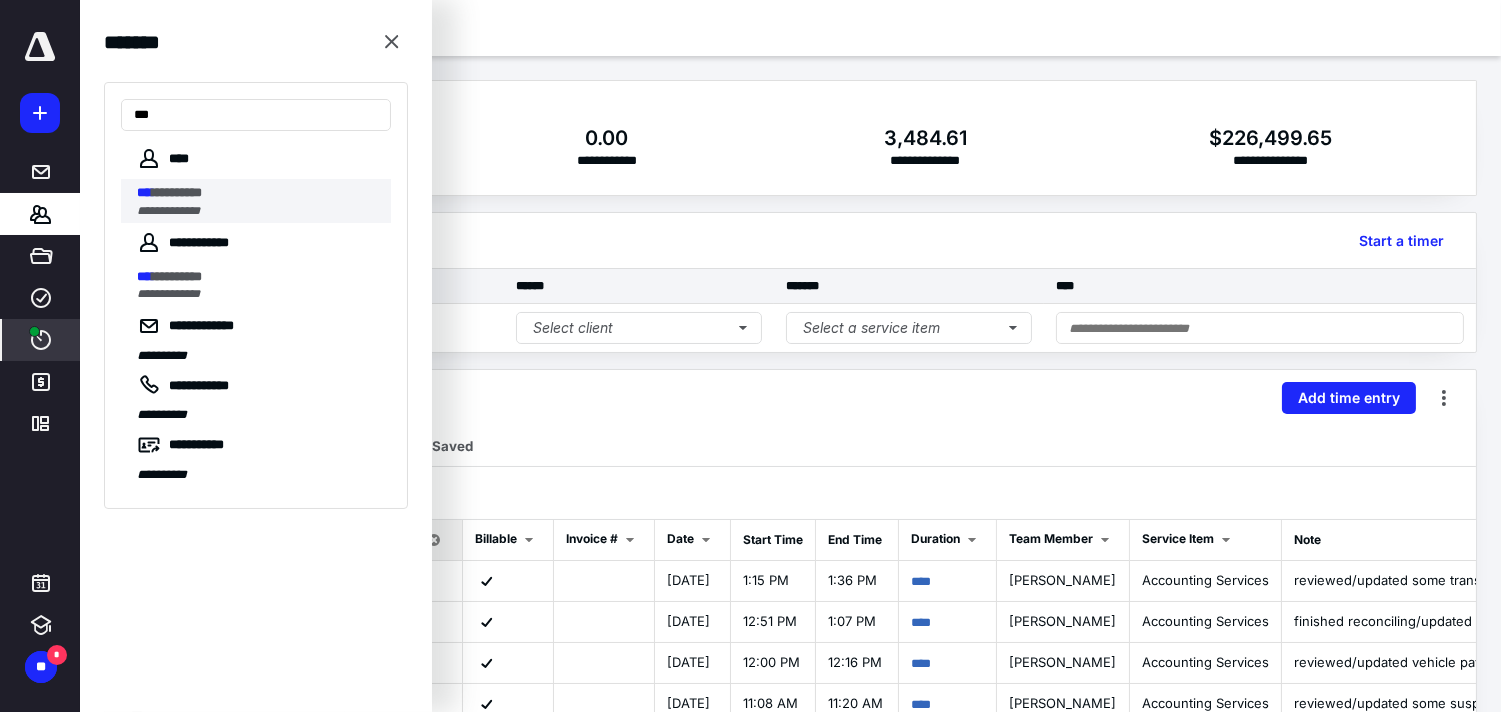 type on "***" 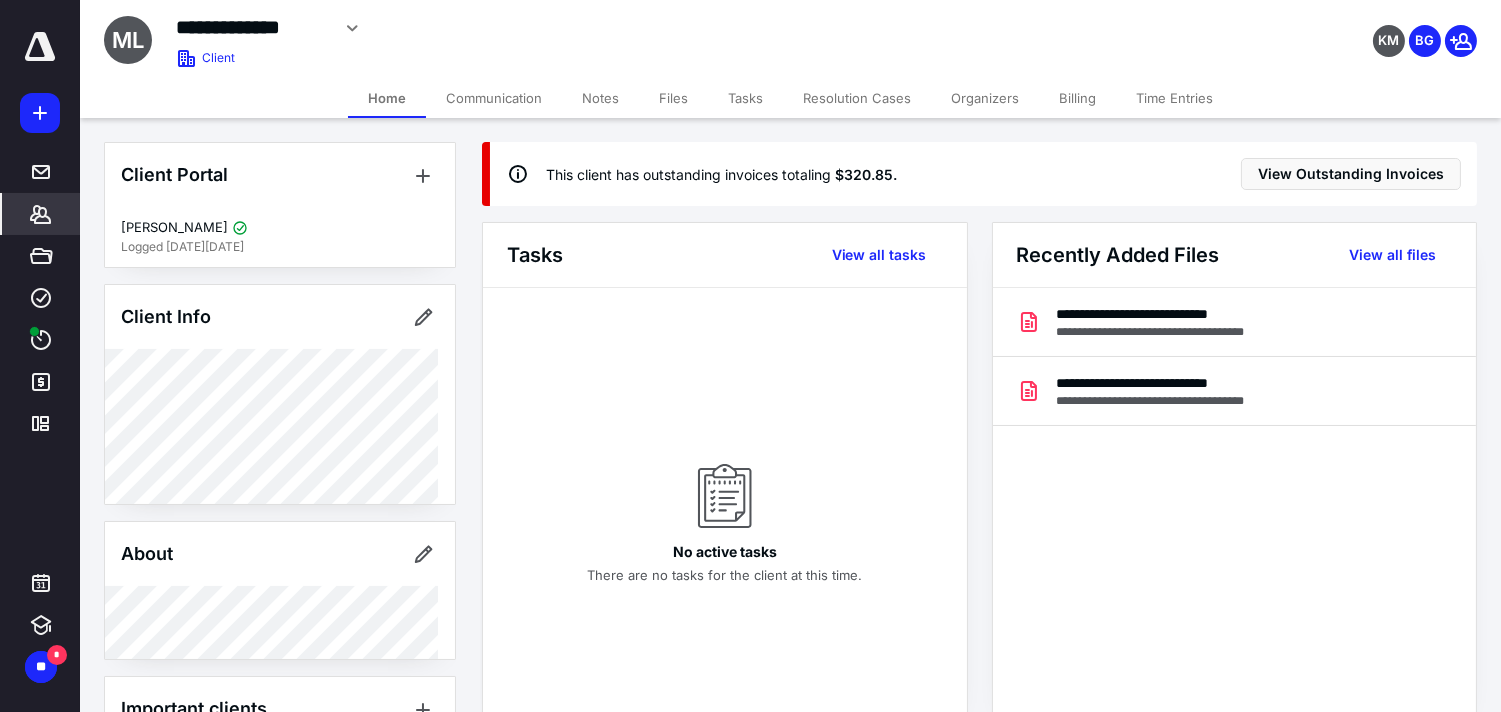 click on "Billing" at bounding box center [1077, 98] 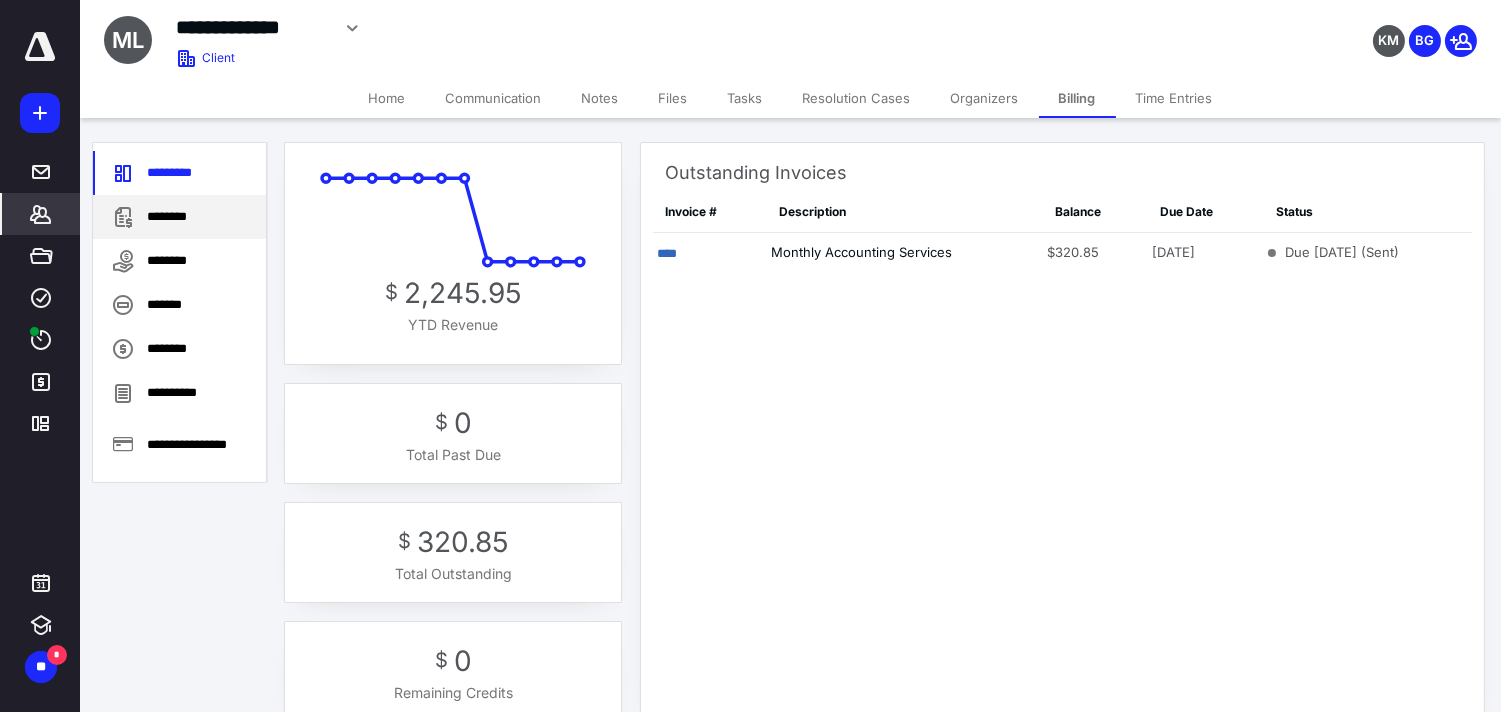 click on "********" at bounding box center [179, 217] 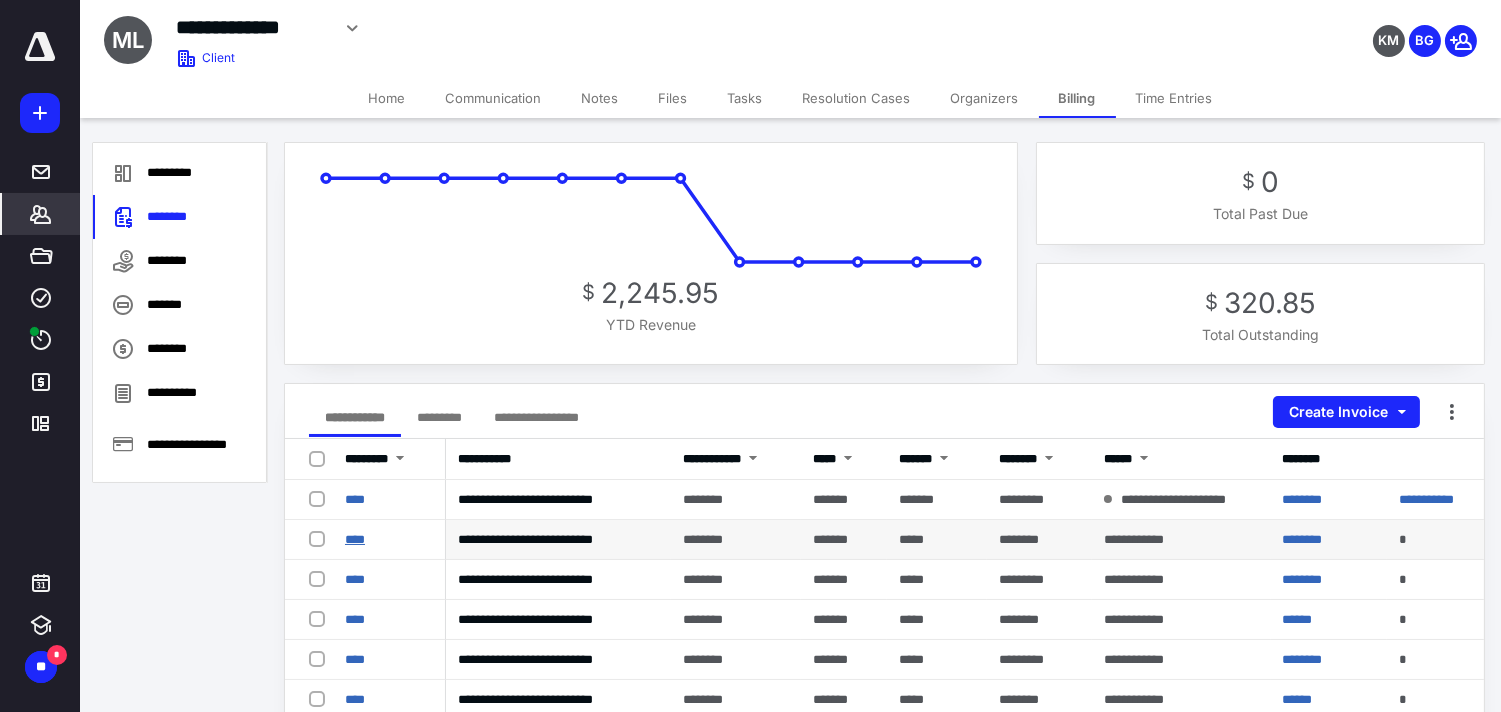 click on "****" at bounding box center [355, 539] 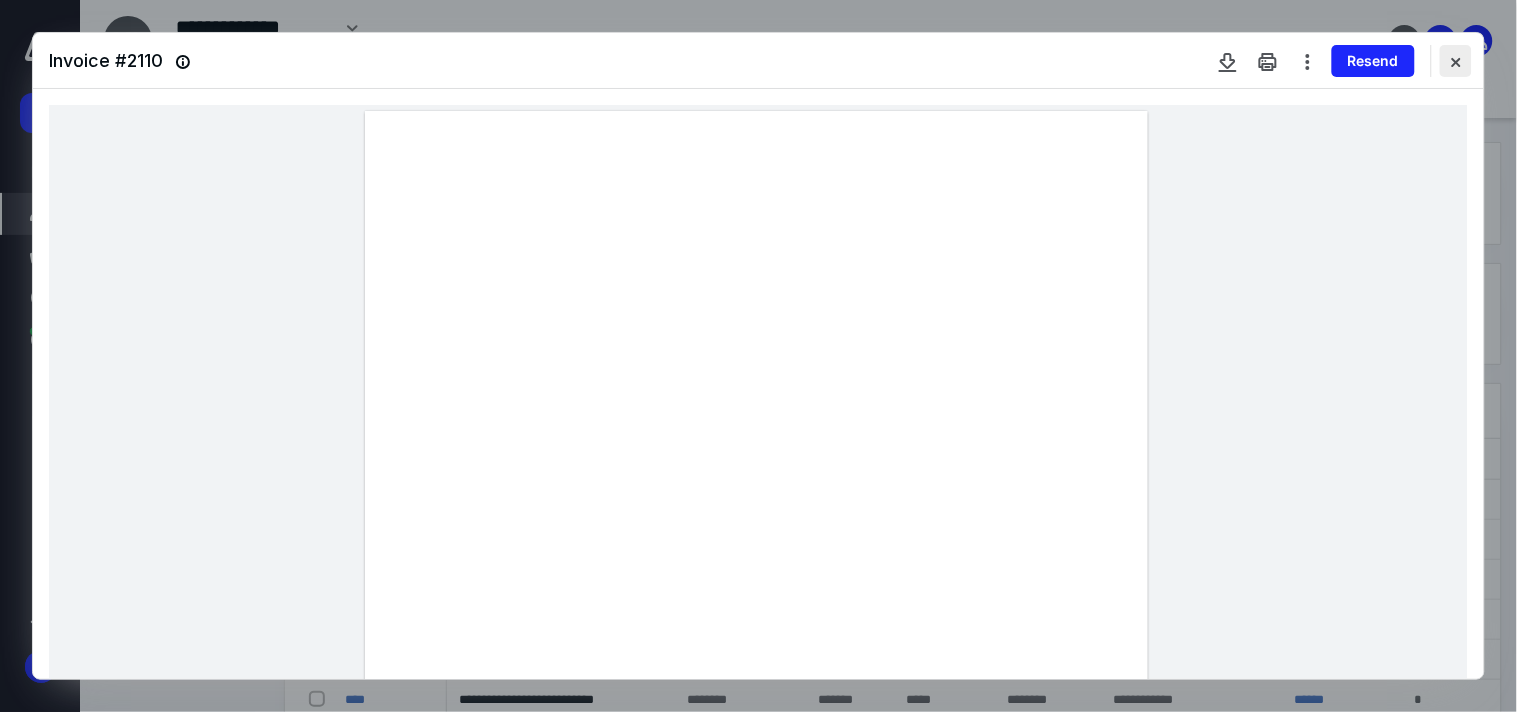 click at bounding box center [1456, 61] 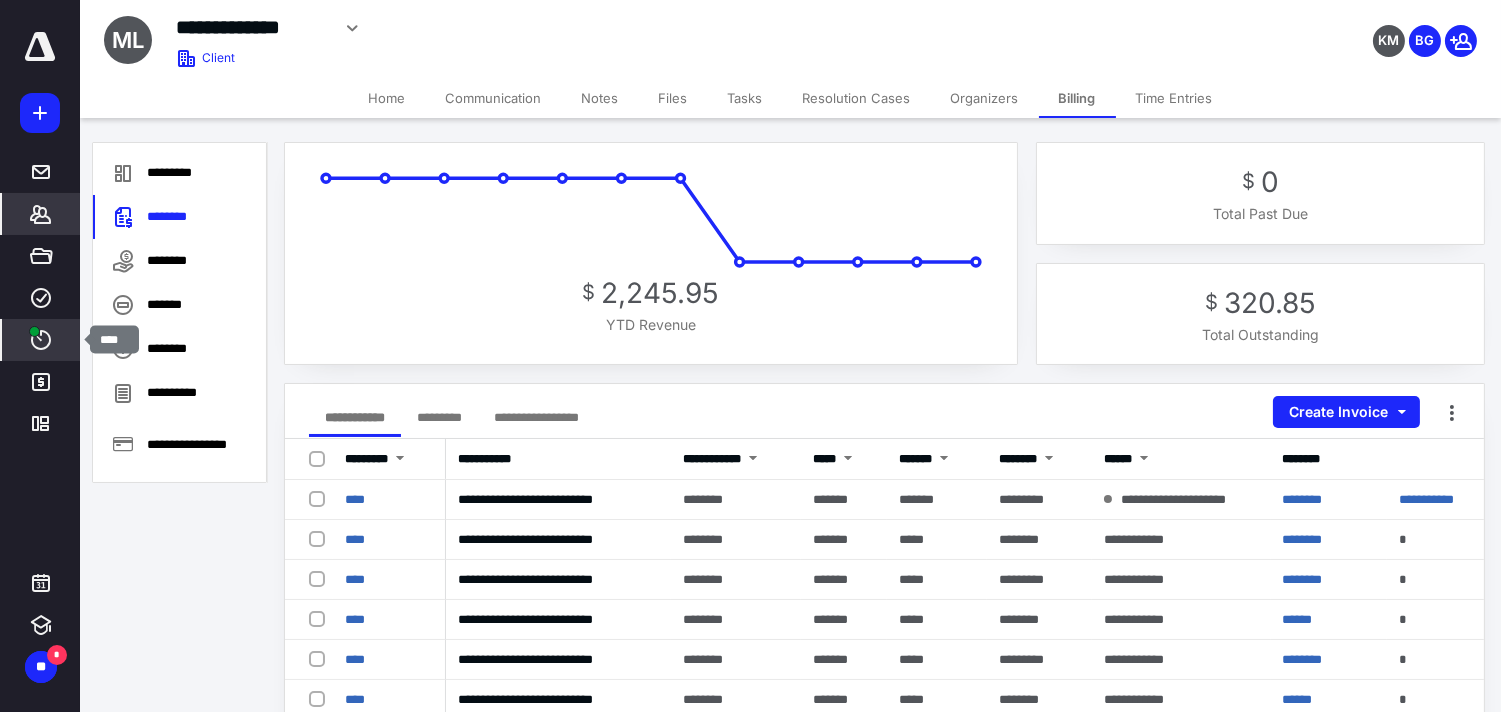 click on "****" at bounding box center [41, 340] 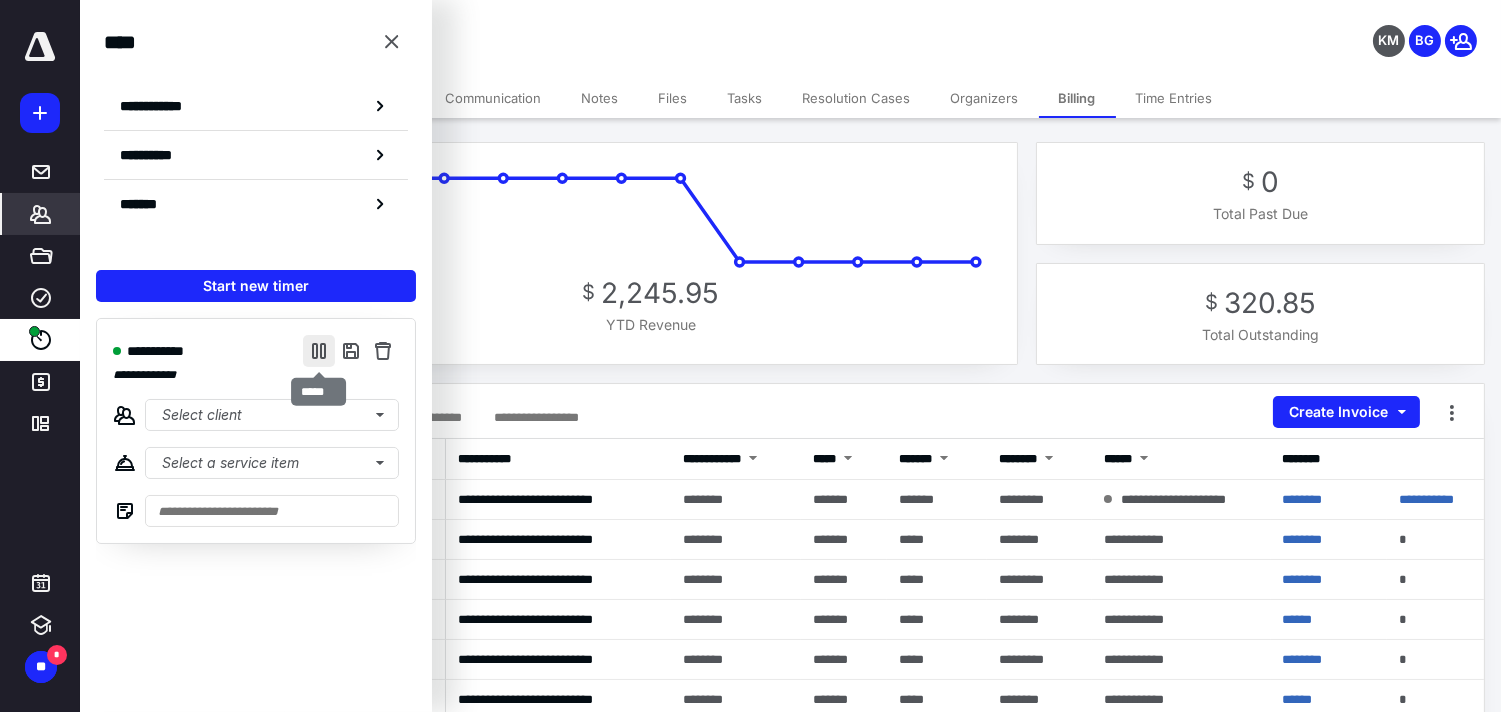 click at bounding box center [319, 351] 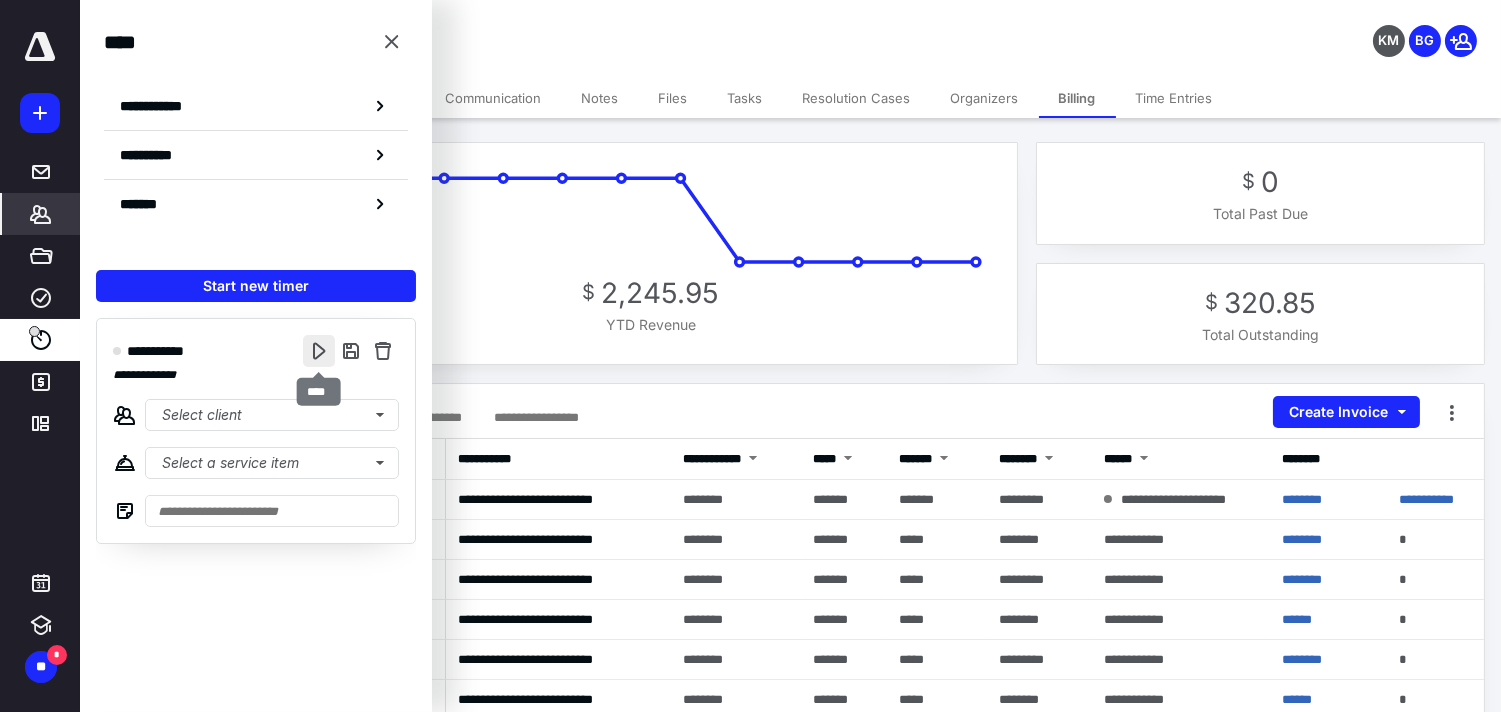 click at bounding box center [319, 351] 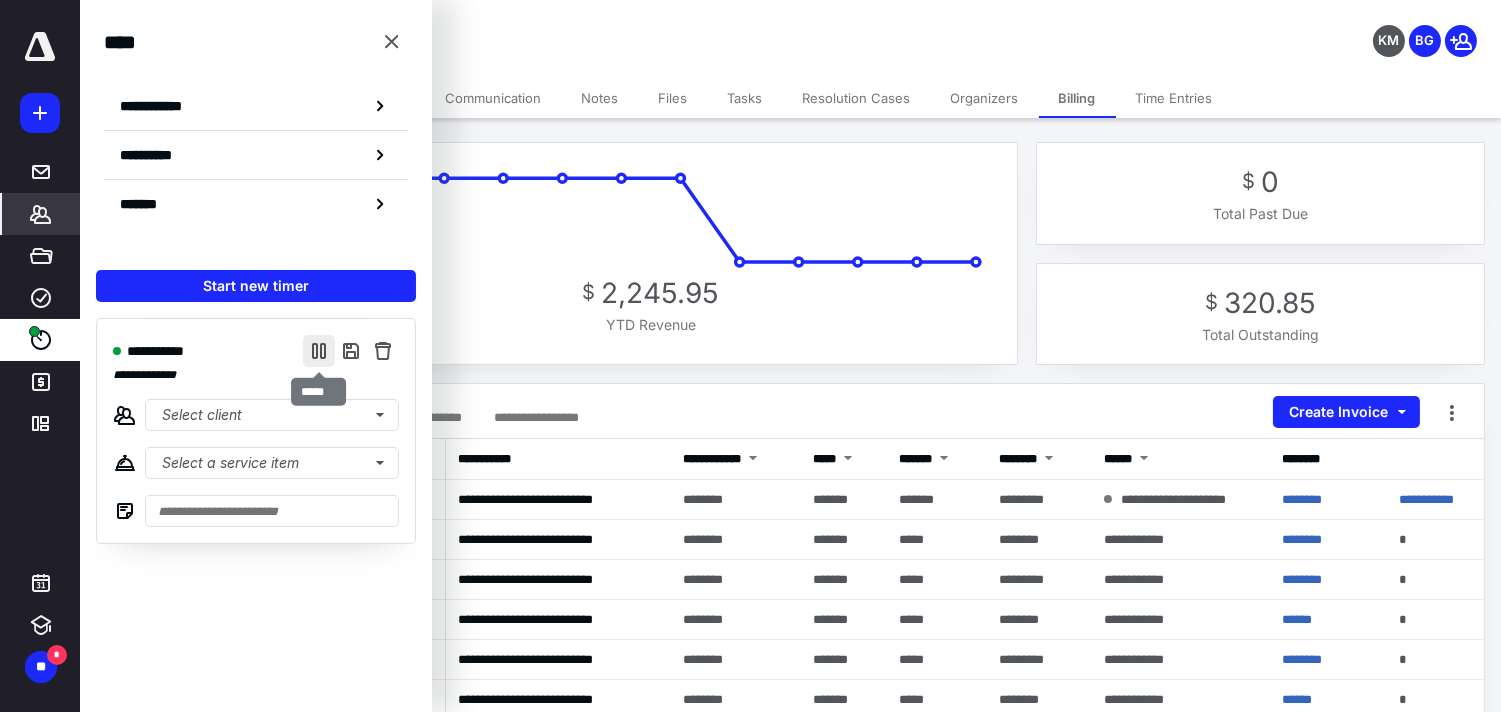 click at bounding box center [319, 351] 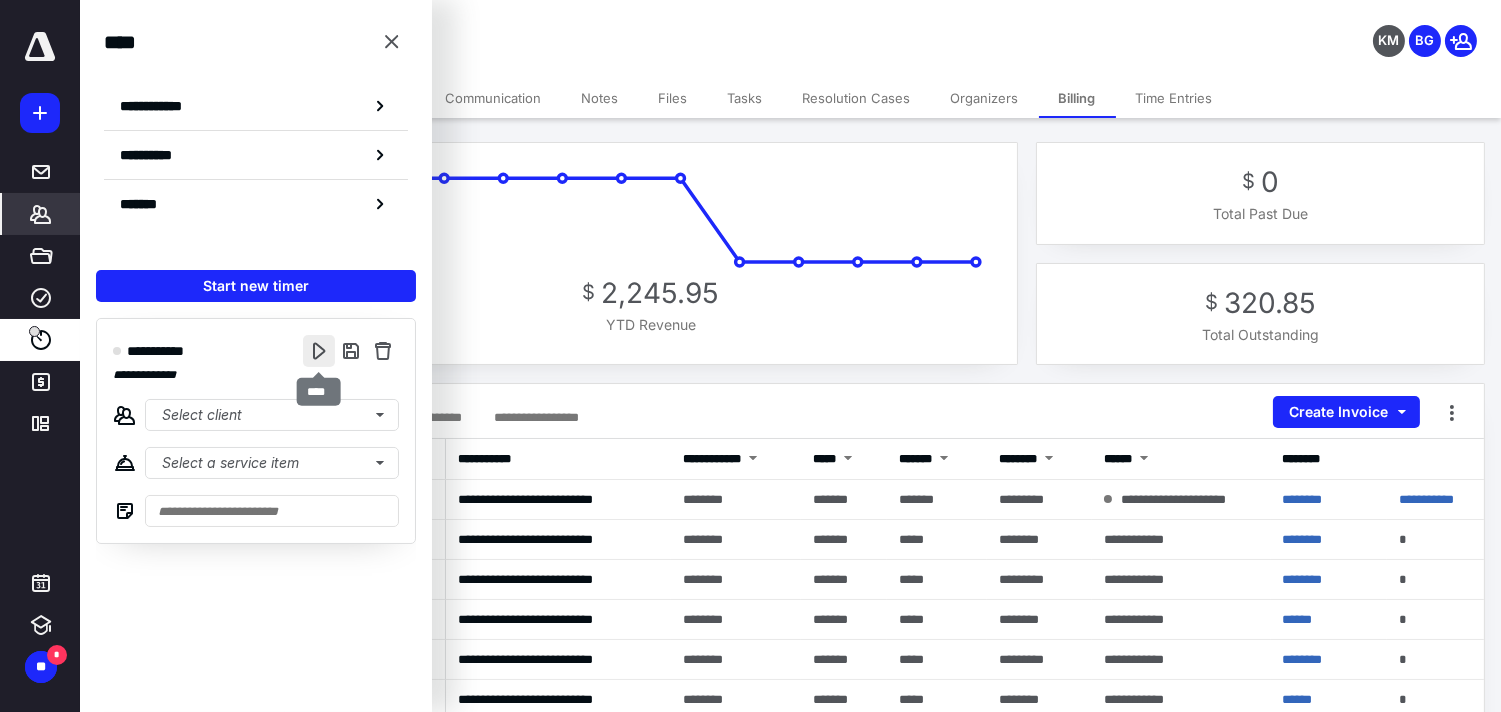 click at bounding box center [319, 351] 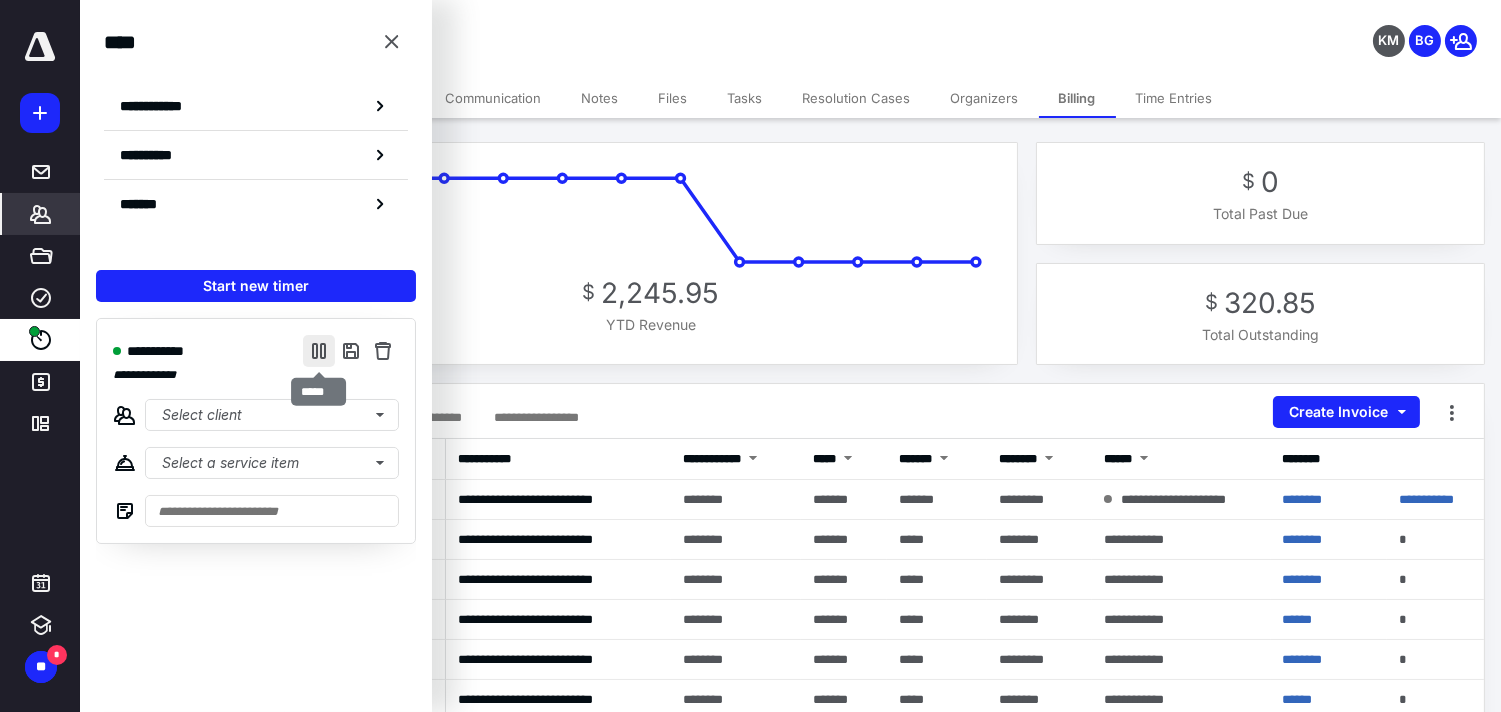 click at bounding box center (319, 351) 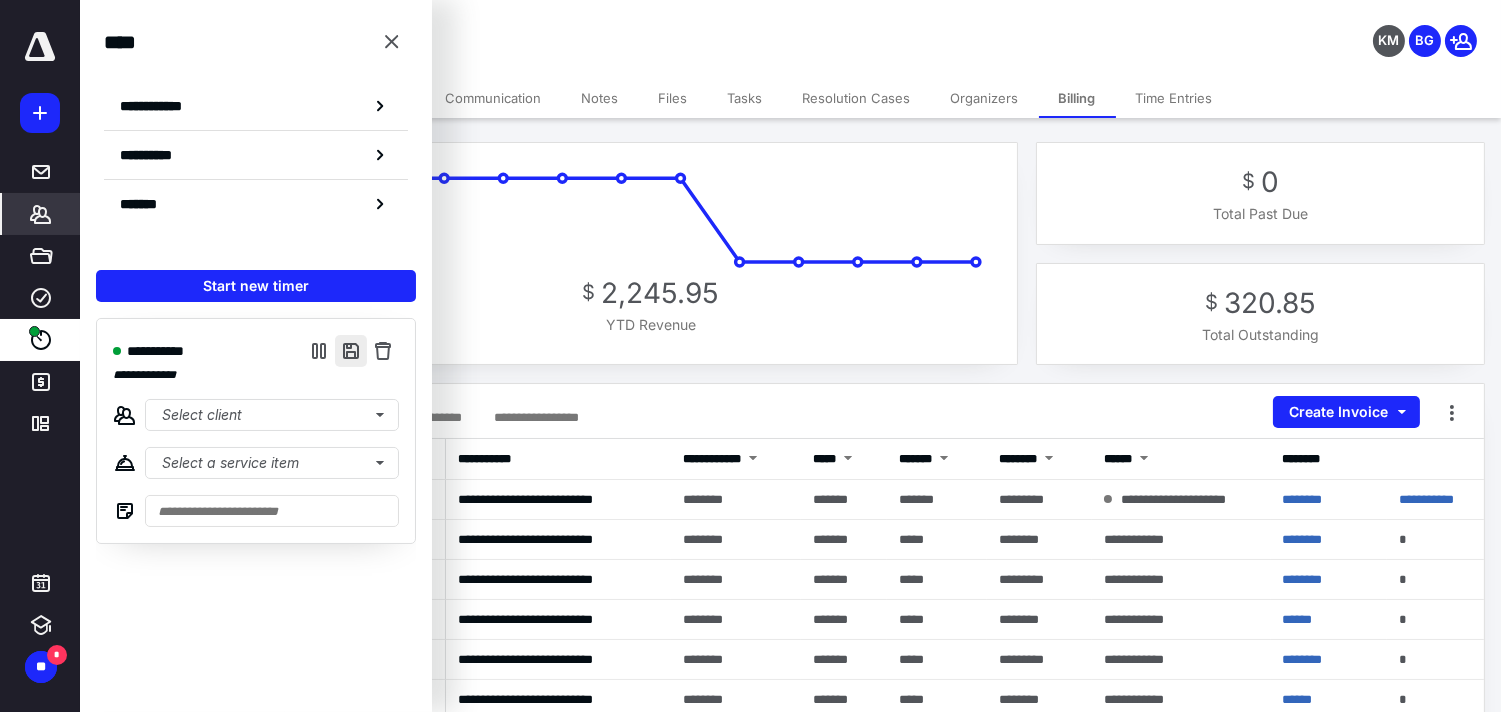 click at bounding box center (351, 351) 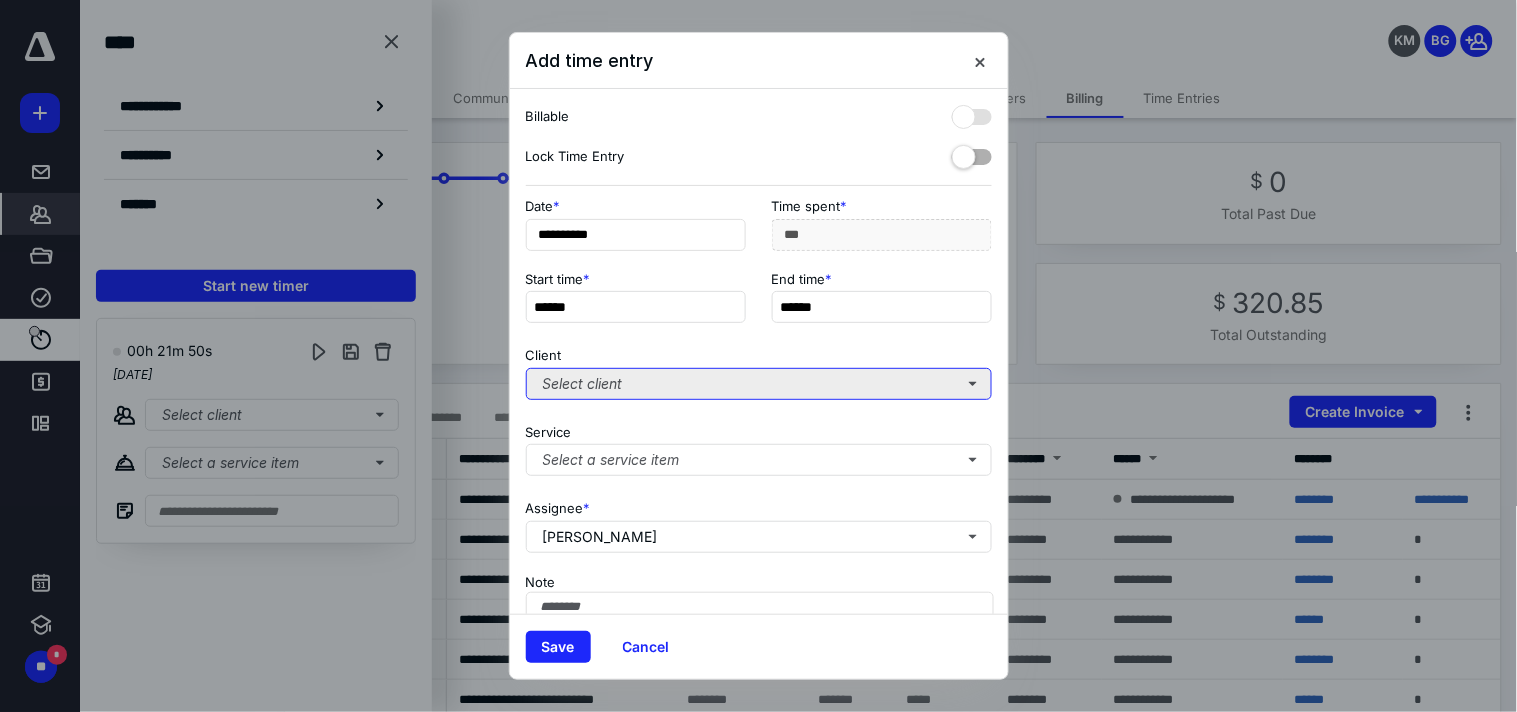 click on "Select client" at bounding box center (759, 384) 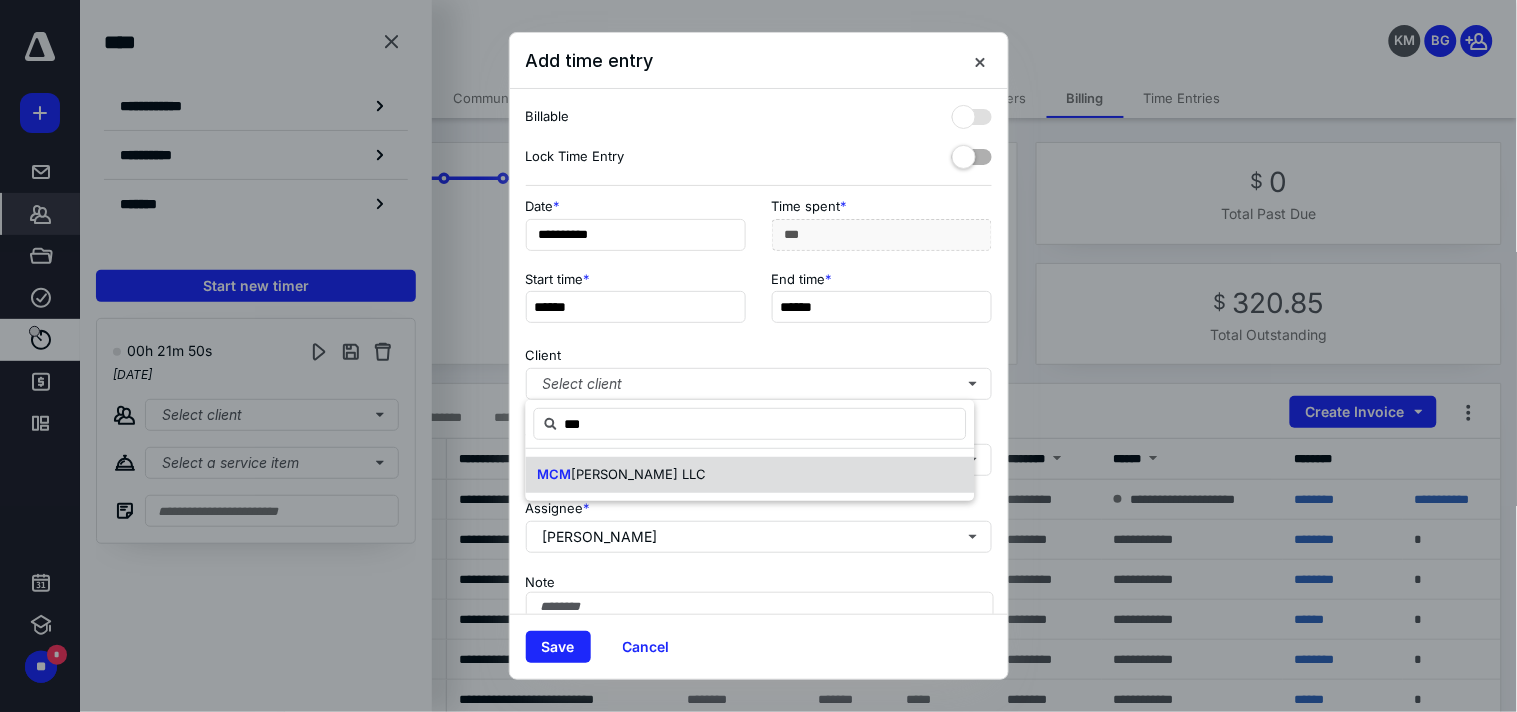 click on "MCM" at bounding box center [555, 474] 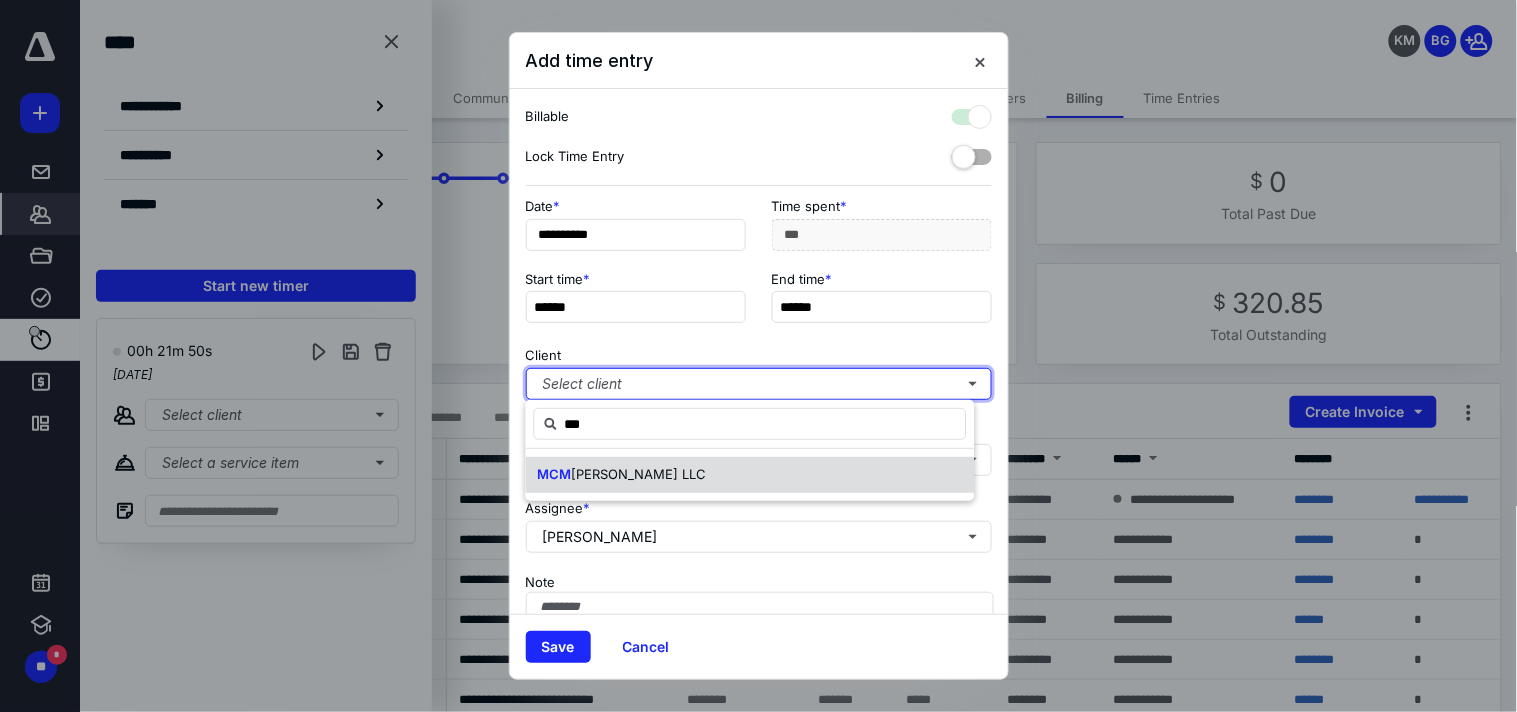 checkbox on "true" 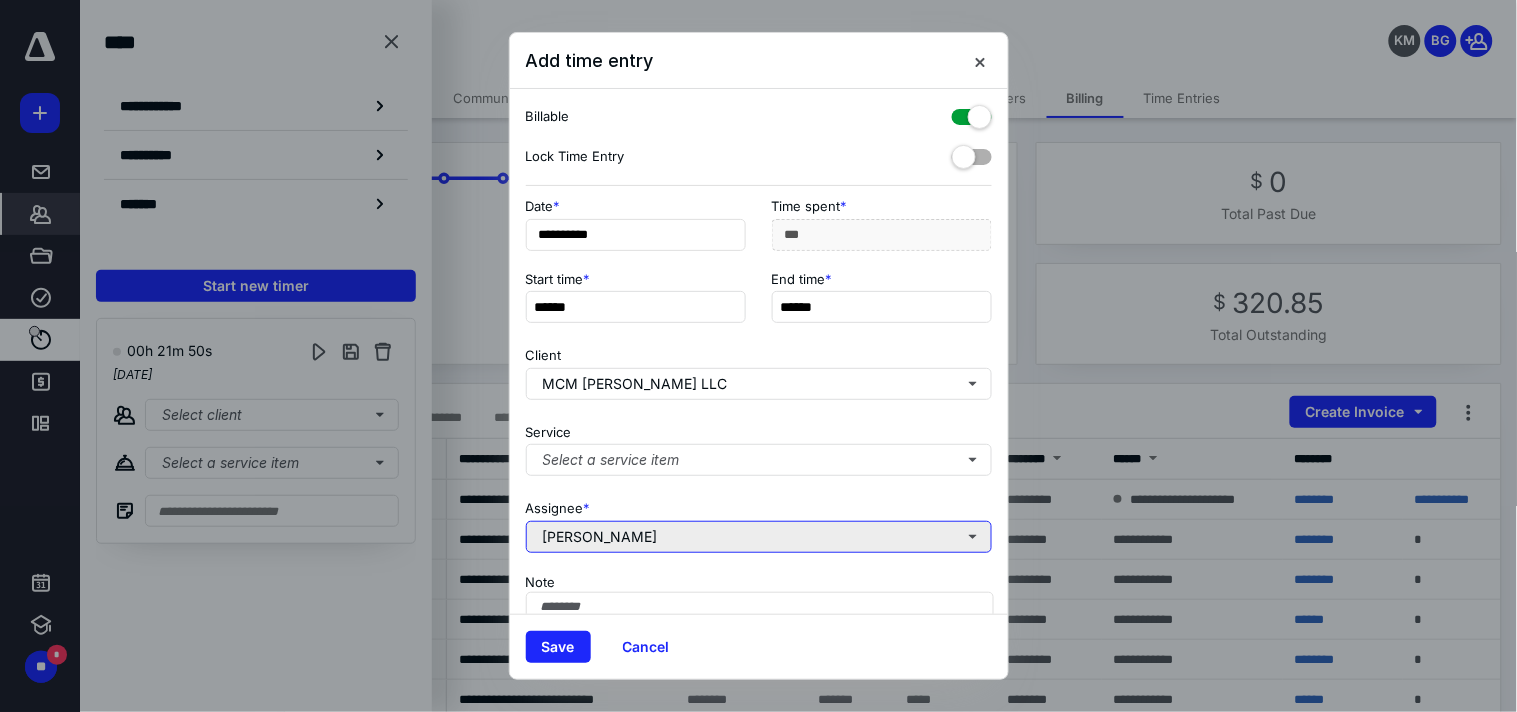 click on "[PERSON_NAME]" at bounding box center (759, 537) 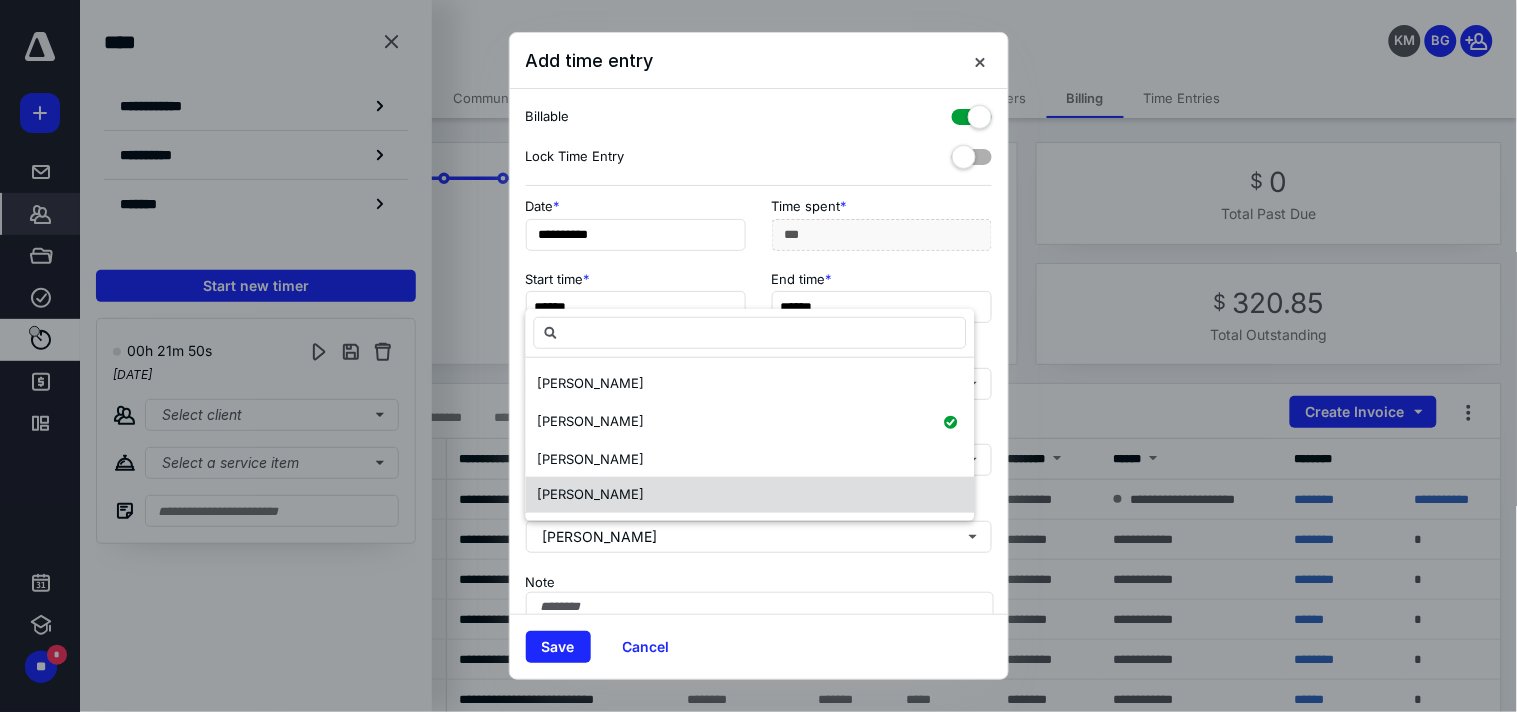 click on "[PERSON_NAME]" at bounding box center [591, 494] 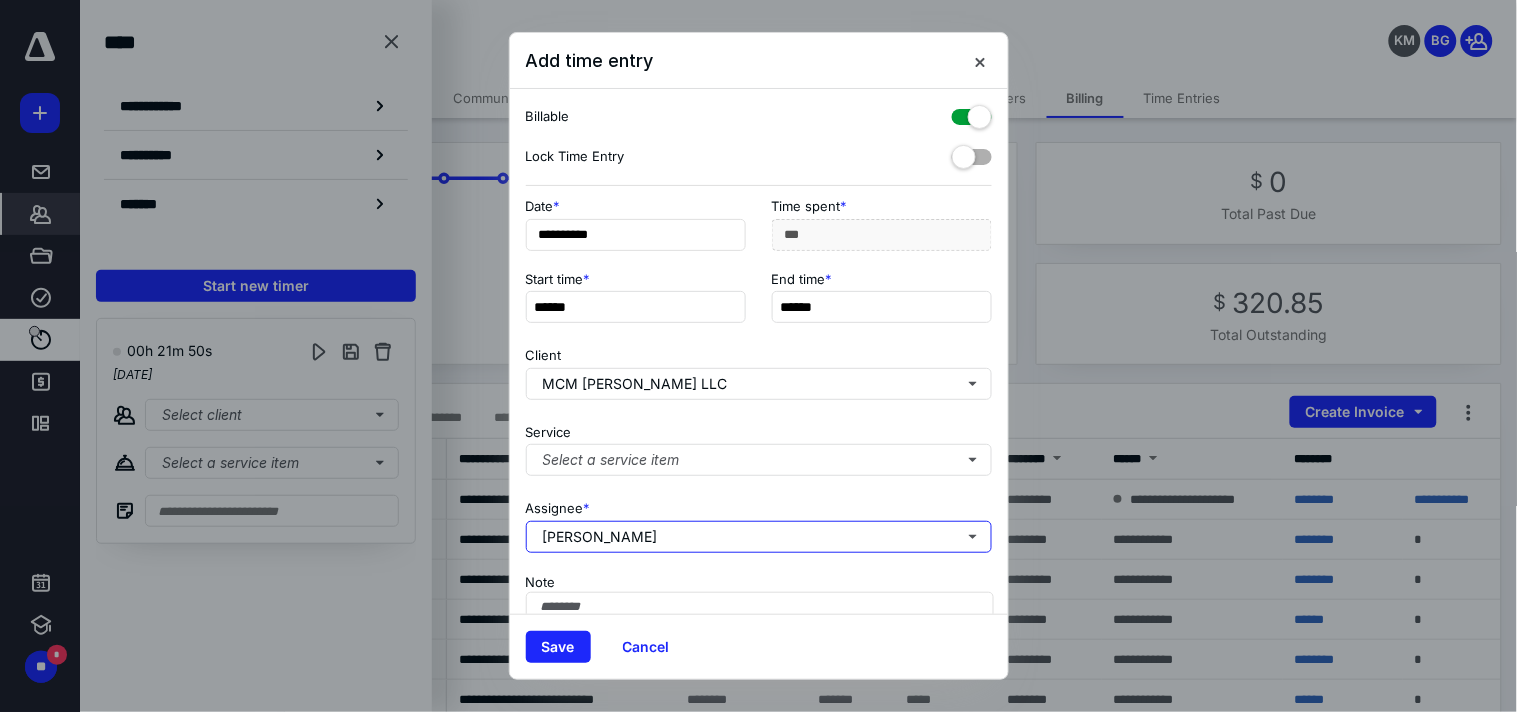 scroll, scrollTop: 110, scrollLeft: 0, axis: vertical 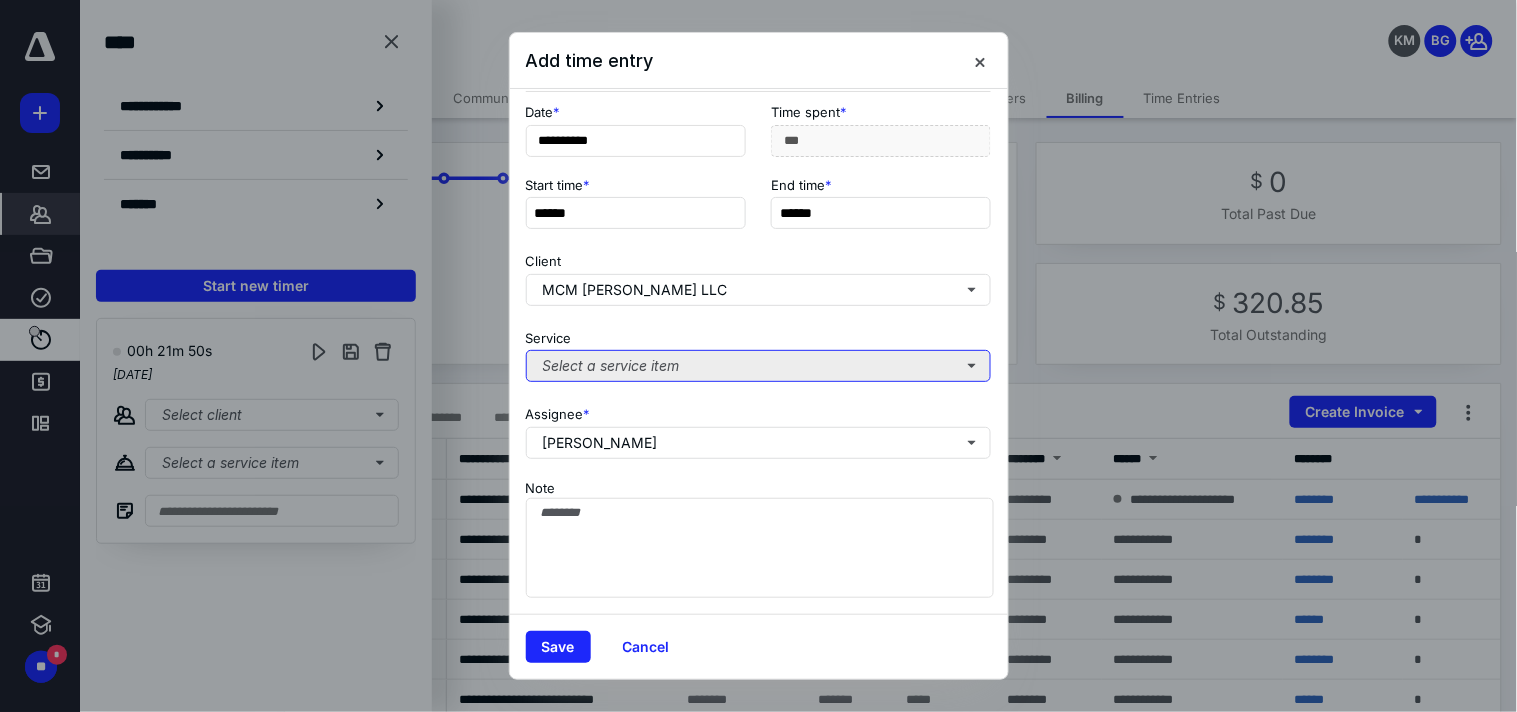 click on "Select a service item" at bounding box center [759, 366] 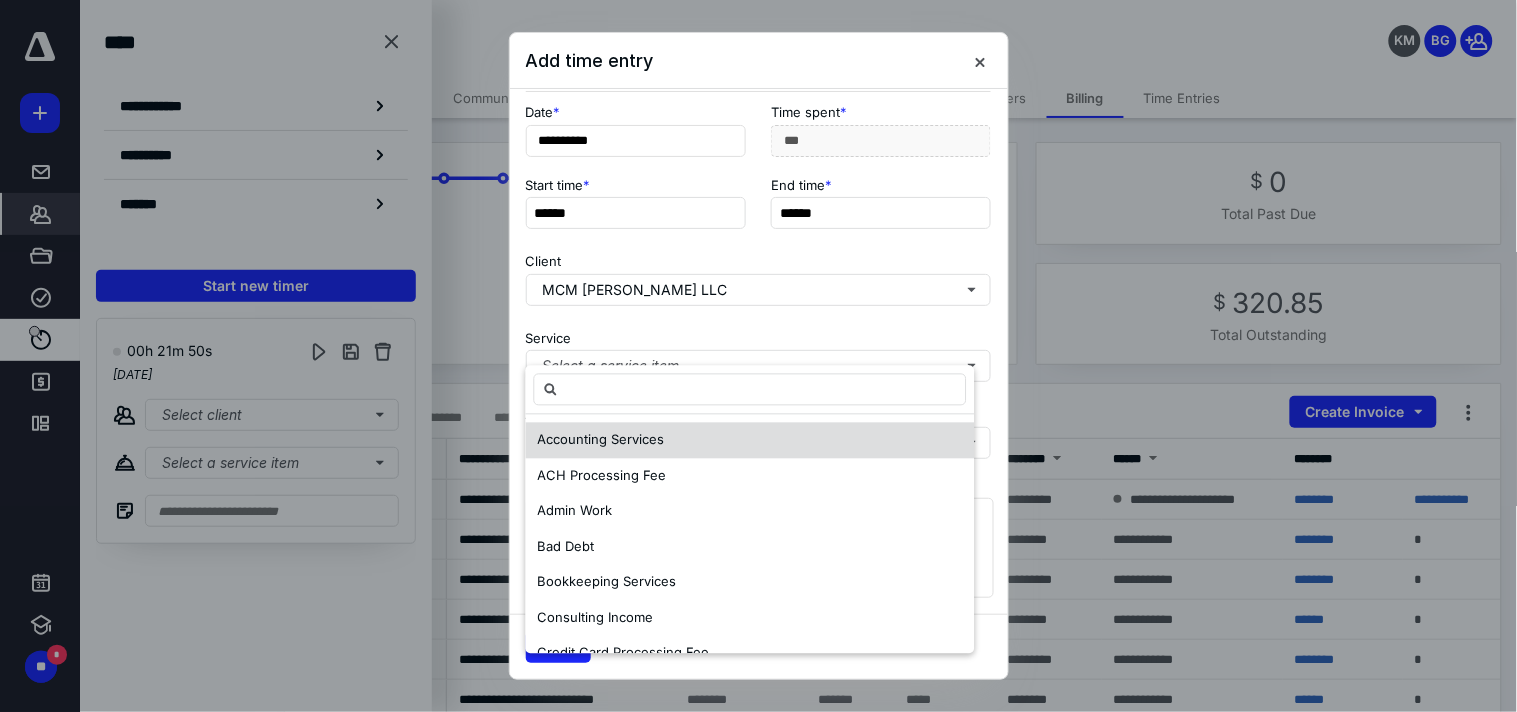 click on "Accounting Services" at bounding box center [601, 440] 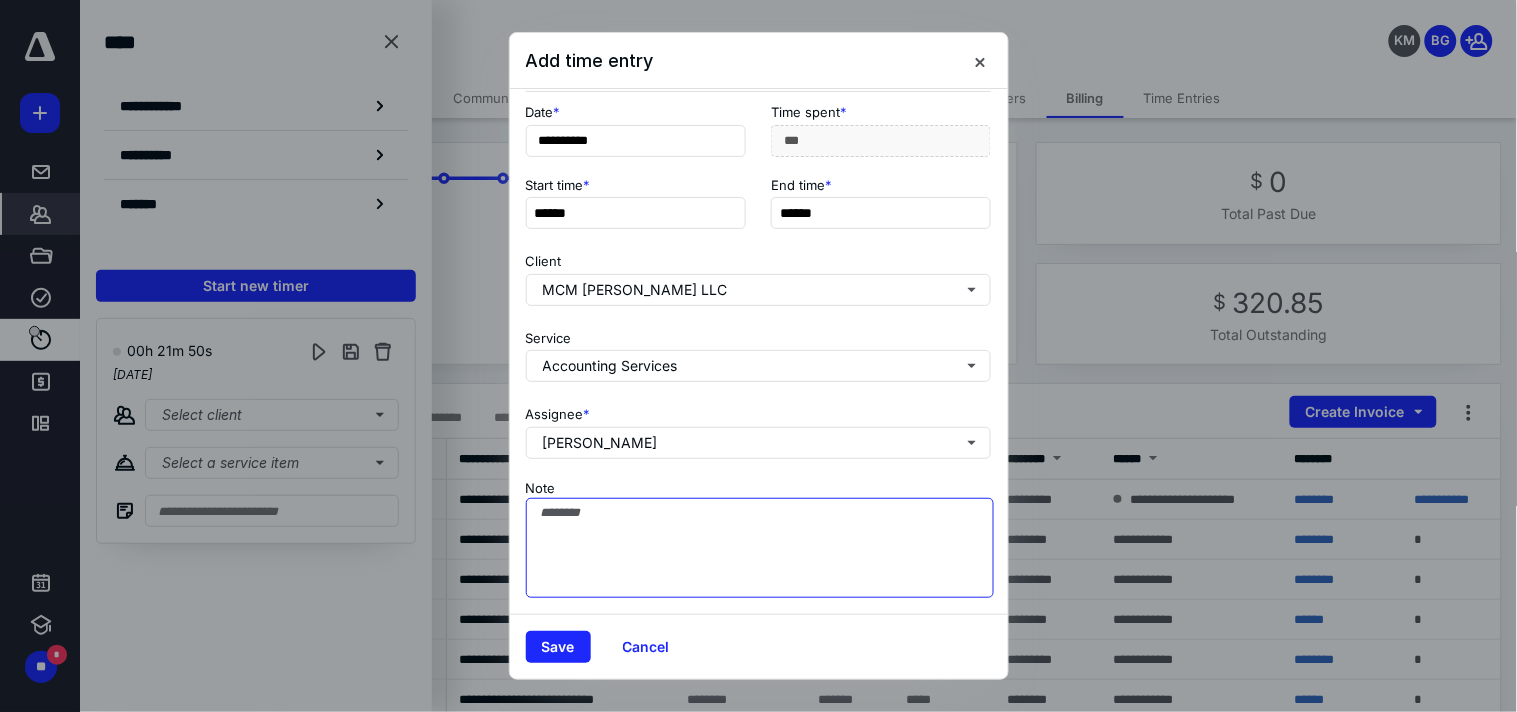 click on "Note" at bounding box center [760, 548] 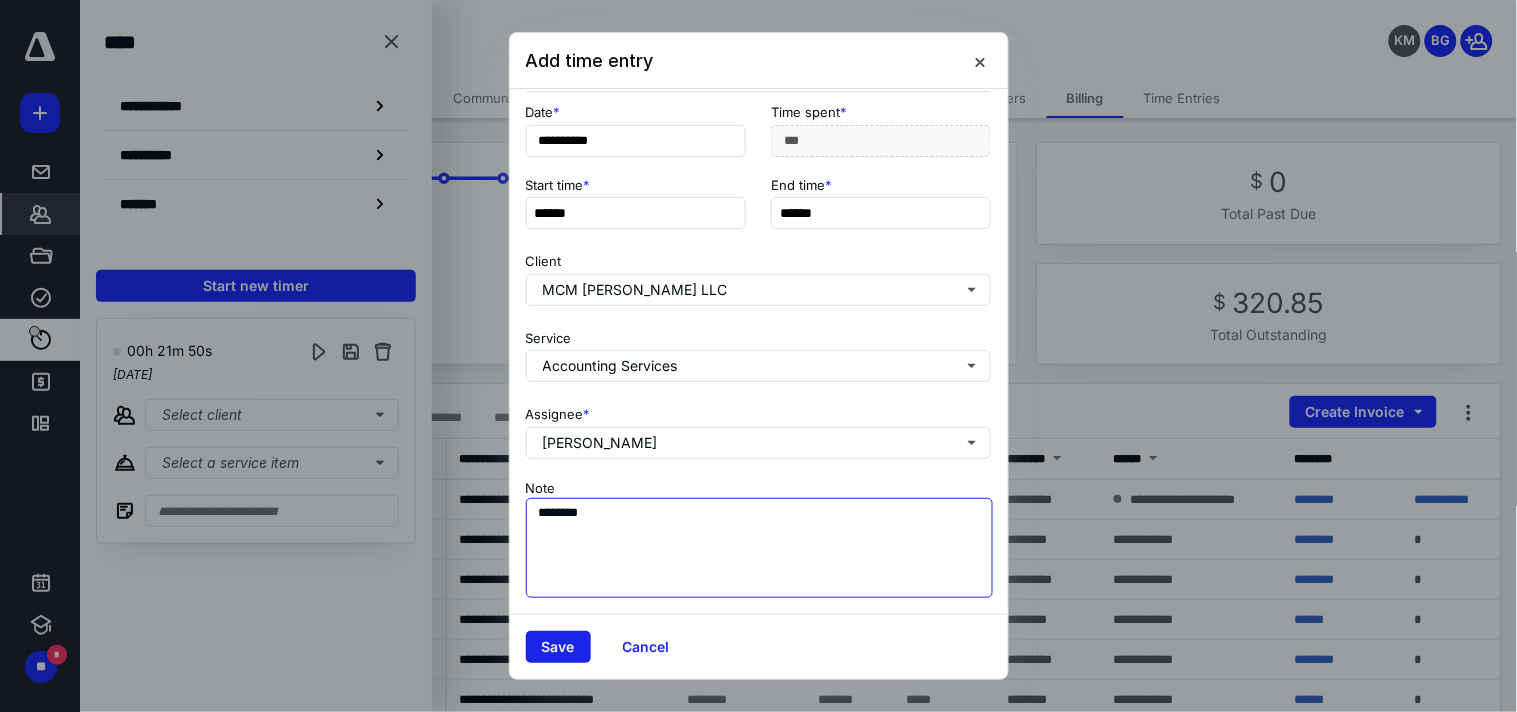 type on "********" 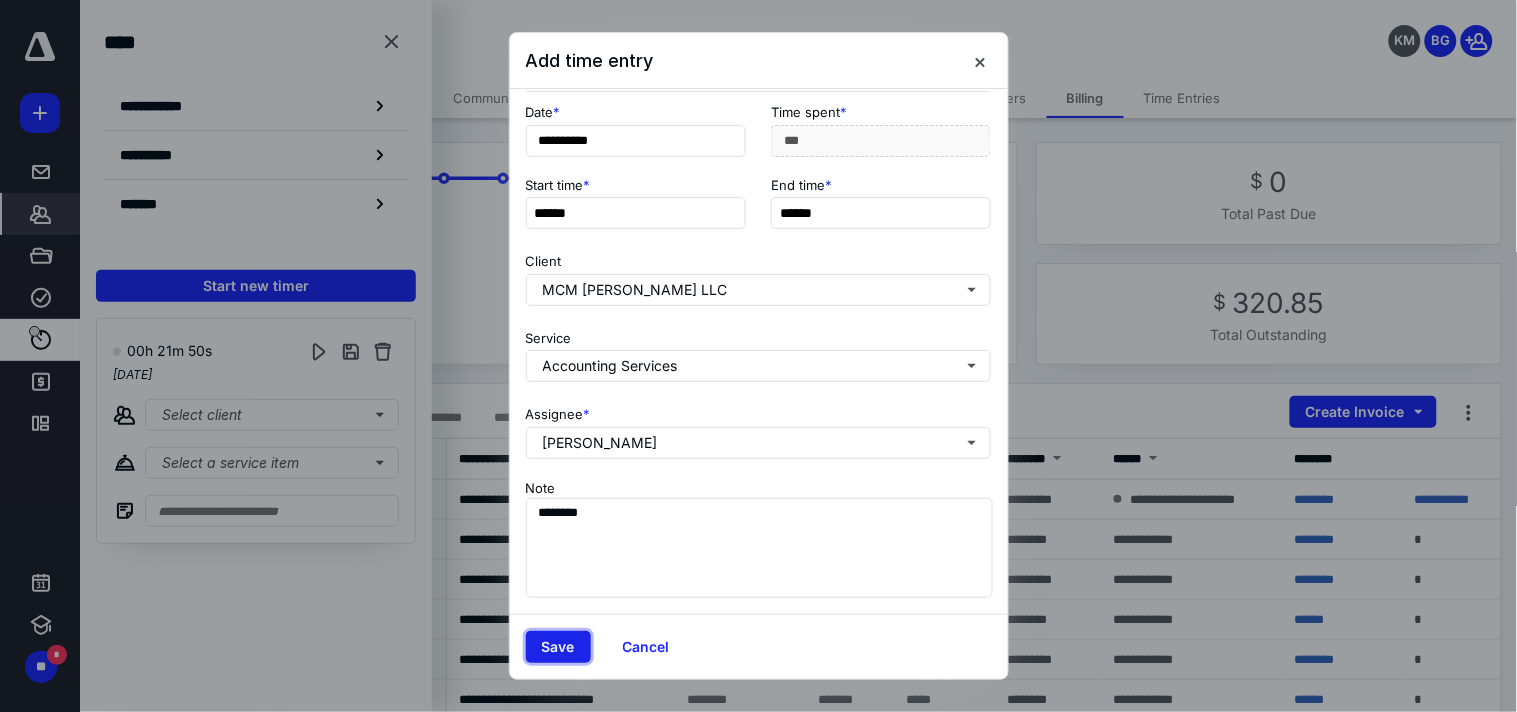 click on "Save" at bounding box center (558, 647) 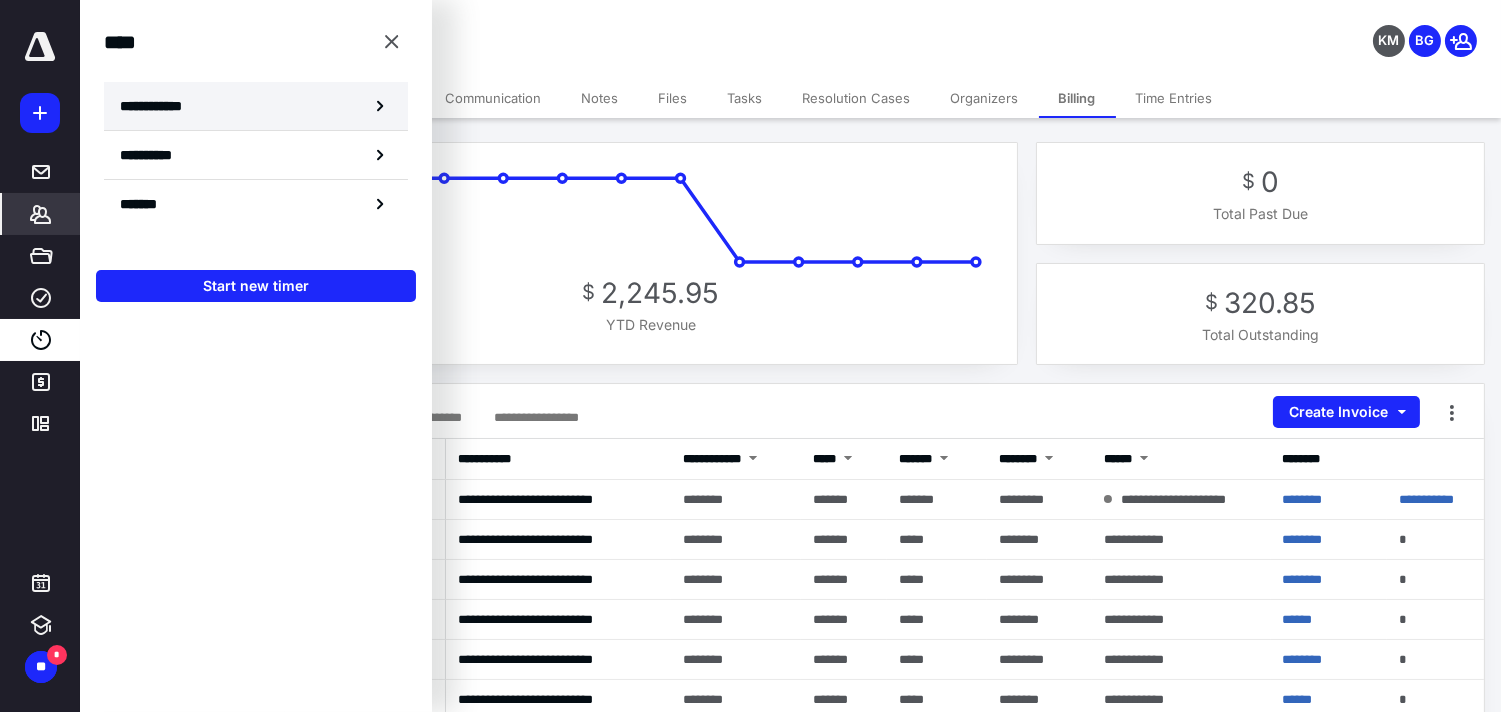 click on "**********" at bounding box center (162, 106) 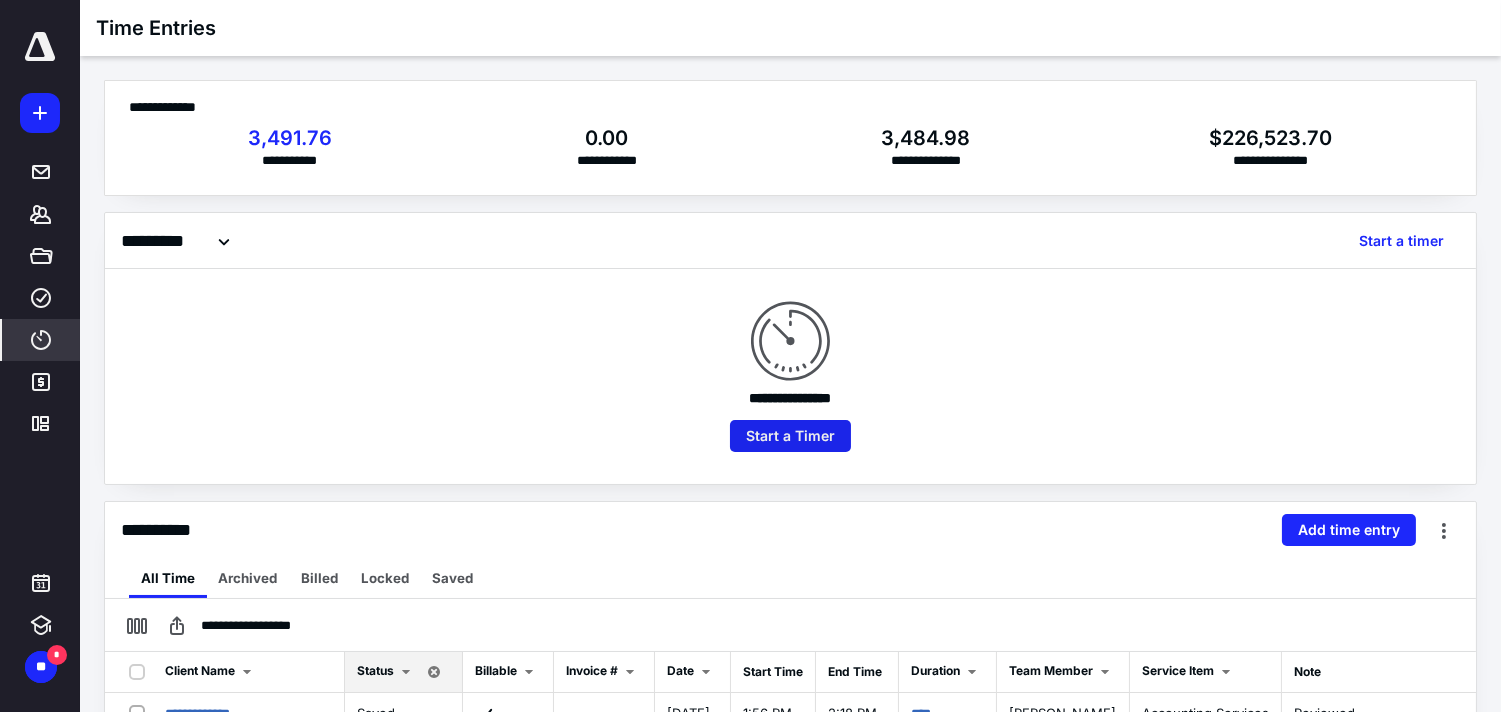 click on "Start a Timer" at bounding box center (790, 436) 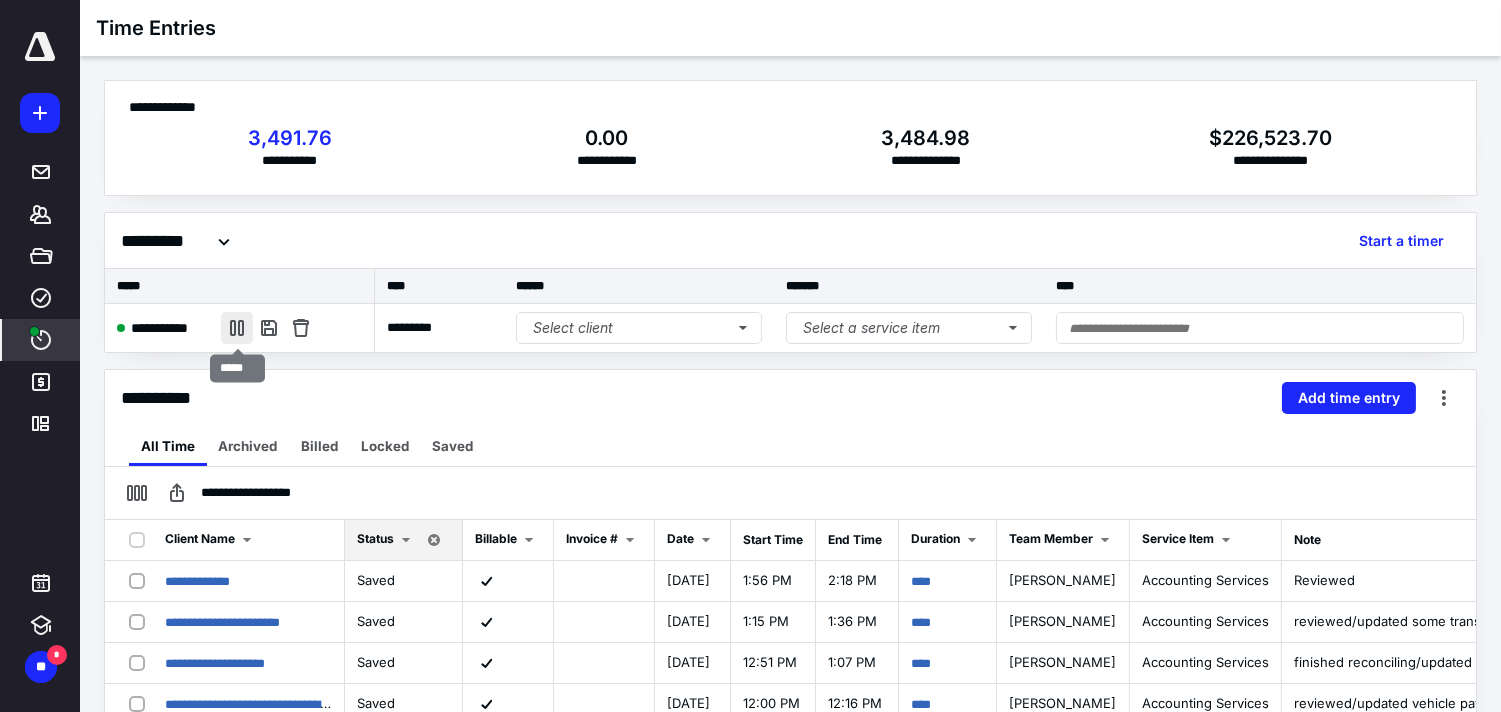 click at bounding box center [237, 328] 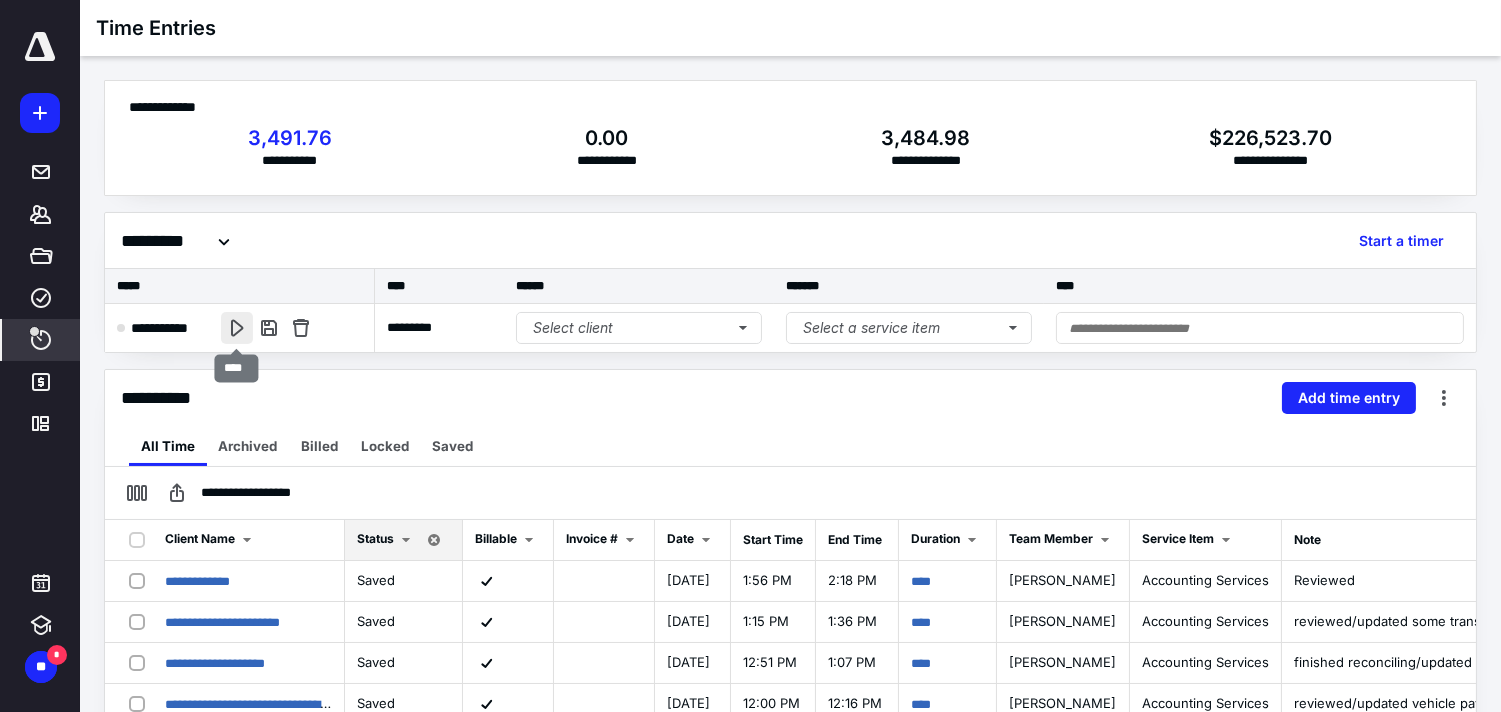 click at bounding box center (237, 328) 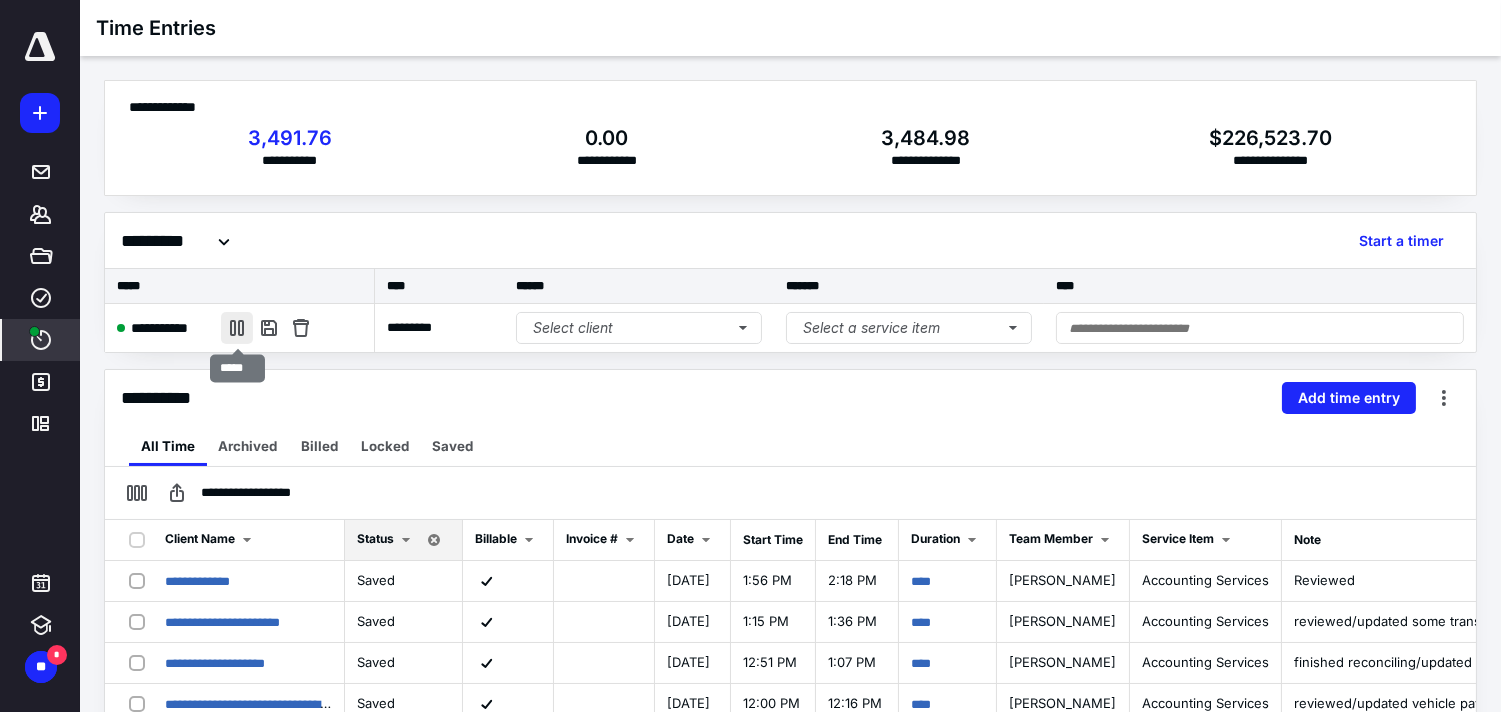 click at bounding box center [237, 328] 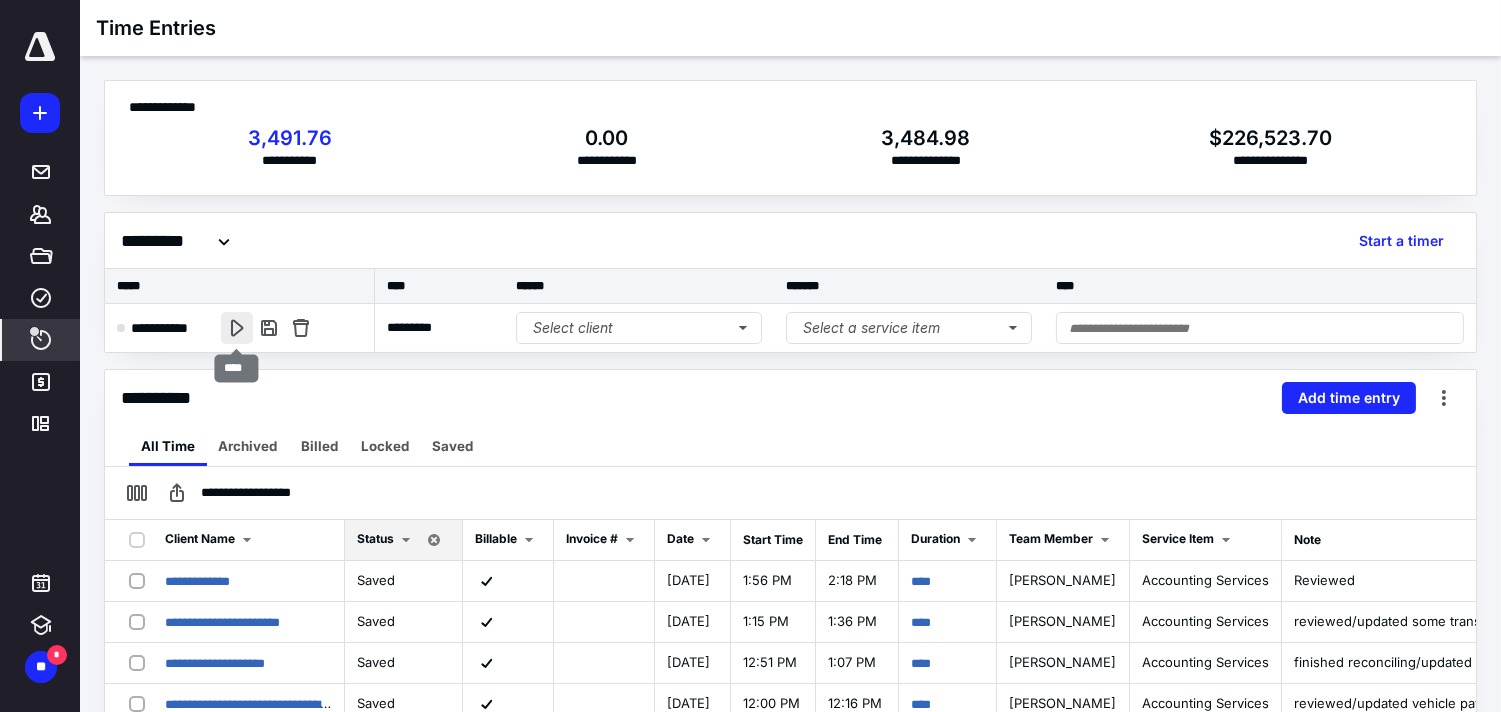 click at bounding box center (237, 328) 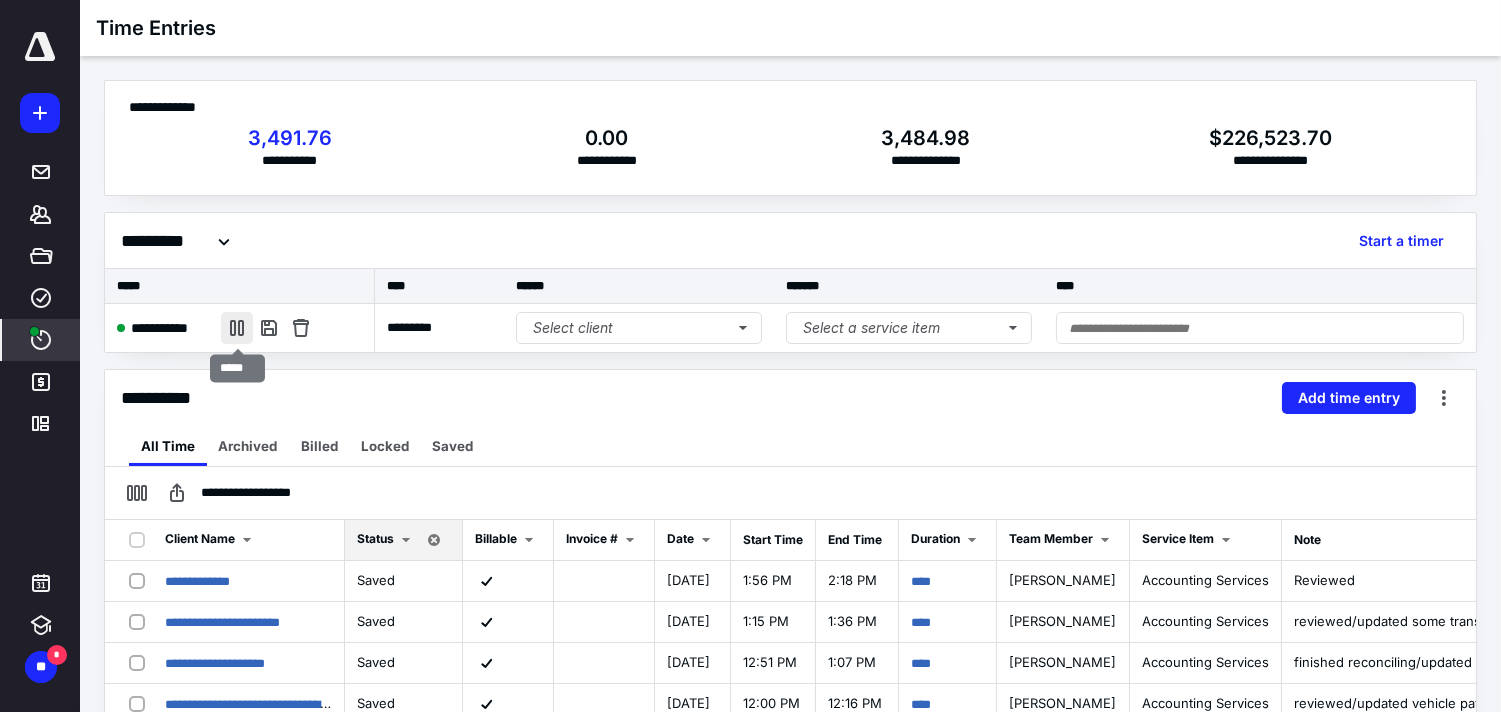 click at bounding box center [237, 328] 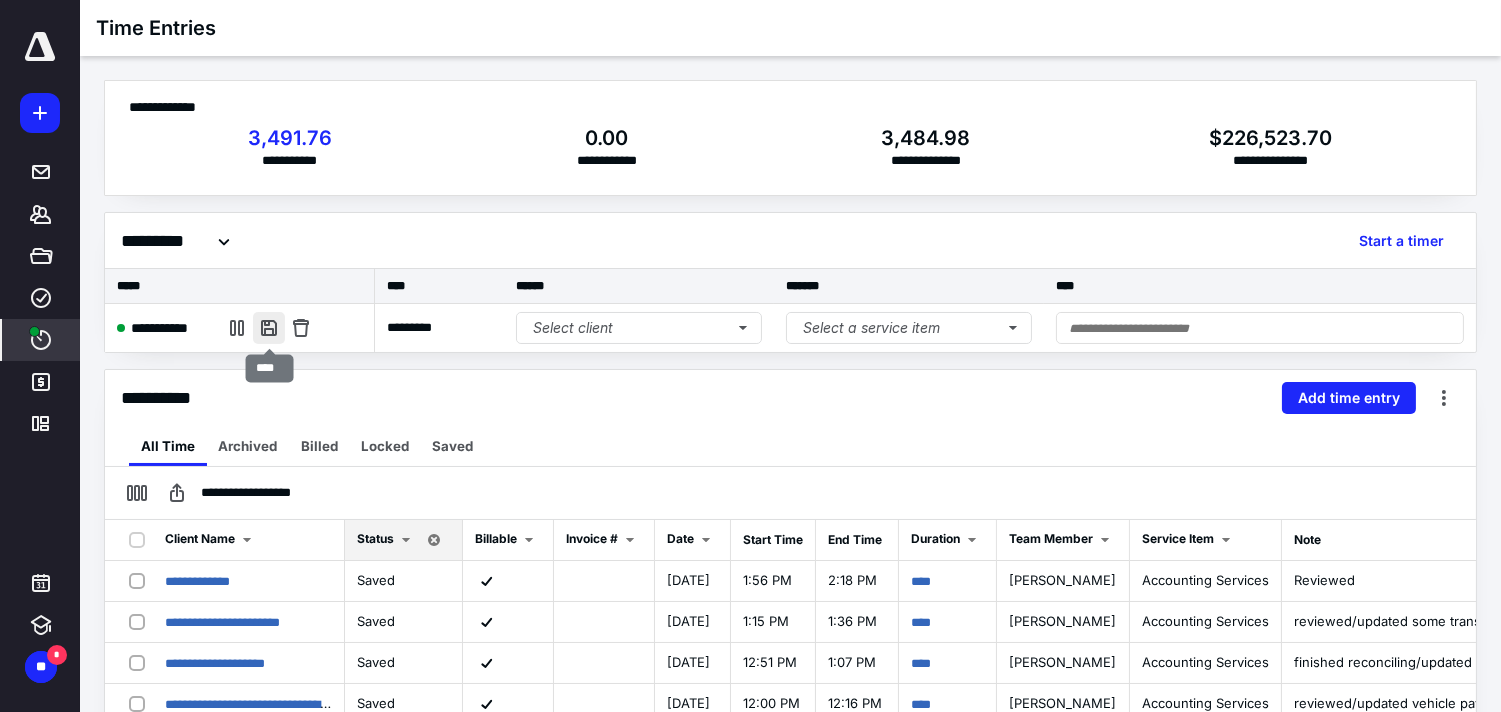 click at bounding box center (269, 328) 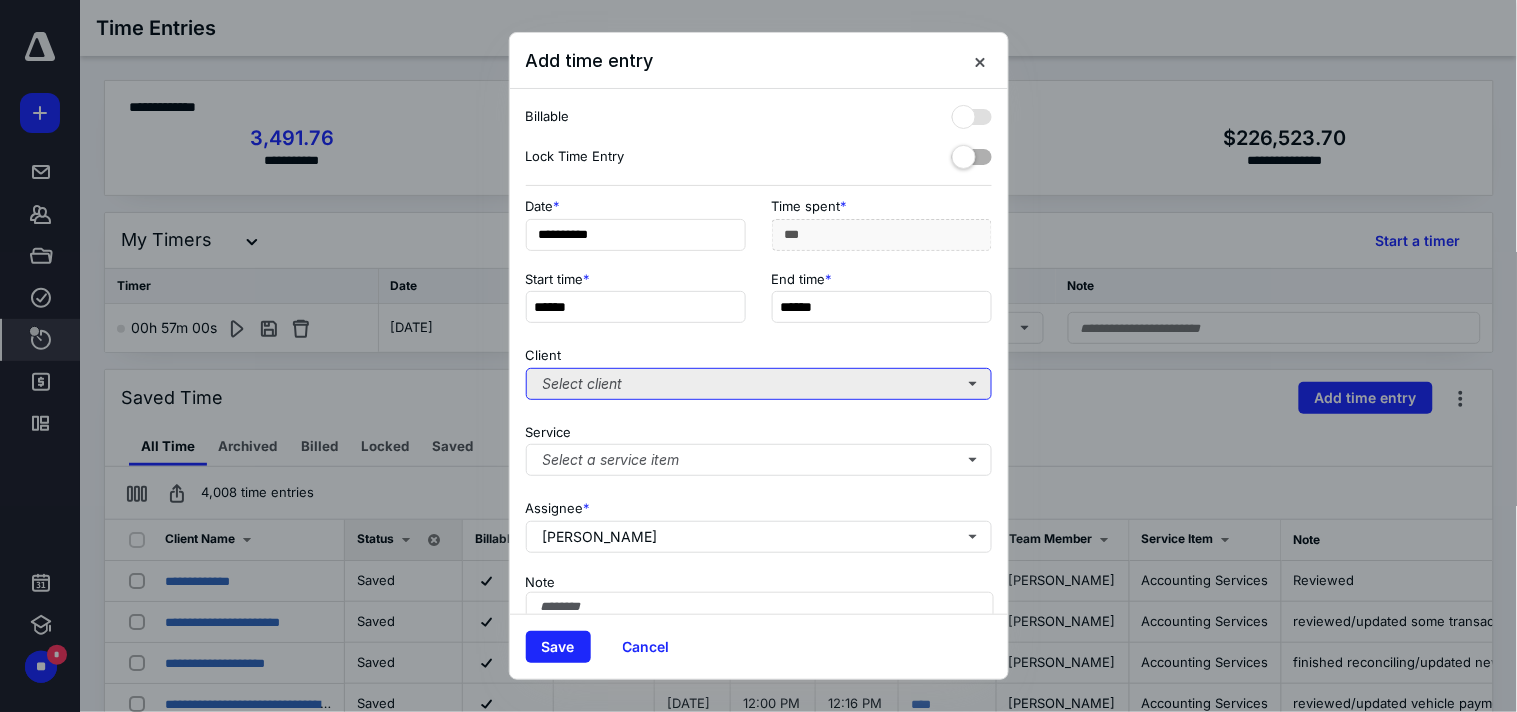 click on "Select client" at bounding box center [759, 384] 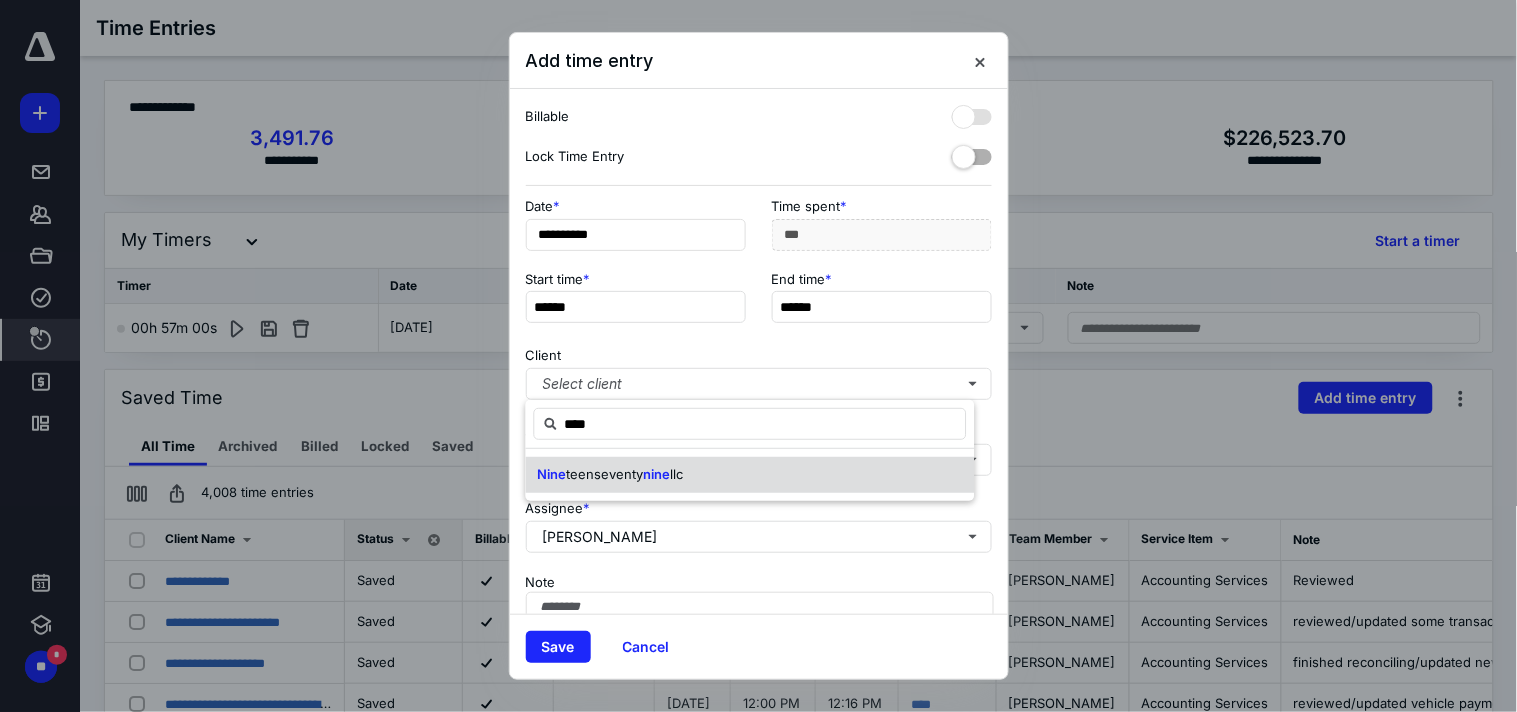 click on "nine" at bounding box center (657, 474) 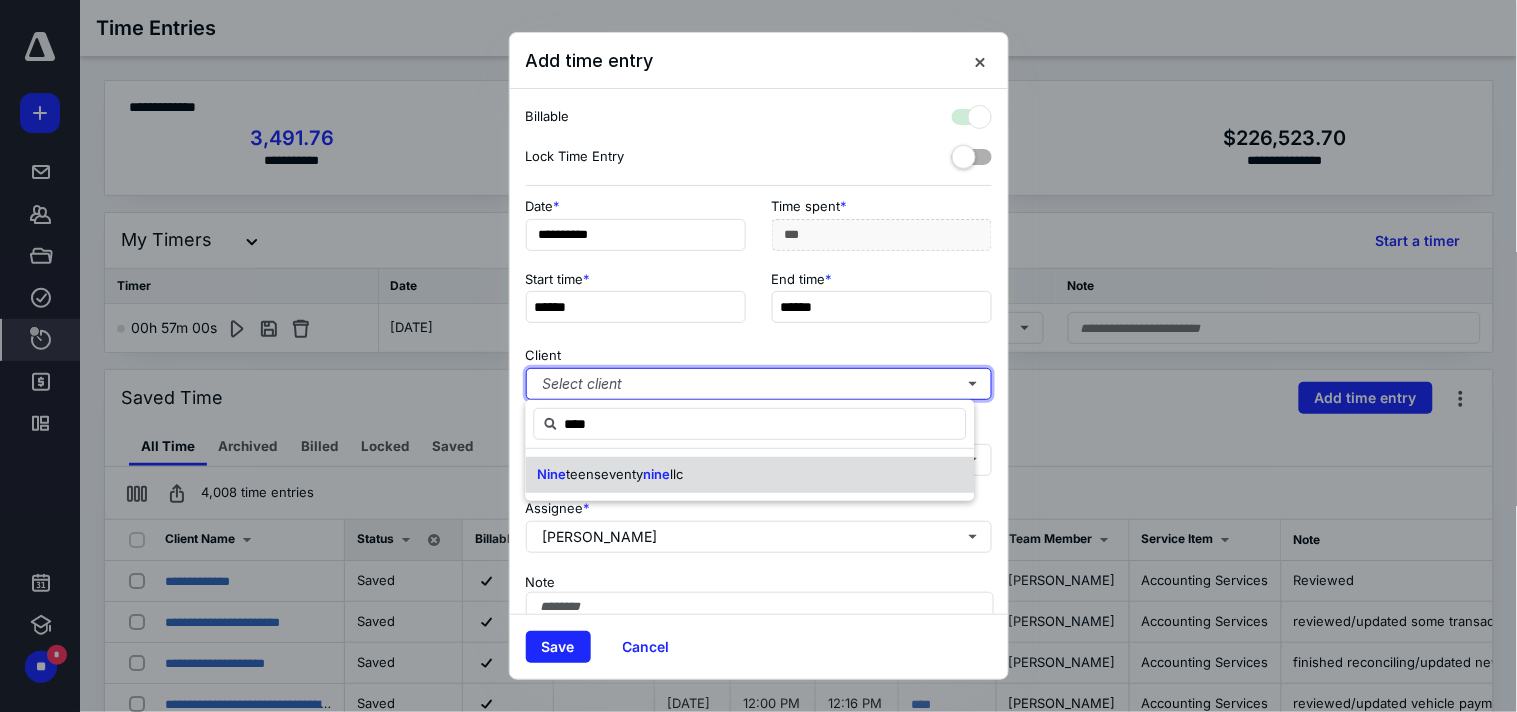 checkbox on "true" 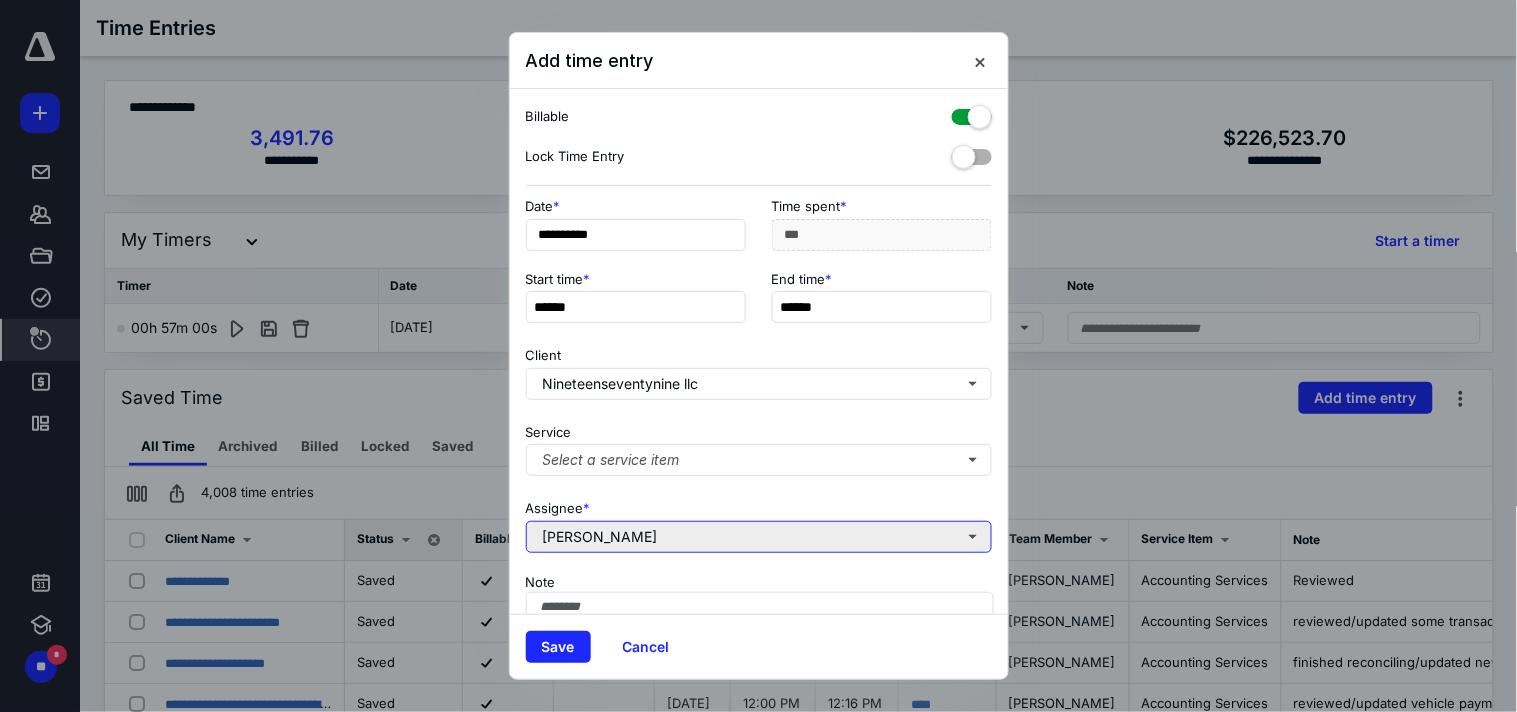click on "[PERSON_NAME]" at bounding box center (759, 537) 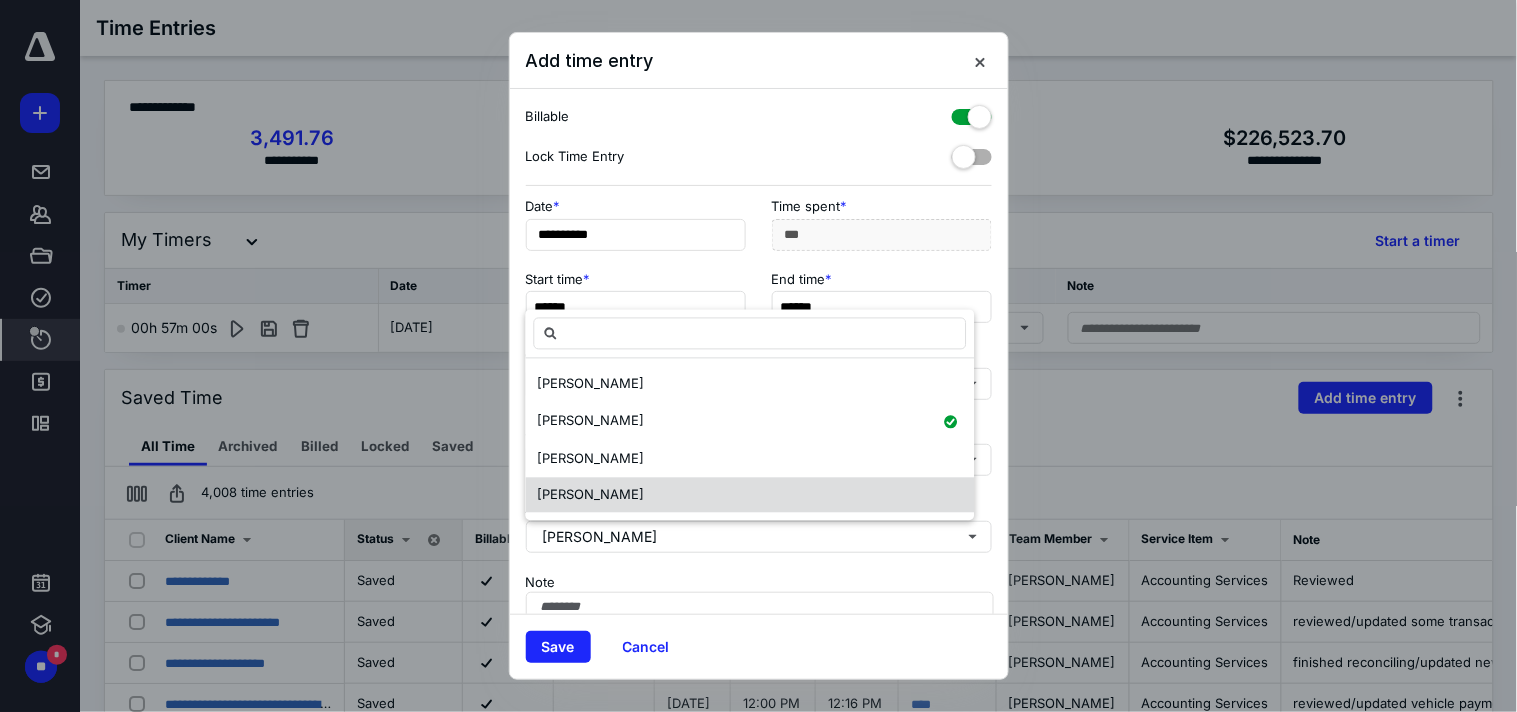 click on "[PERSON_NAME]" at bounding box center [750, 495] 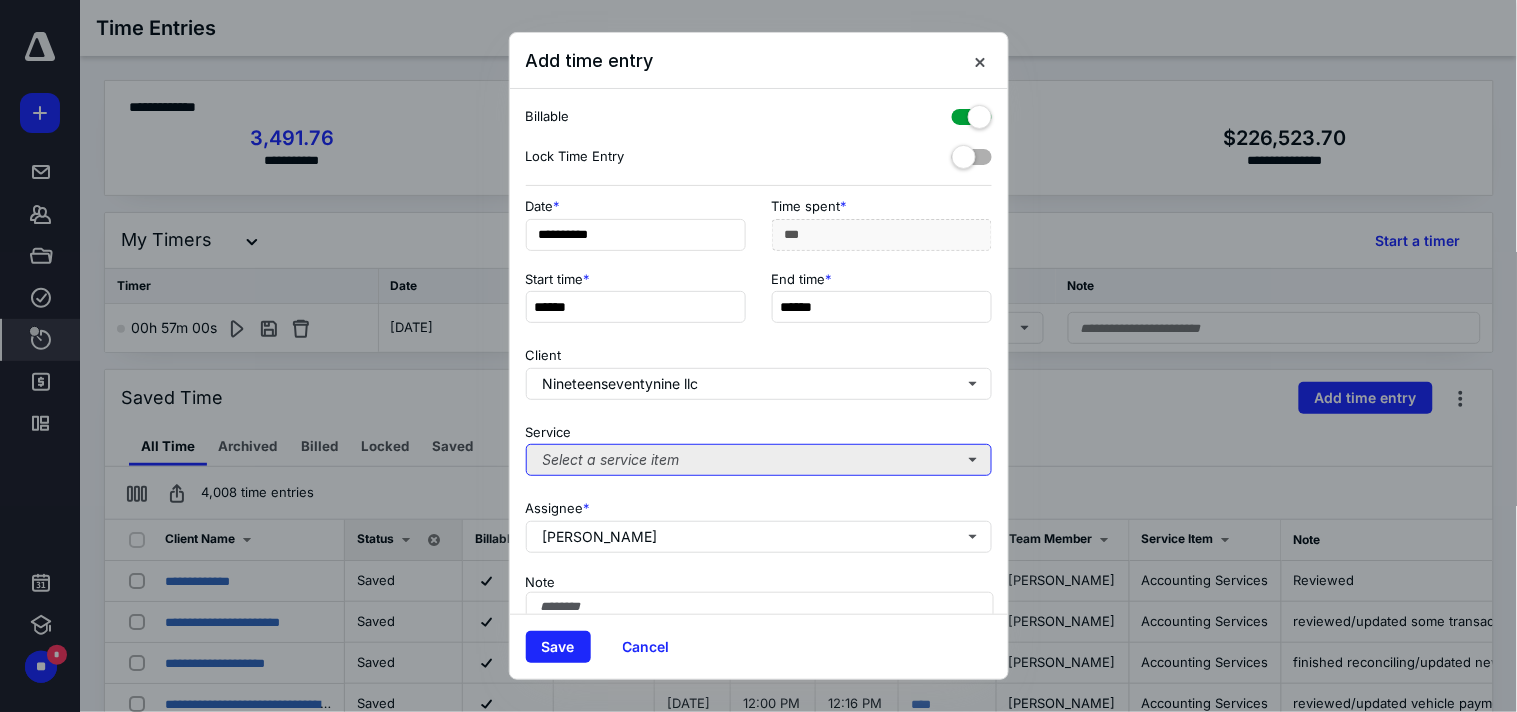 click on "Select a service item" at bounding box center (759, 460) 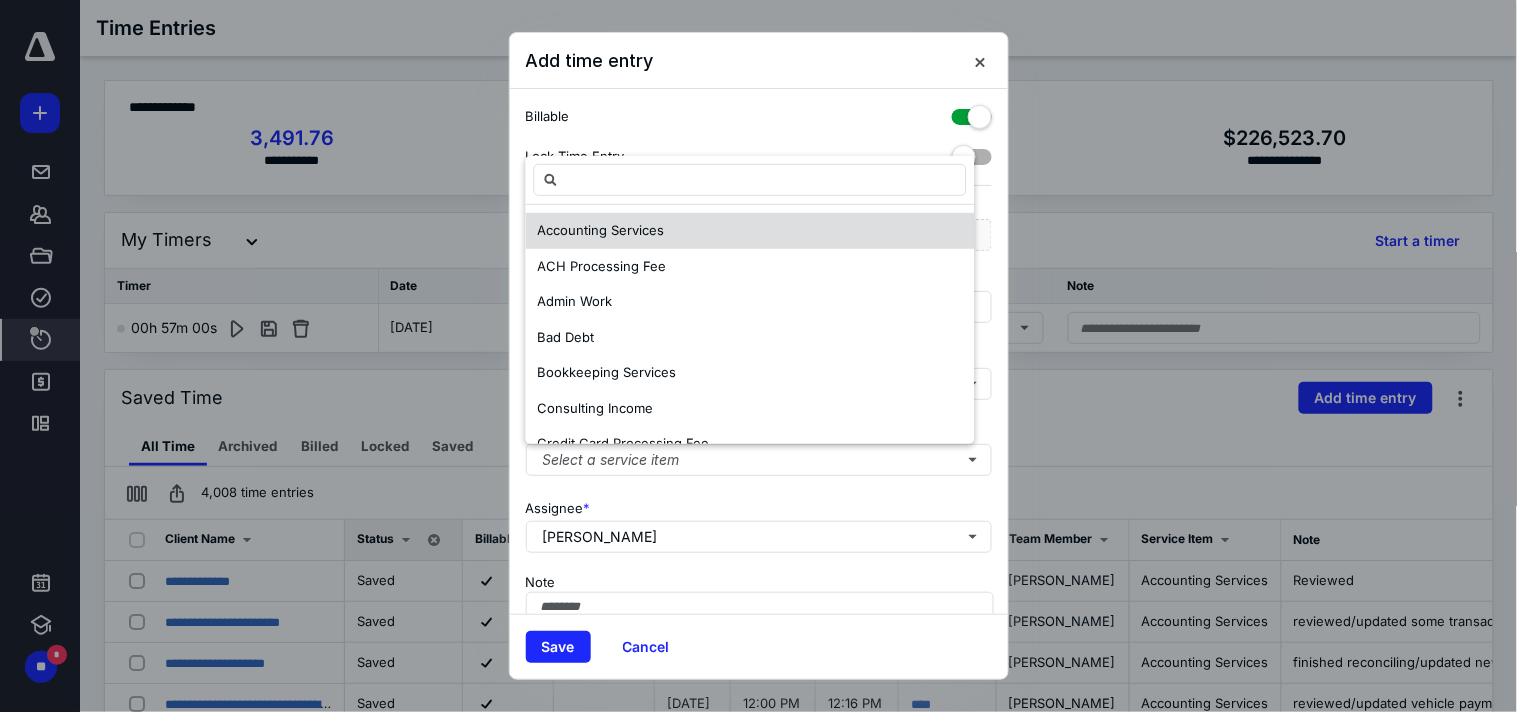 click on "Accounting Services" at bounding box center (750, 231) 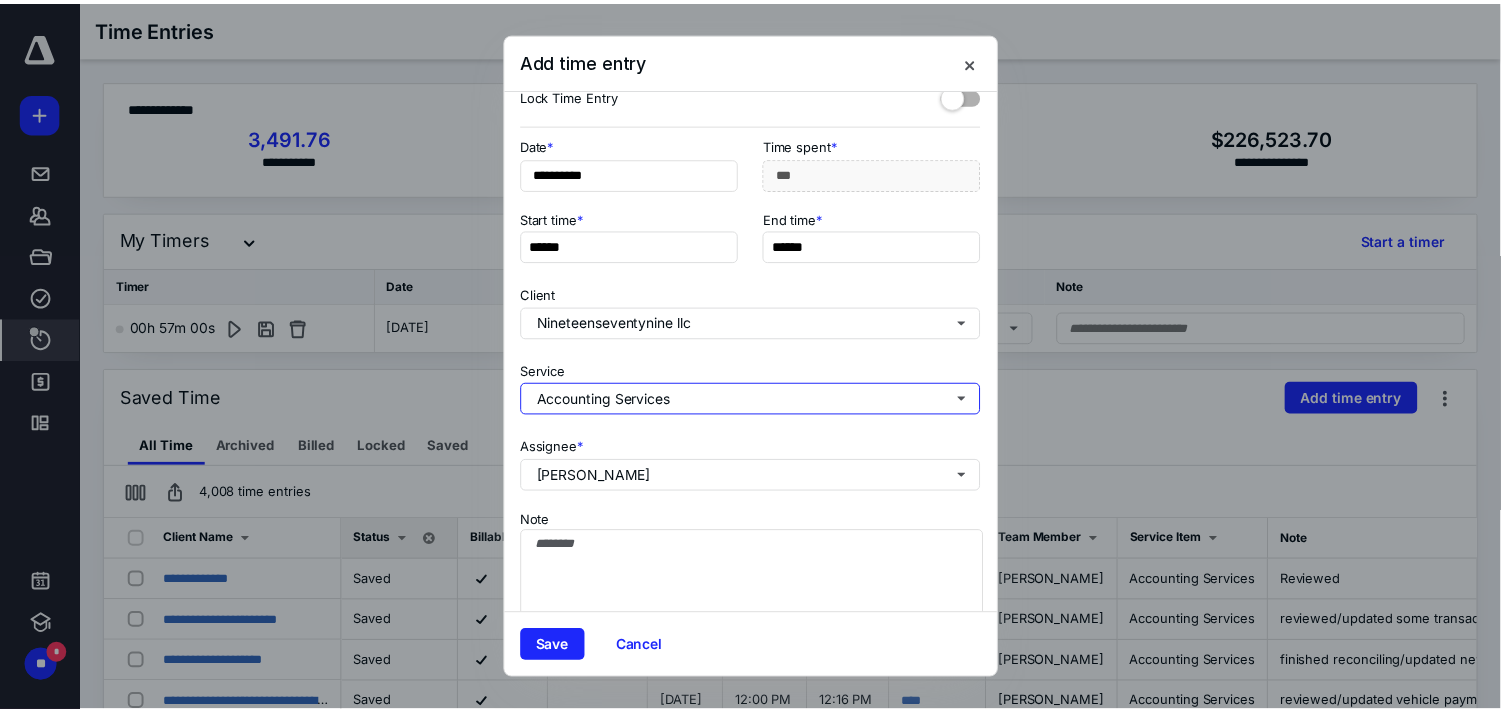 scroll, scrollTop: 110, scrollLeft: 0, axis: vertical 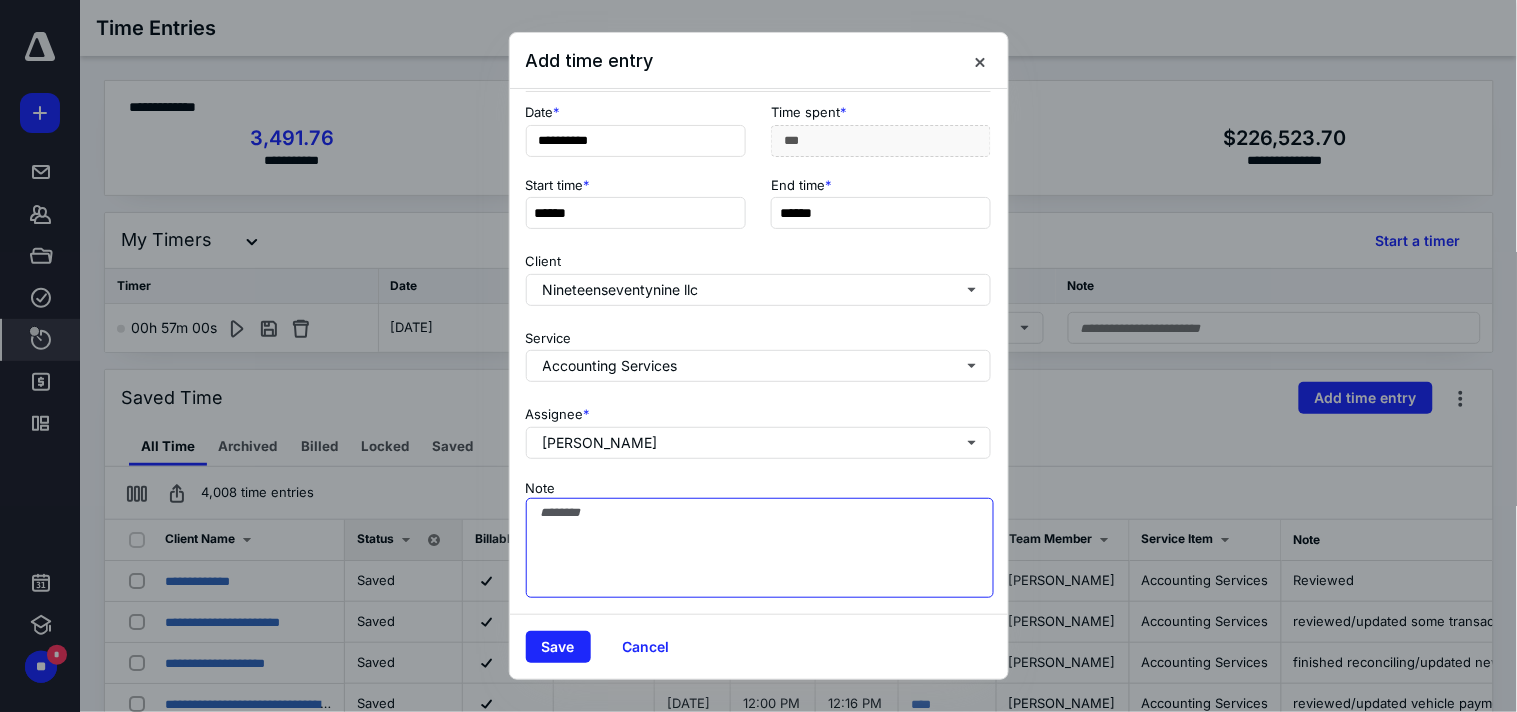 click on "Note" at bounding box center [760, 548] 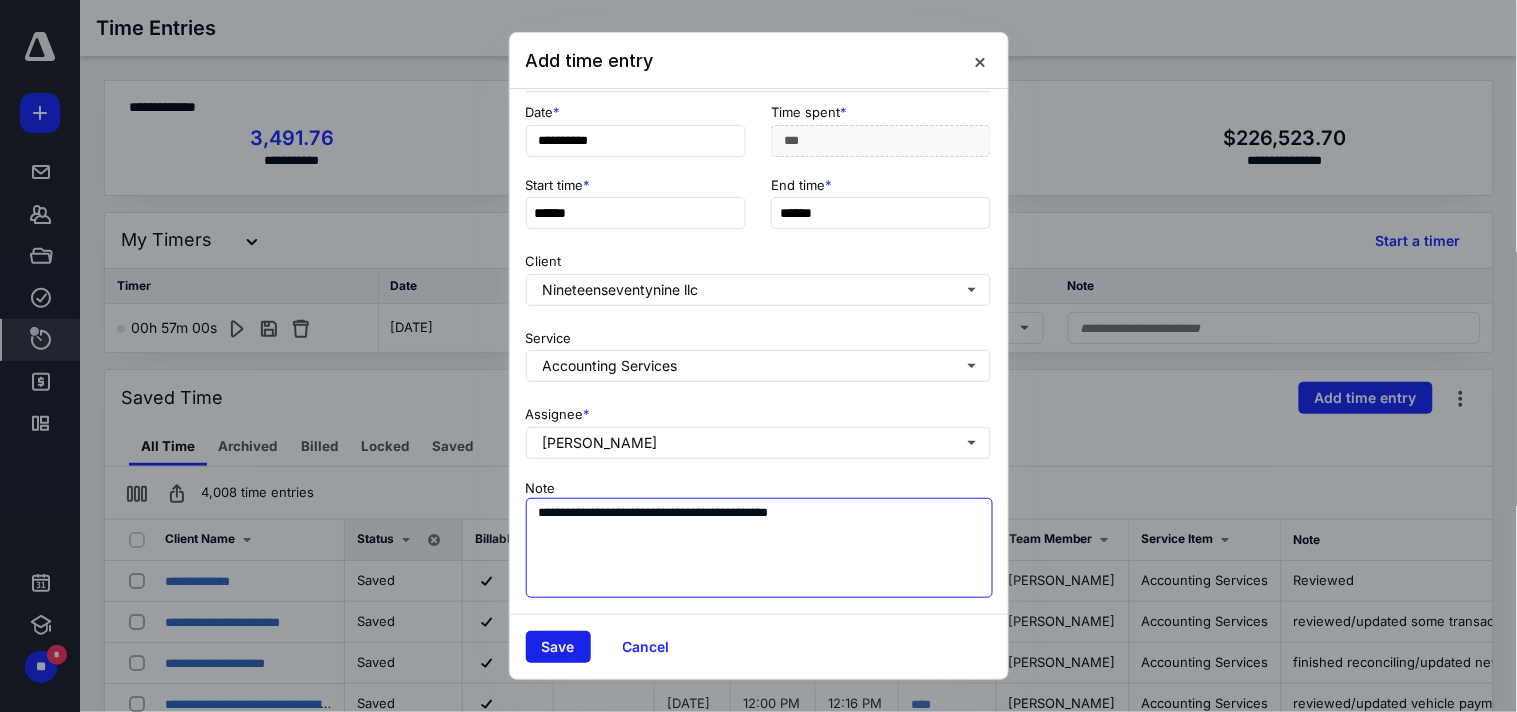 type on "**********" 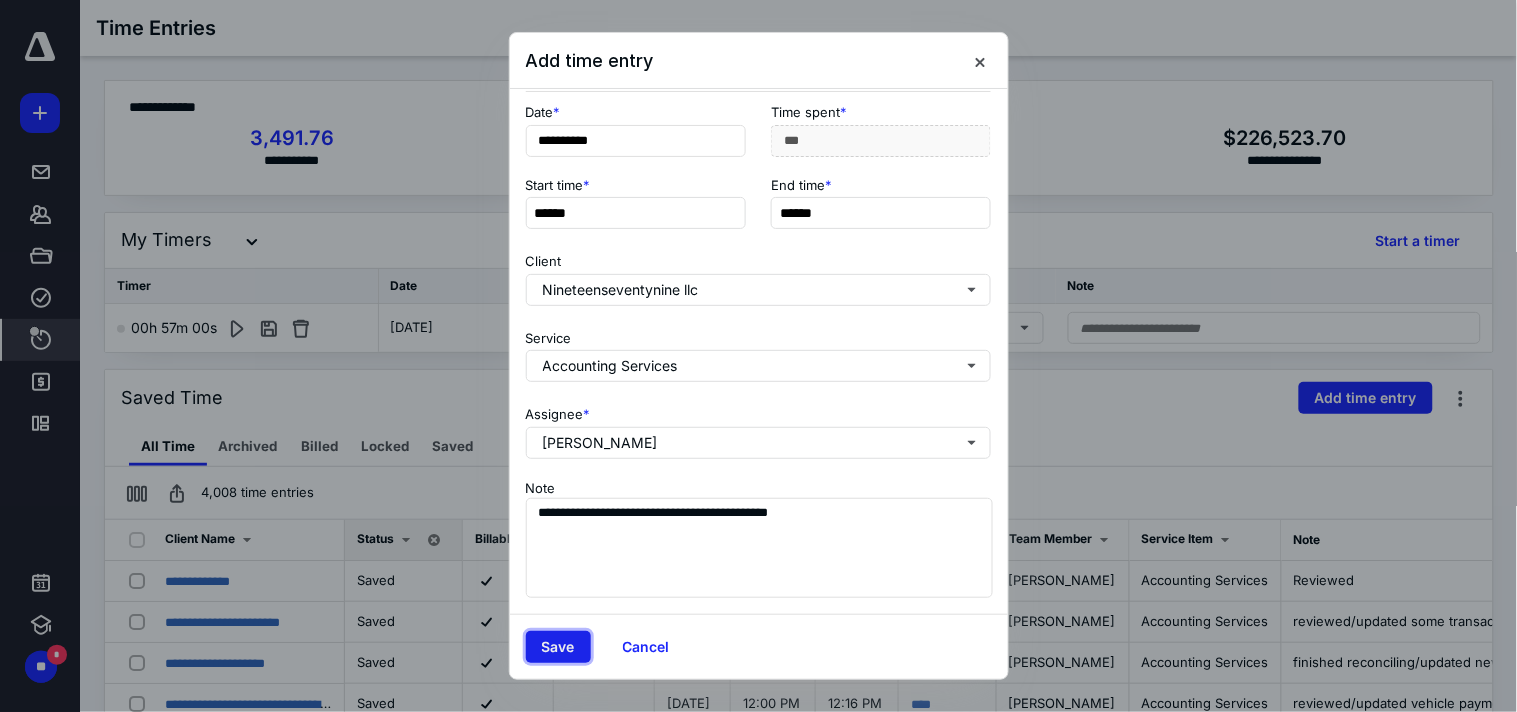 click on "Save" at bounding box center [558, 647] 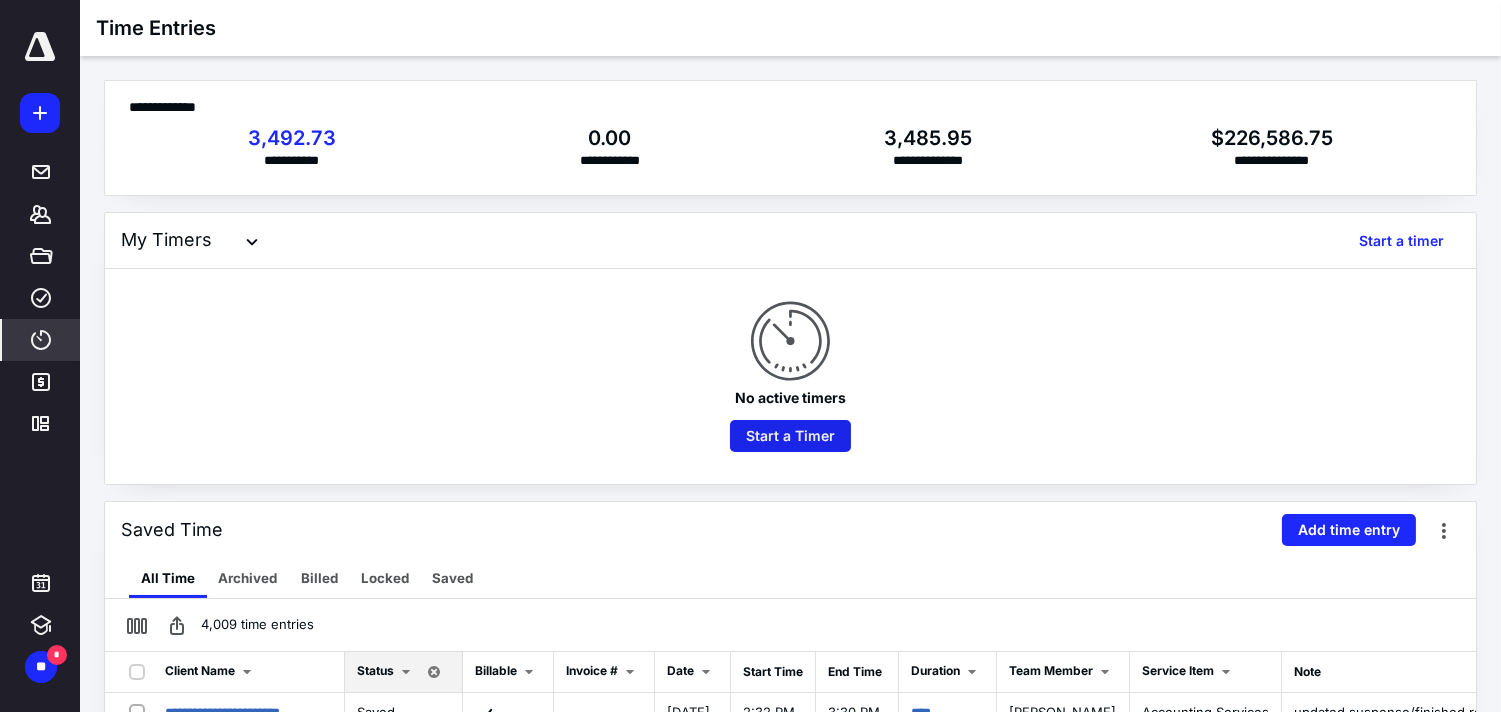 click on "Start a Timer" at bounding box center (790, 436) 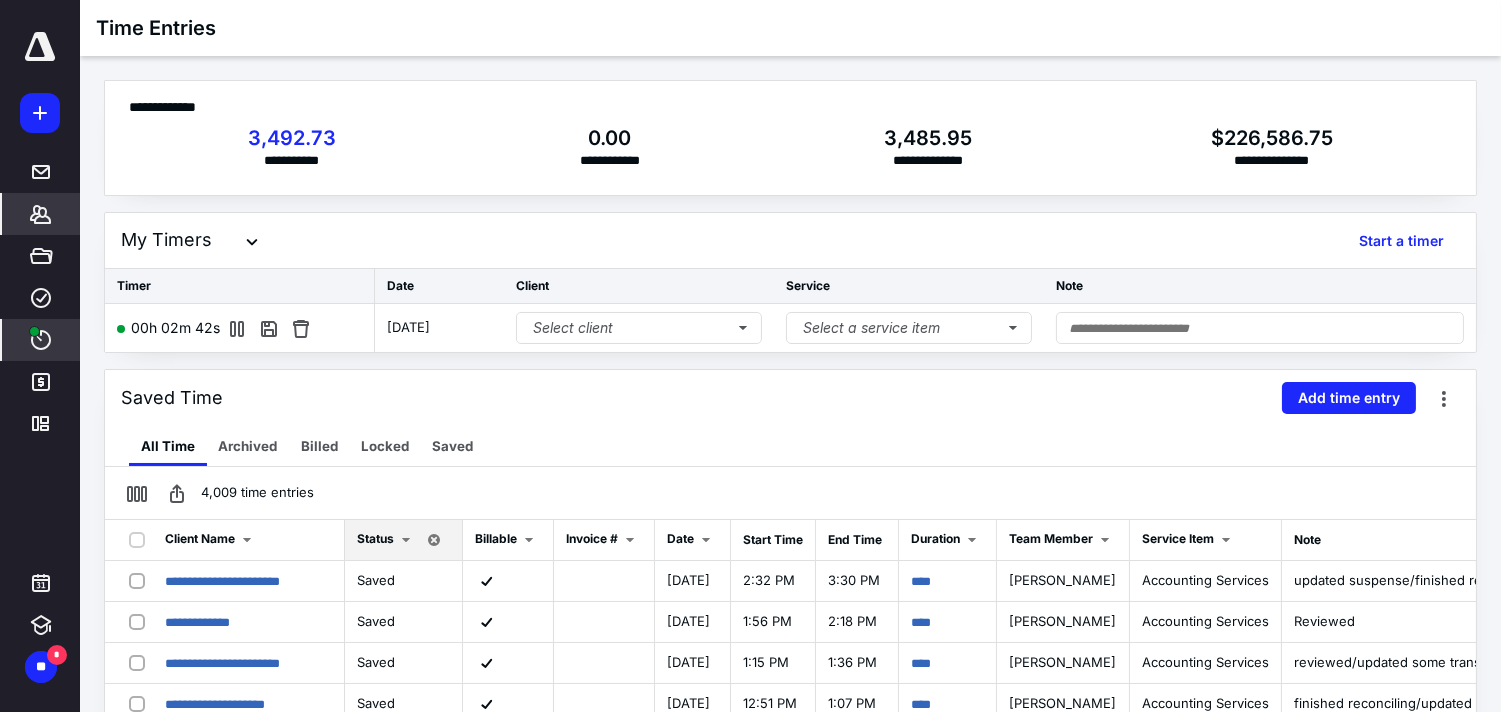 click 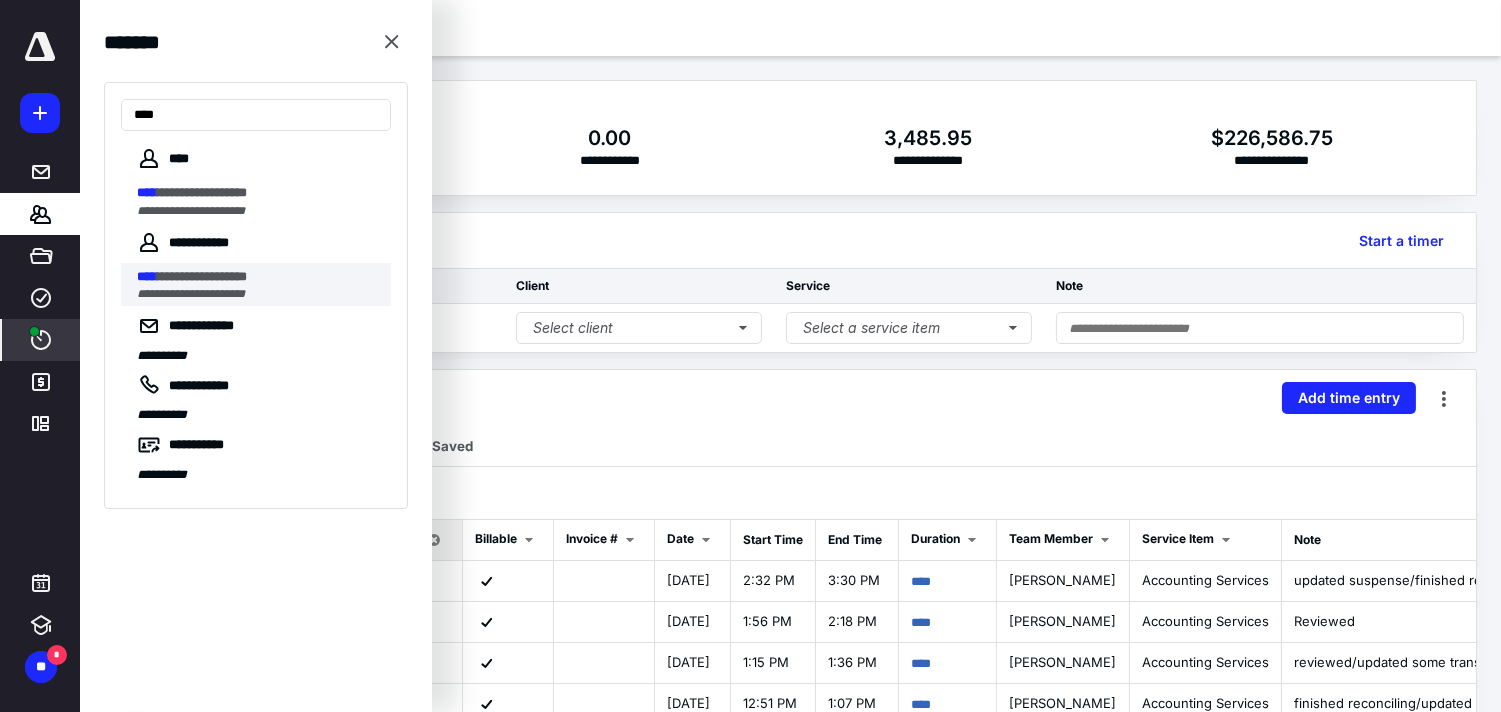type on "****" 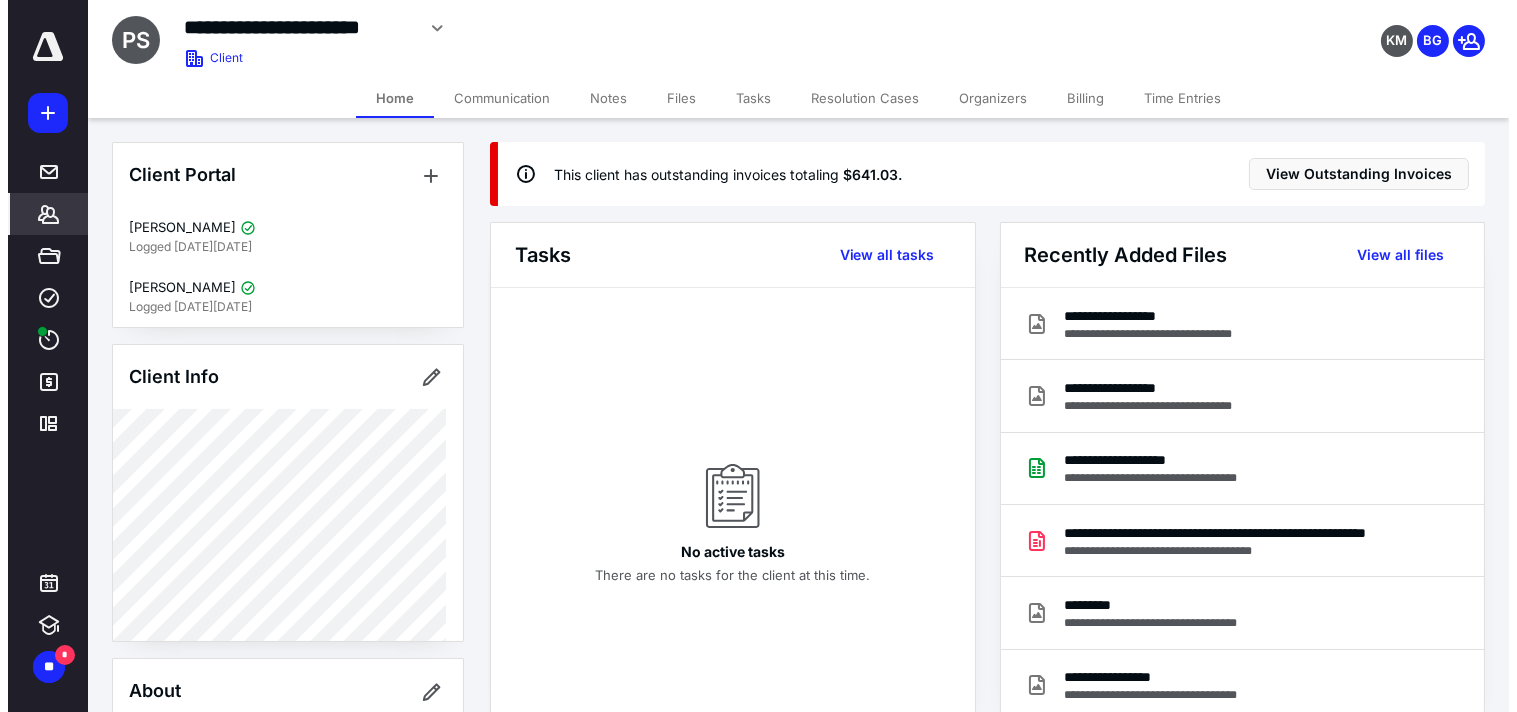 scroll, scrollTop: 0, scrollLeft: 0, axis: both 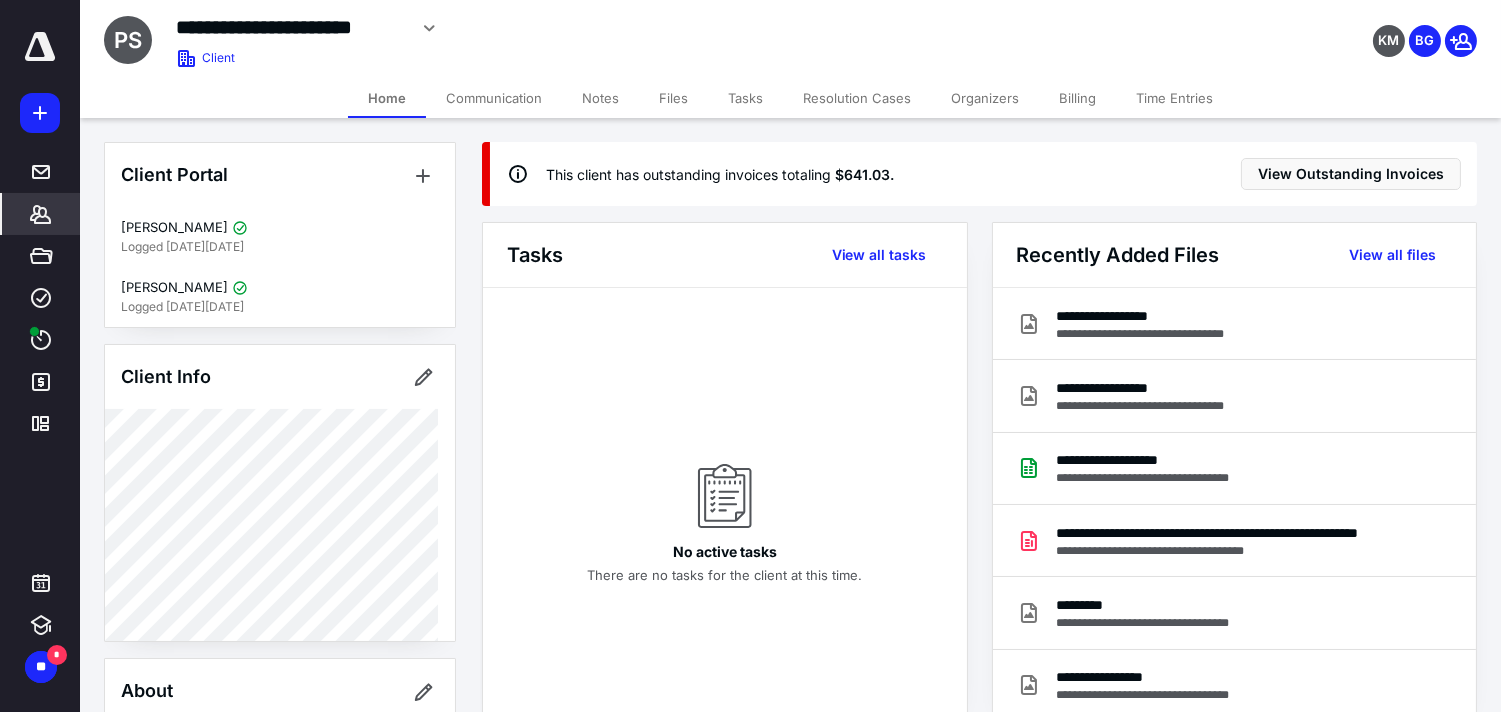 click on "Billing" at bounding box center [1077, 98] 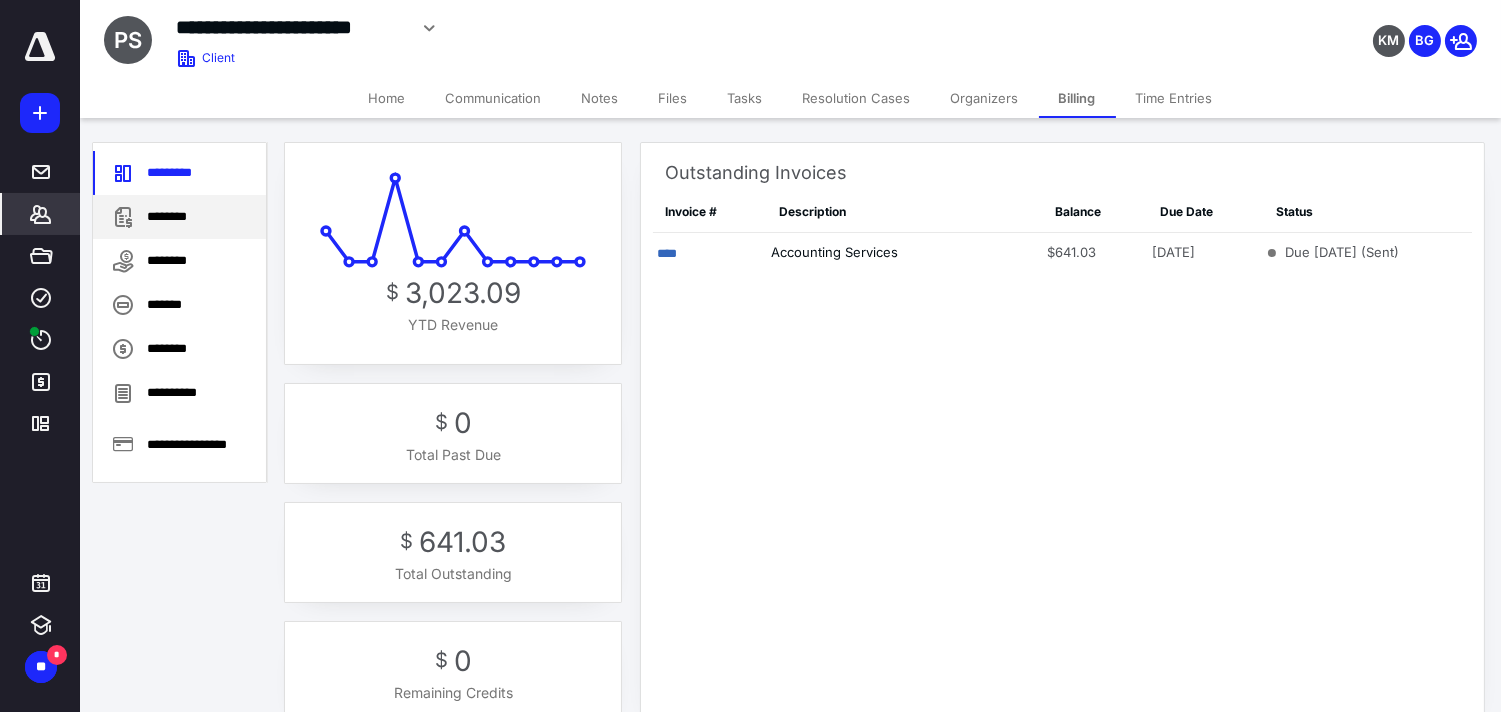click on "********" at bounding box center (179, 217) 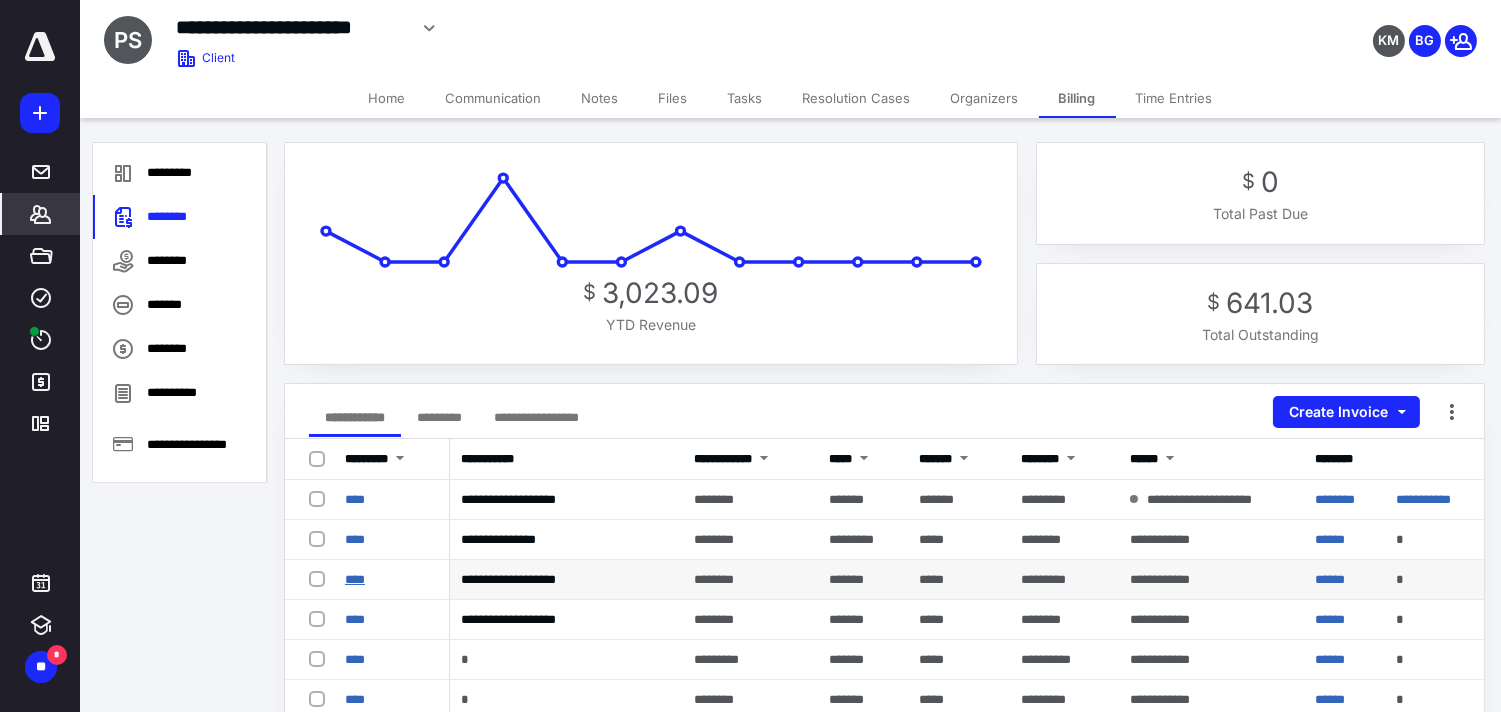 click on "****" at bounding box center [355, 579] 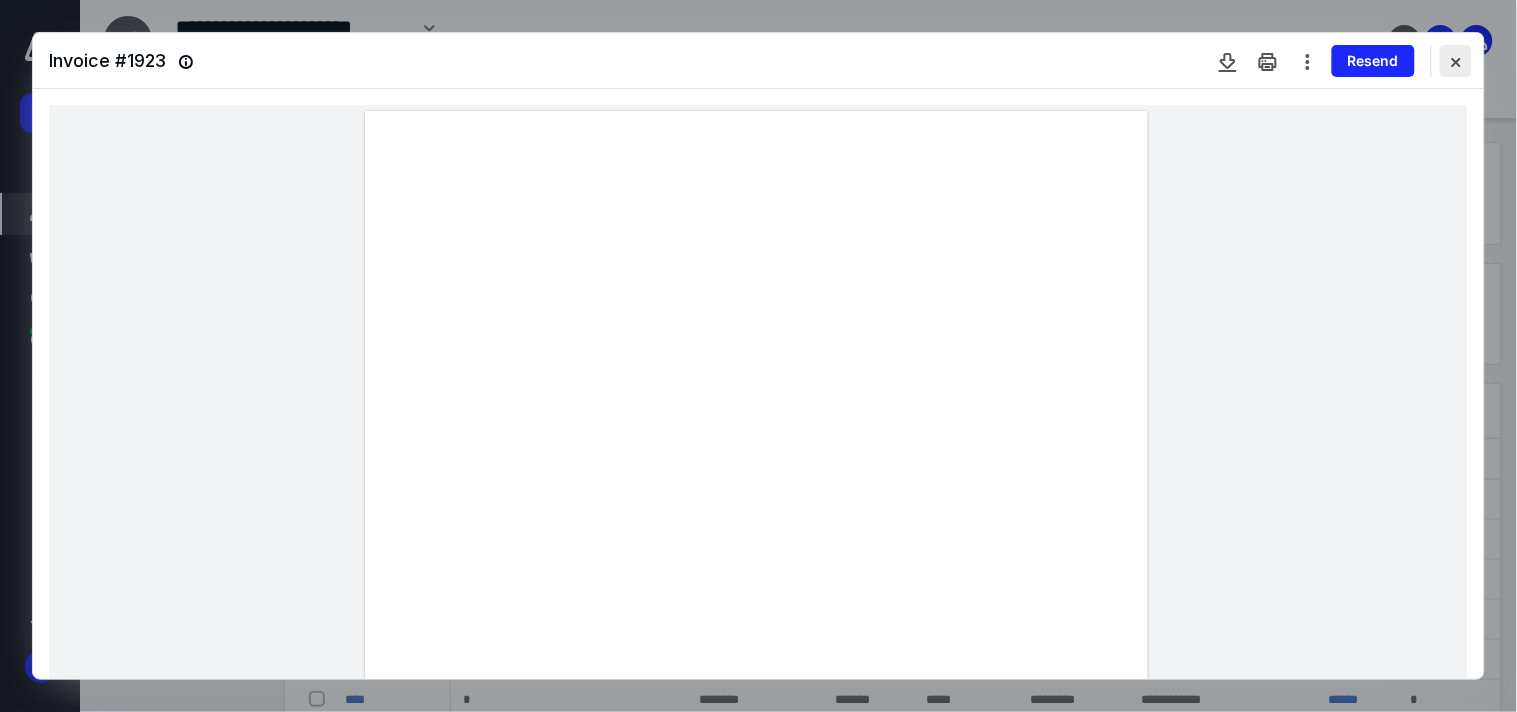 click at bounding box center (1456, 61) 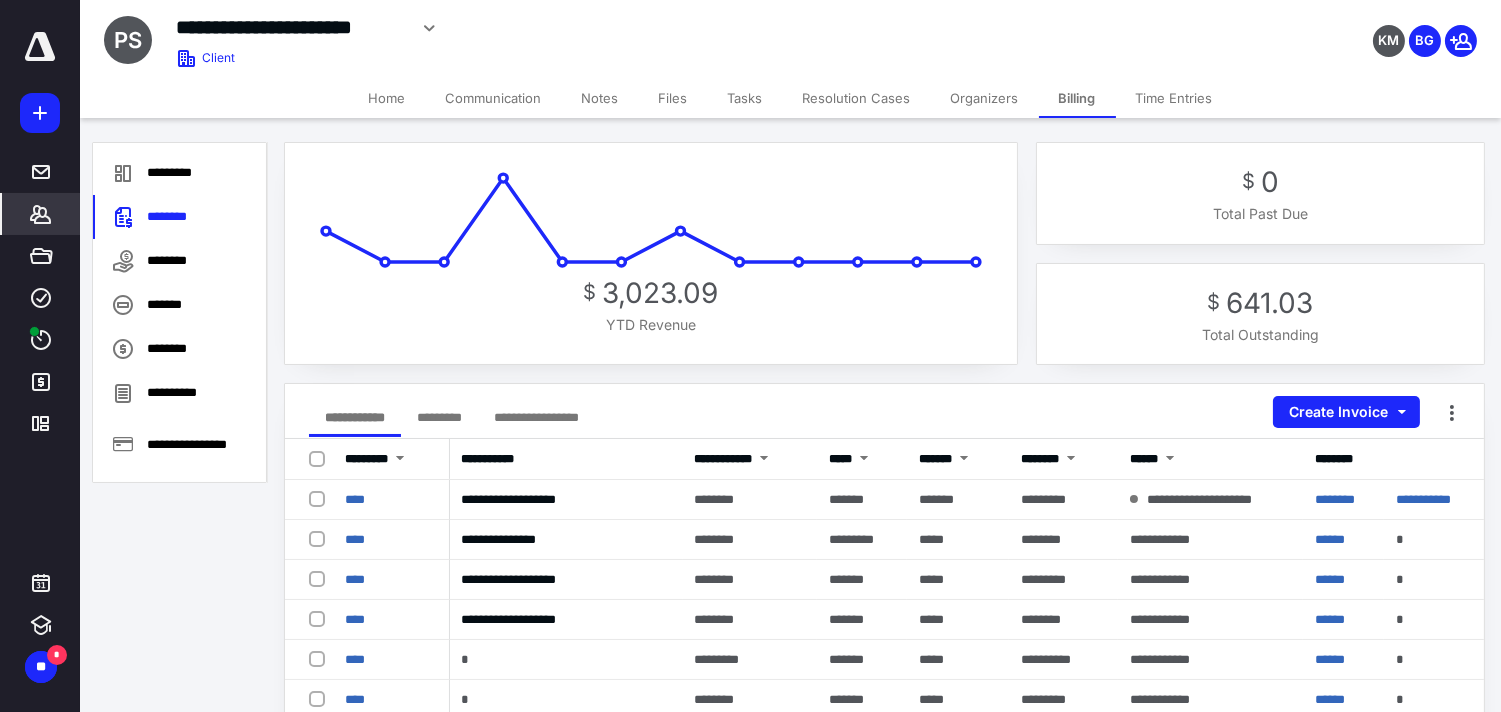 drag, startPoint x: 53, startPoint y: 337, endPoint x: 85, endPoint y: 334, distance: 32.140316 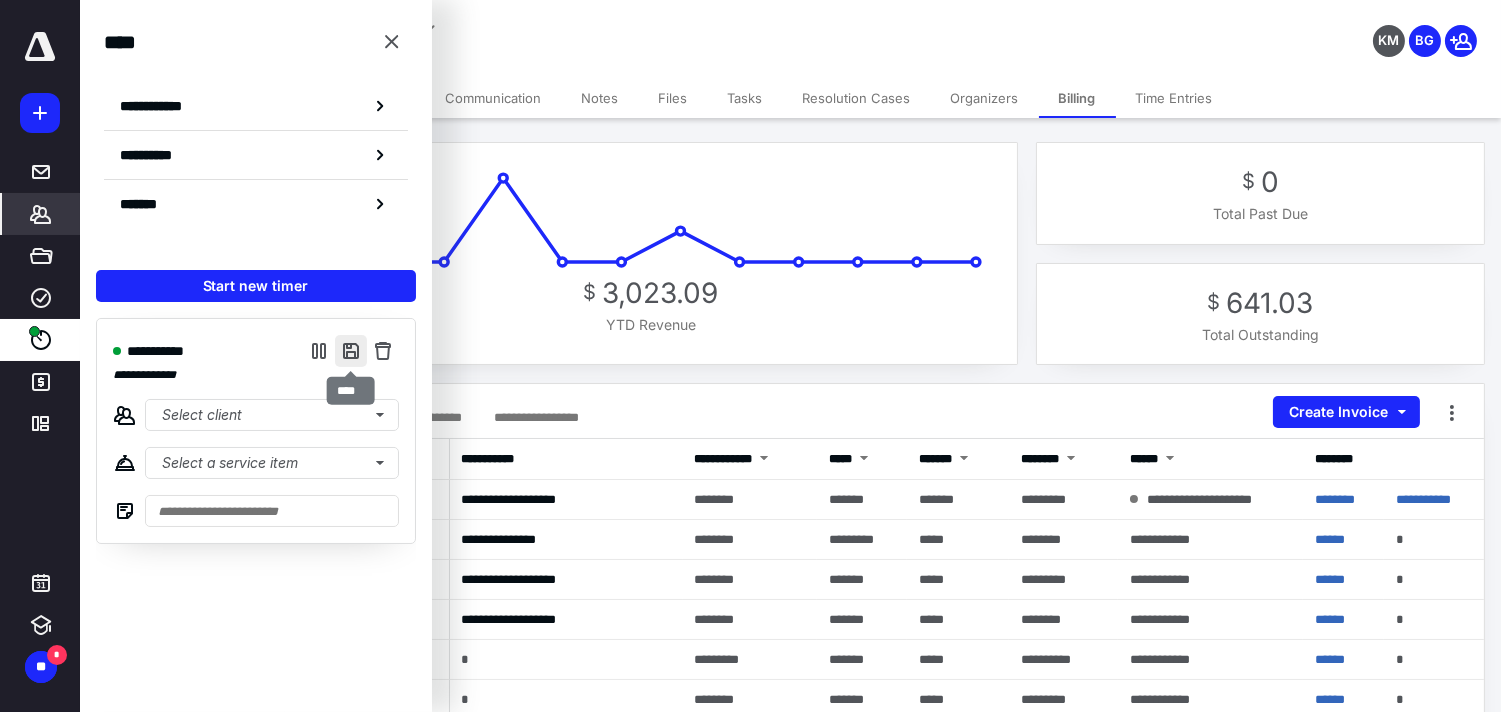 click at bounding box center (351, 351) 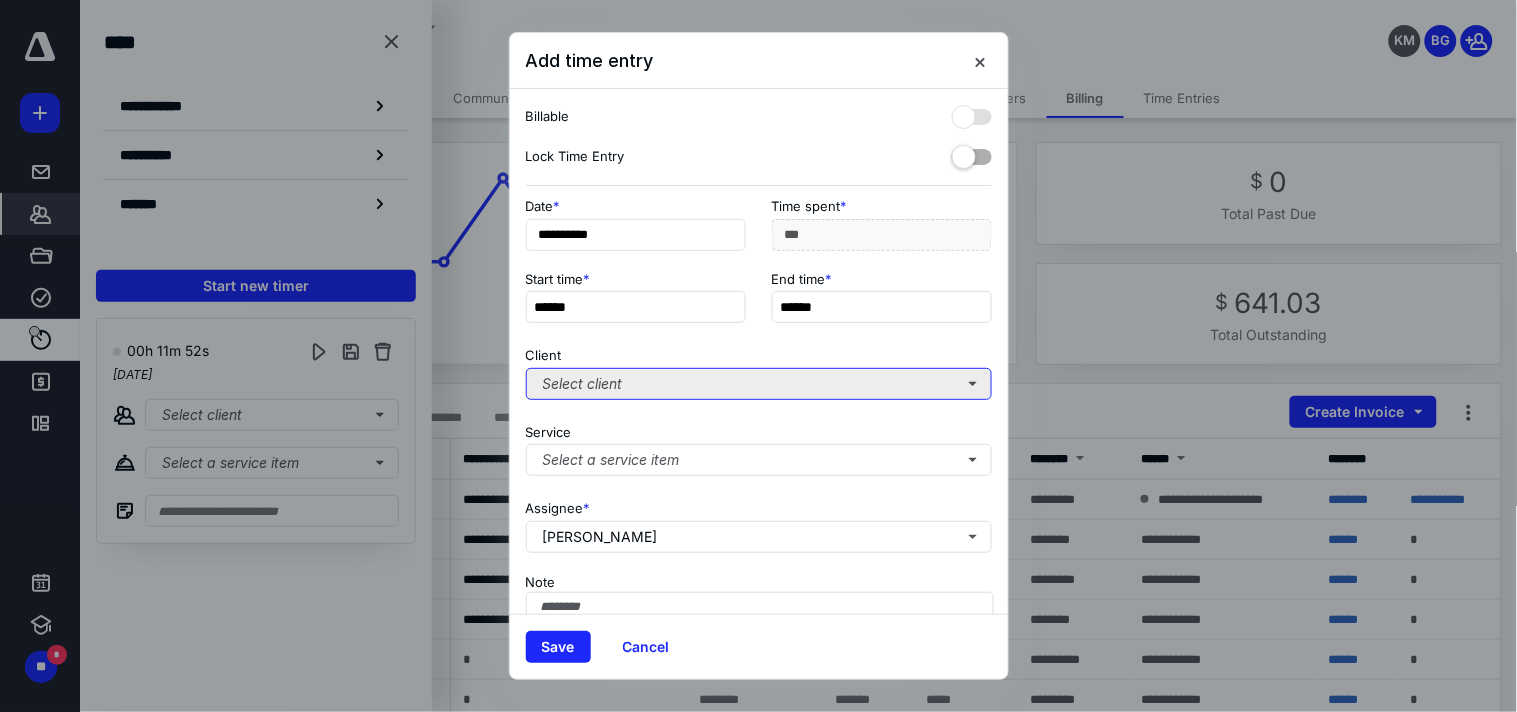 click on "Select client" at bounding box center (759, 384) 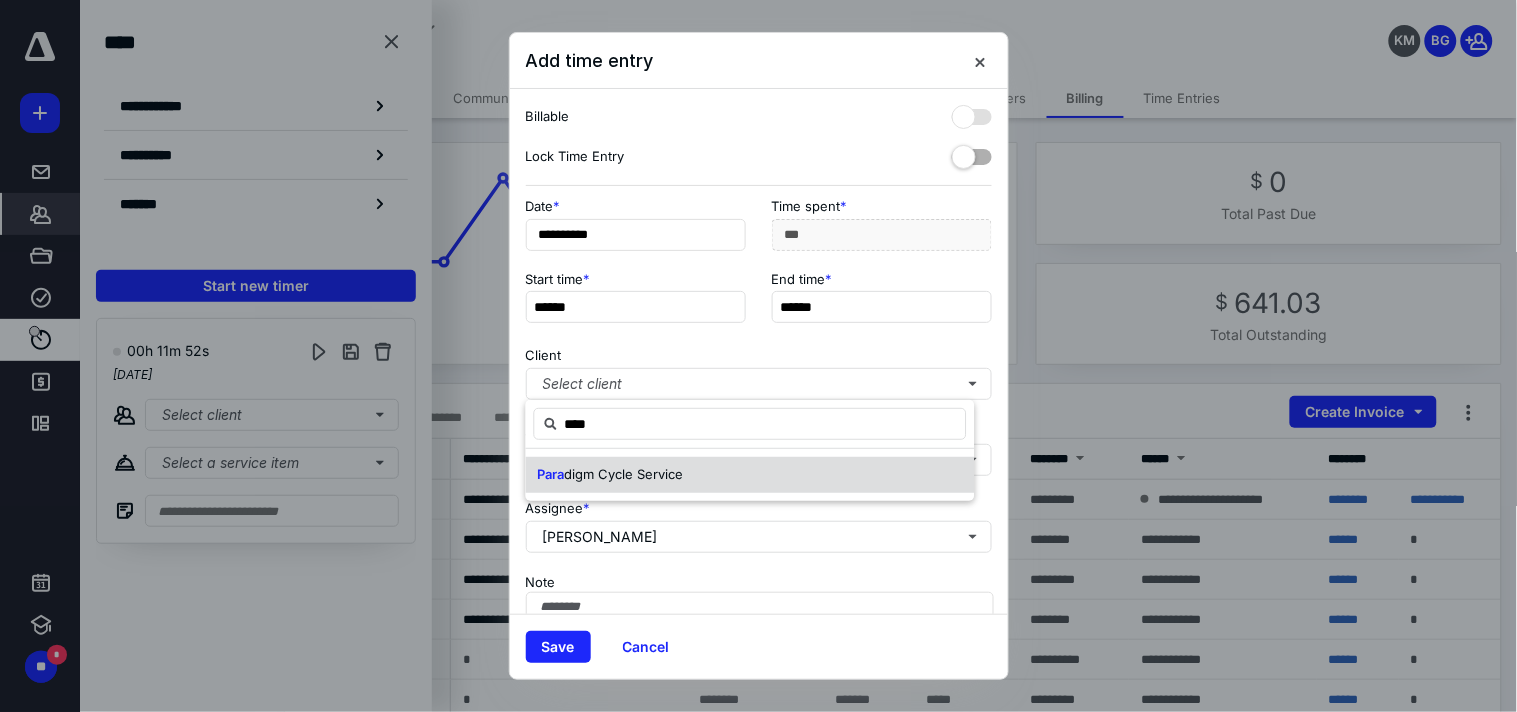 click on "digm Cycle Service" at bounding box center [624, 474] 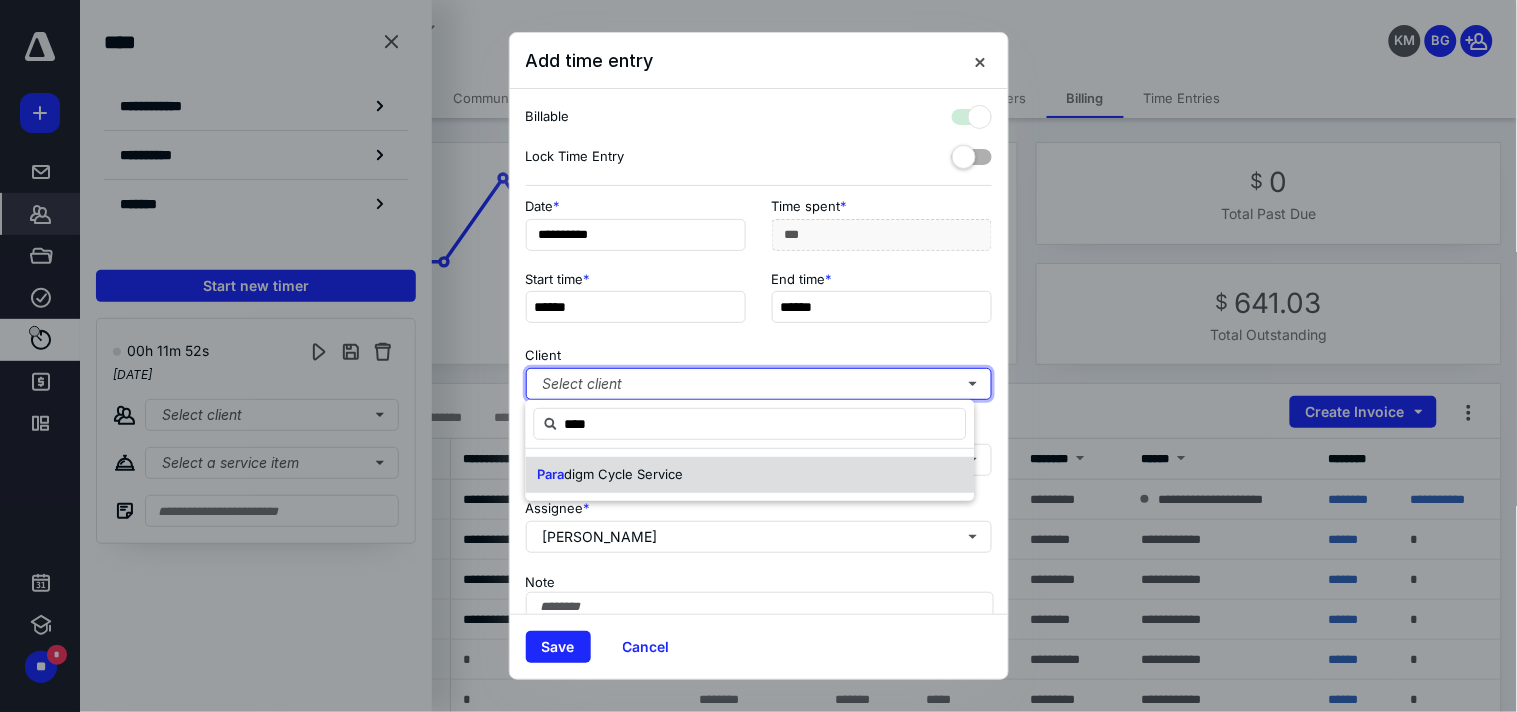 checkbox on "true" 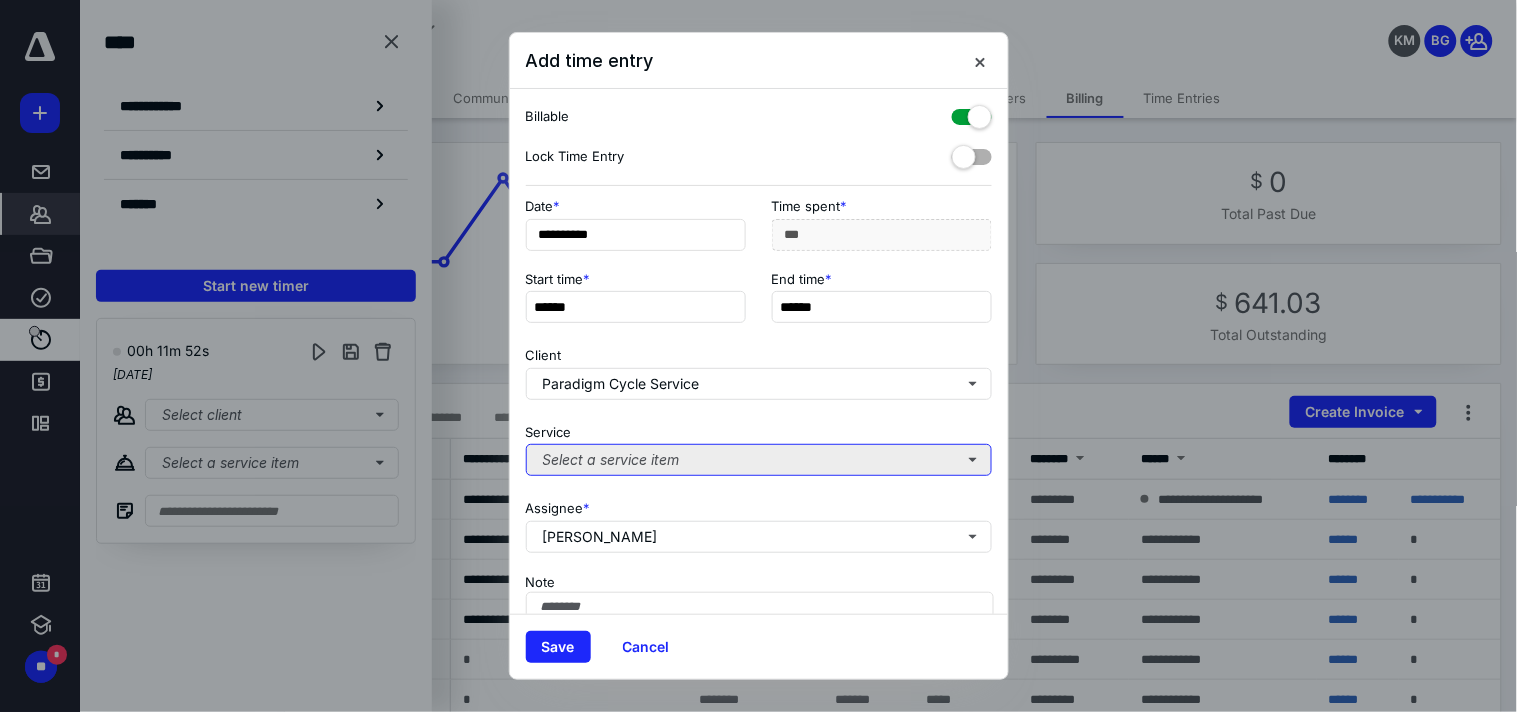 click on "Select a service item" at bounding box center [759, 460] 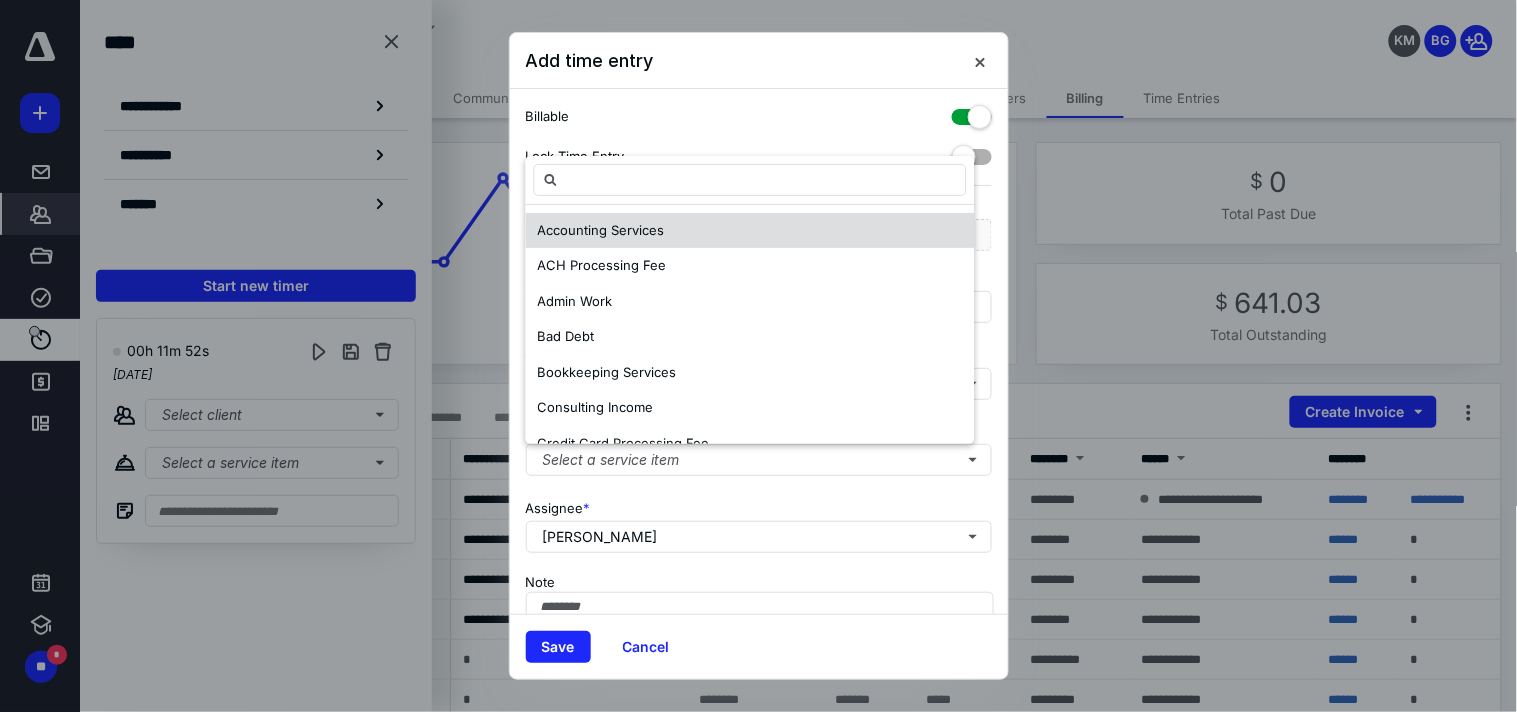 click on "Accounting Services" at bounding box center [750, 231] 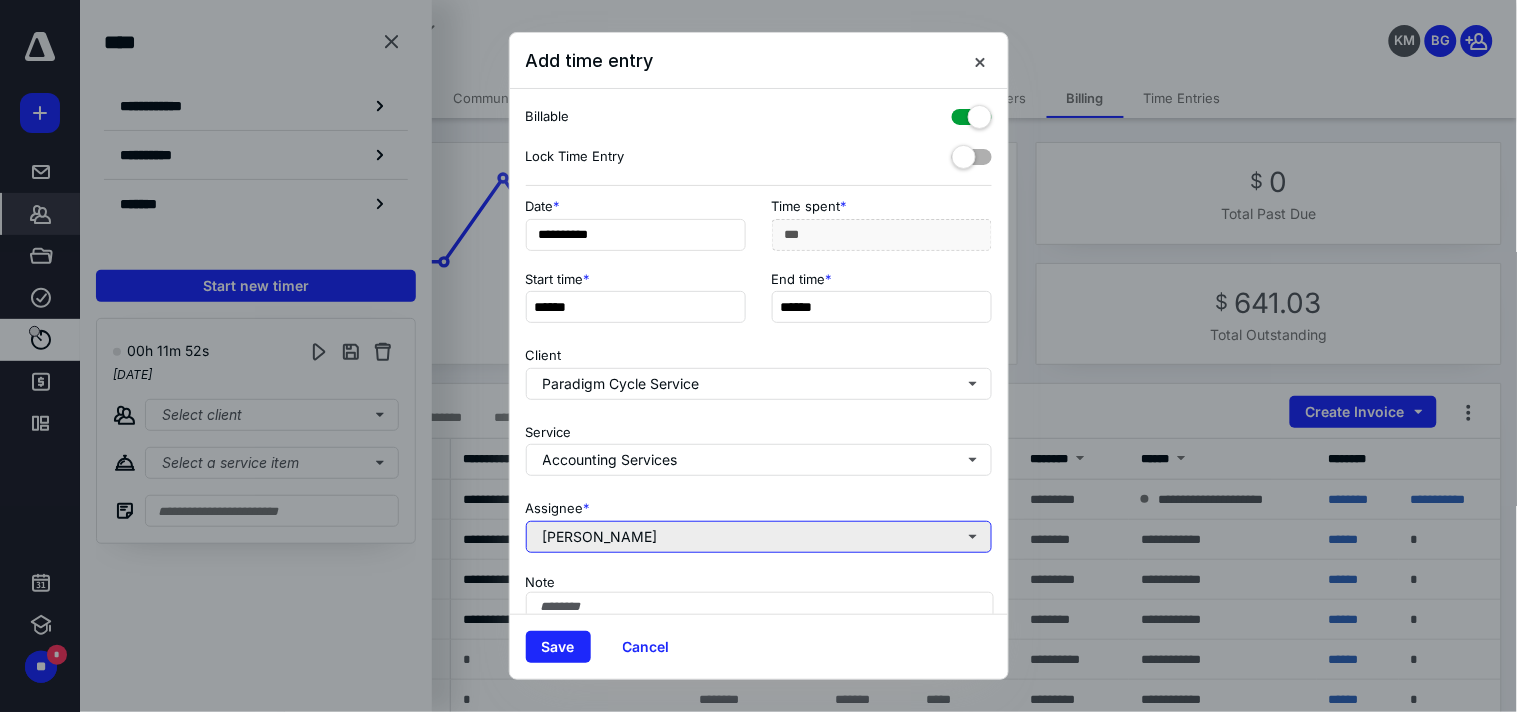 click on "[PERSON_NAME]" at bounding box center [759, 537] 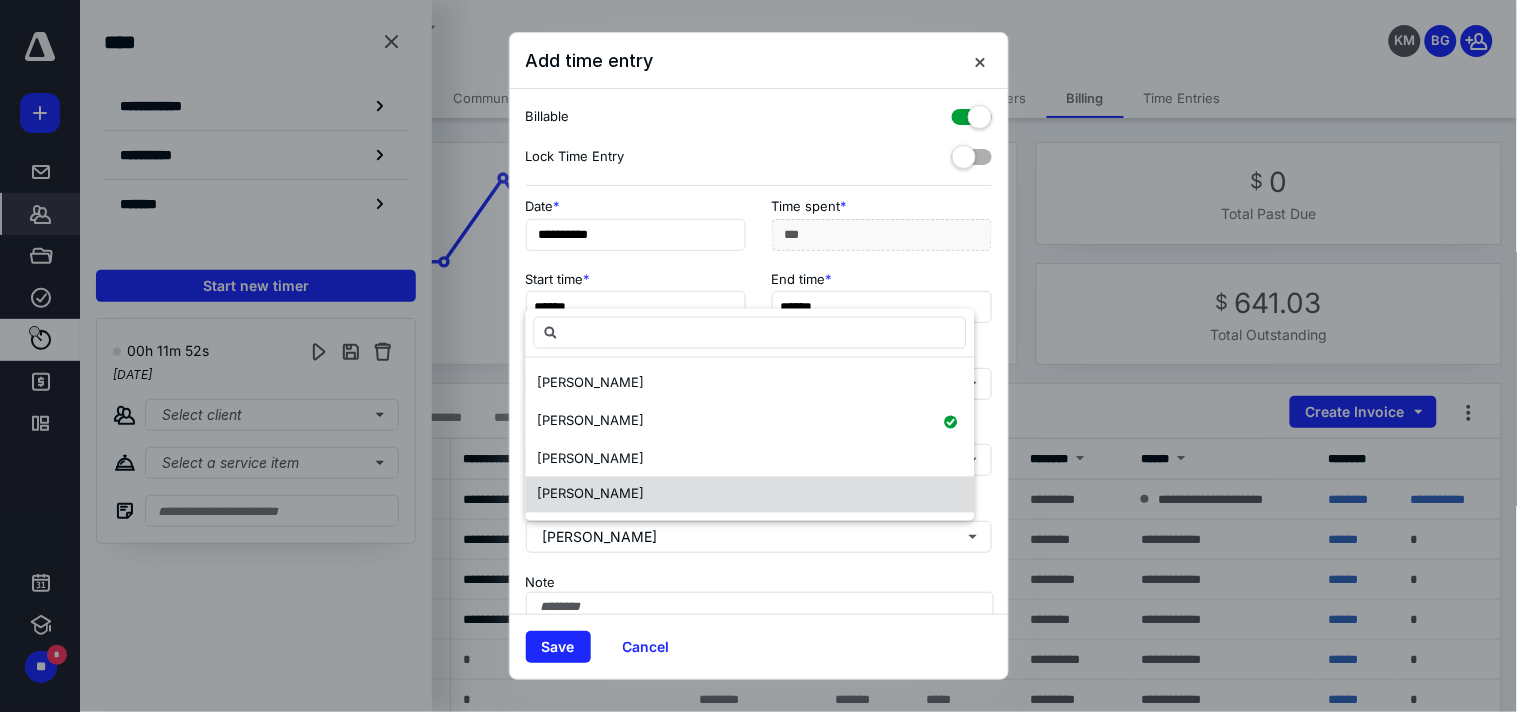 drag, startPoint x: 660, startPoint y: 375, endPoint x: 660, endPoint y: 497, distance: 122 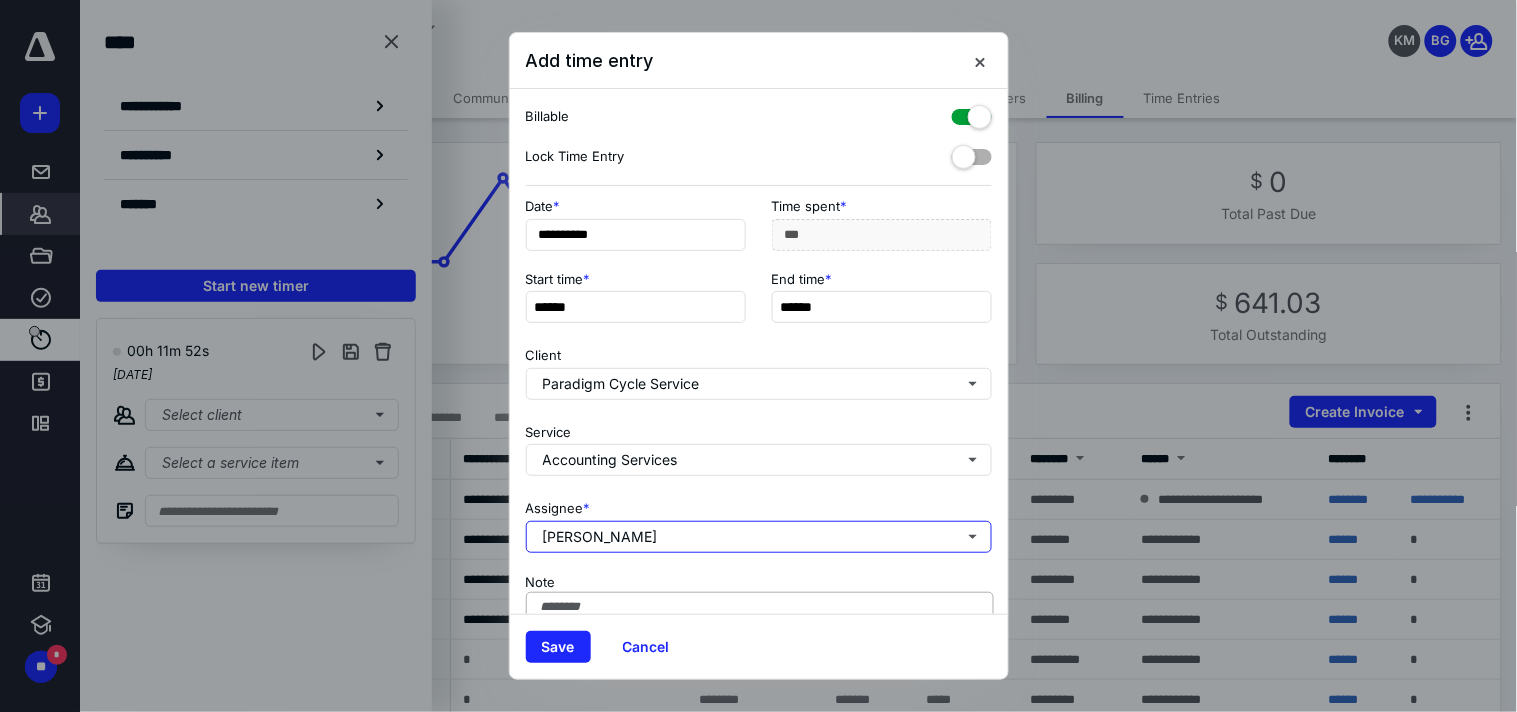 scroll, scrollTop: 110, scrollLeft: 0, axis: vertical 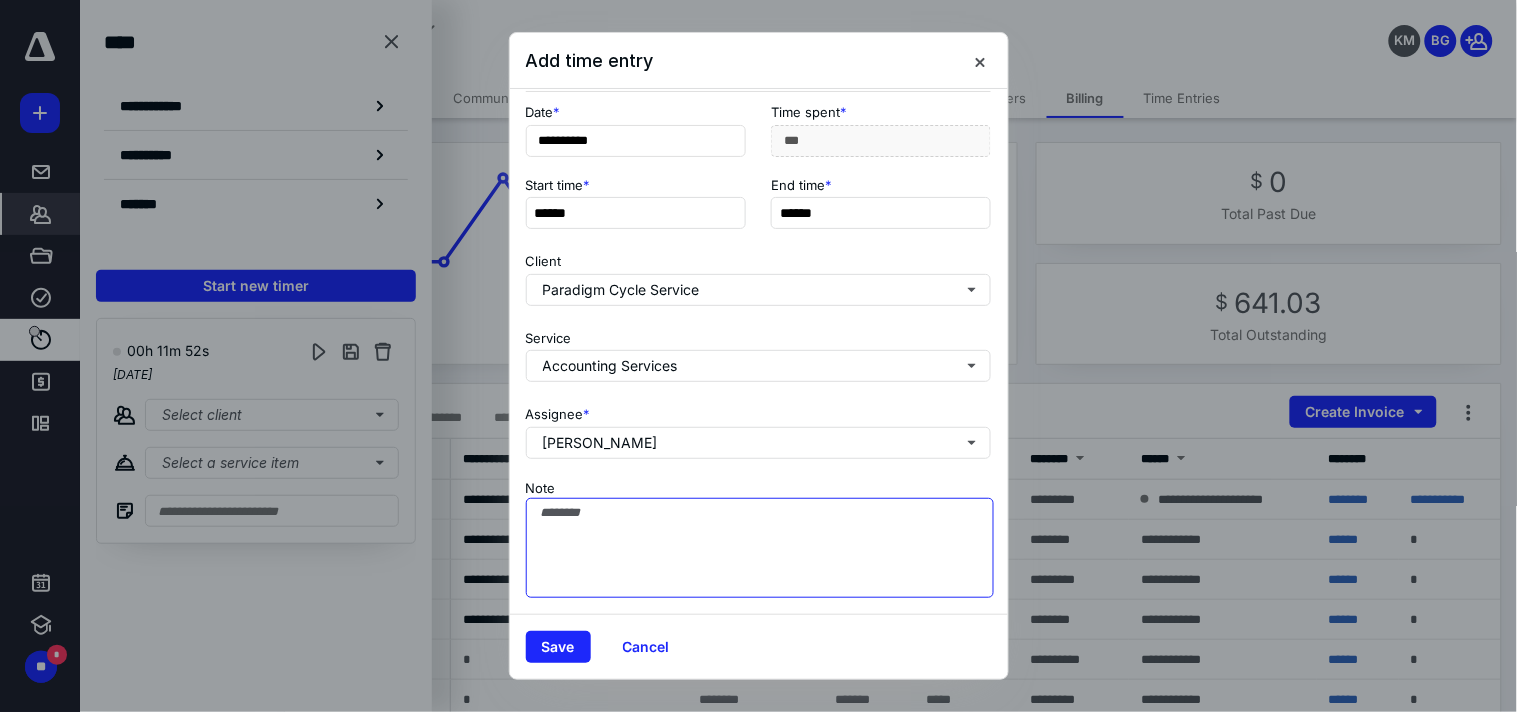 click on "Note" at bounding box center (760, 548) 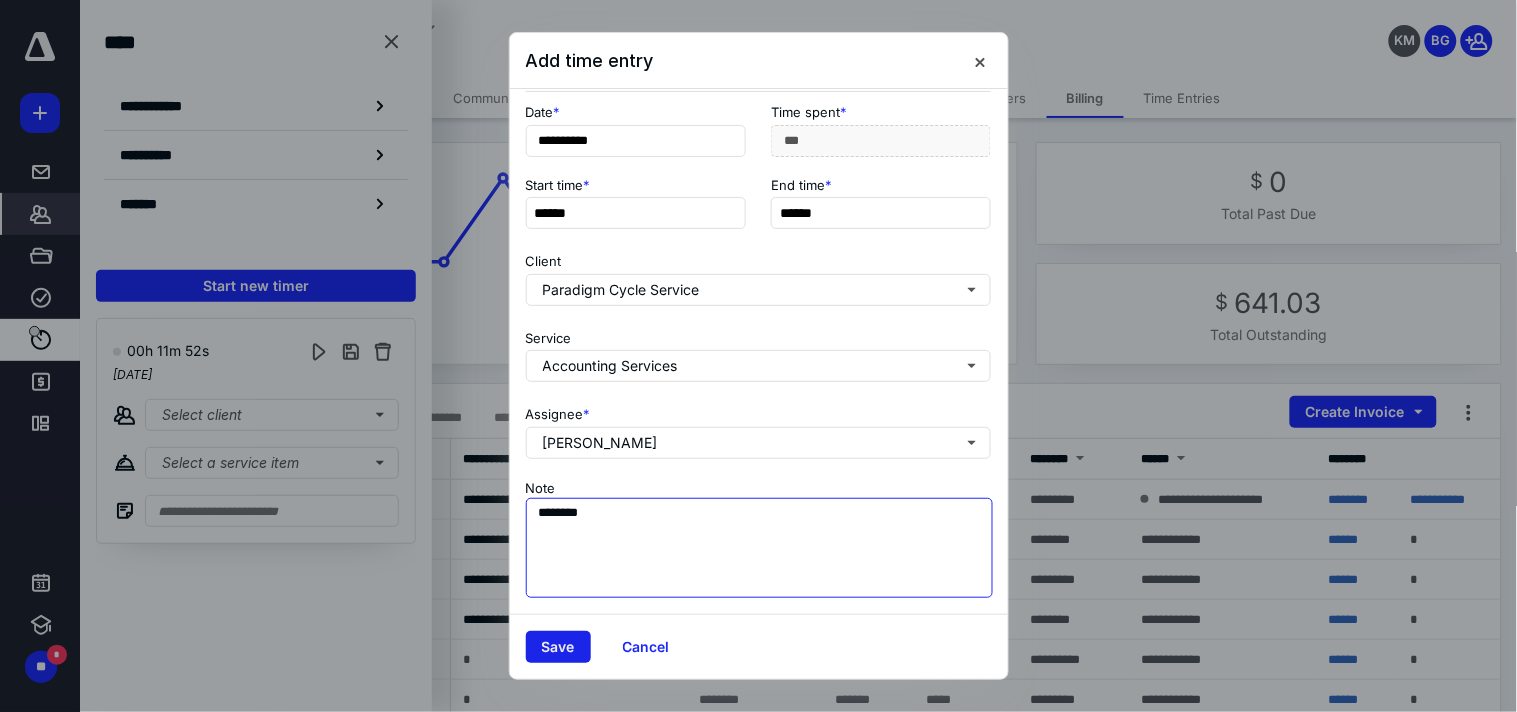 type on "********" 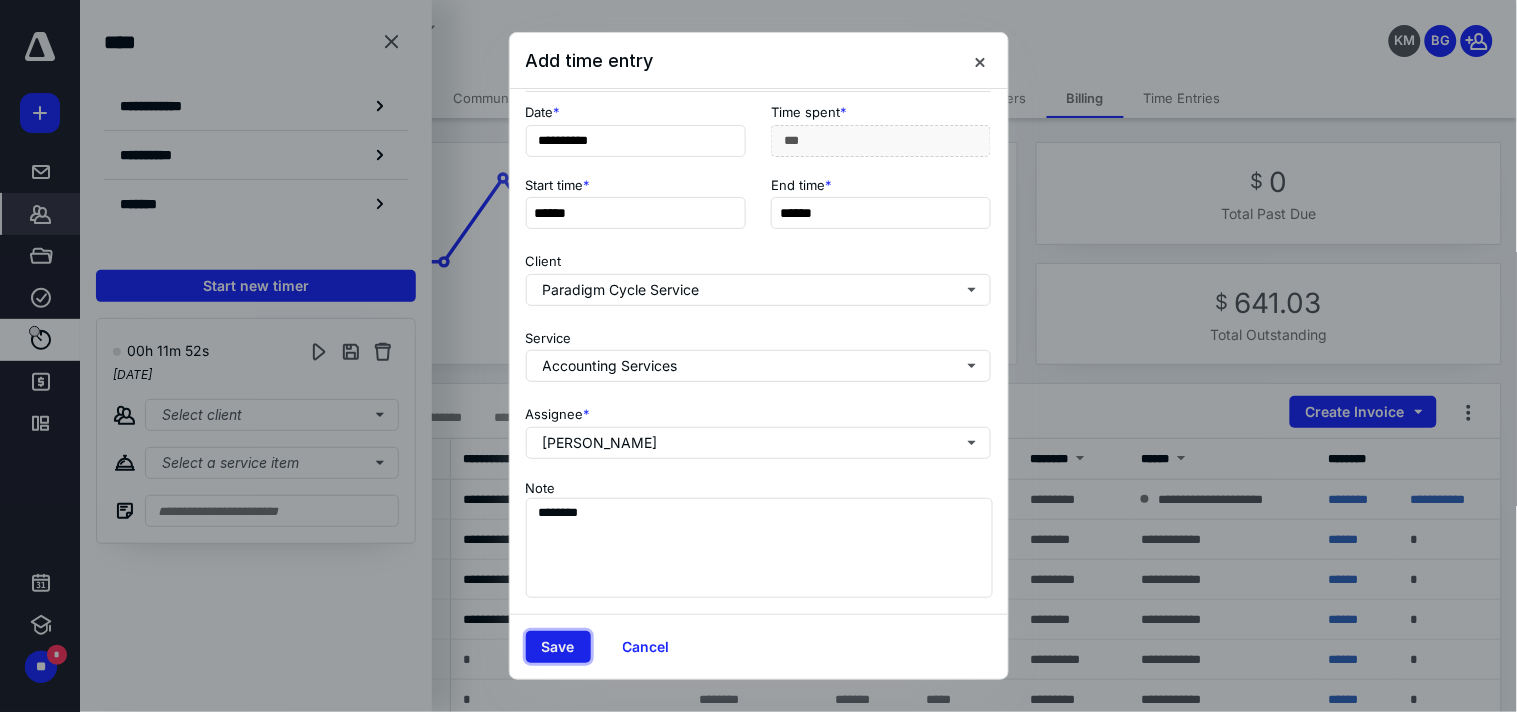 click on "Save" at bounding box center [558, 647] 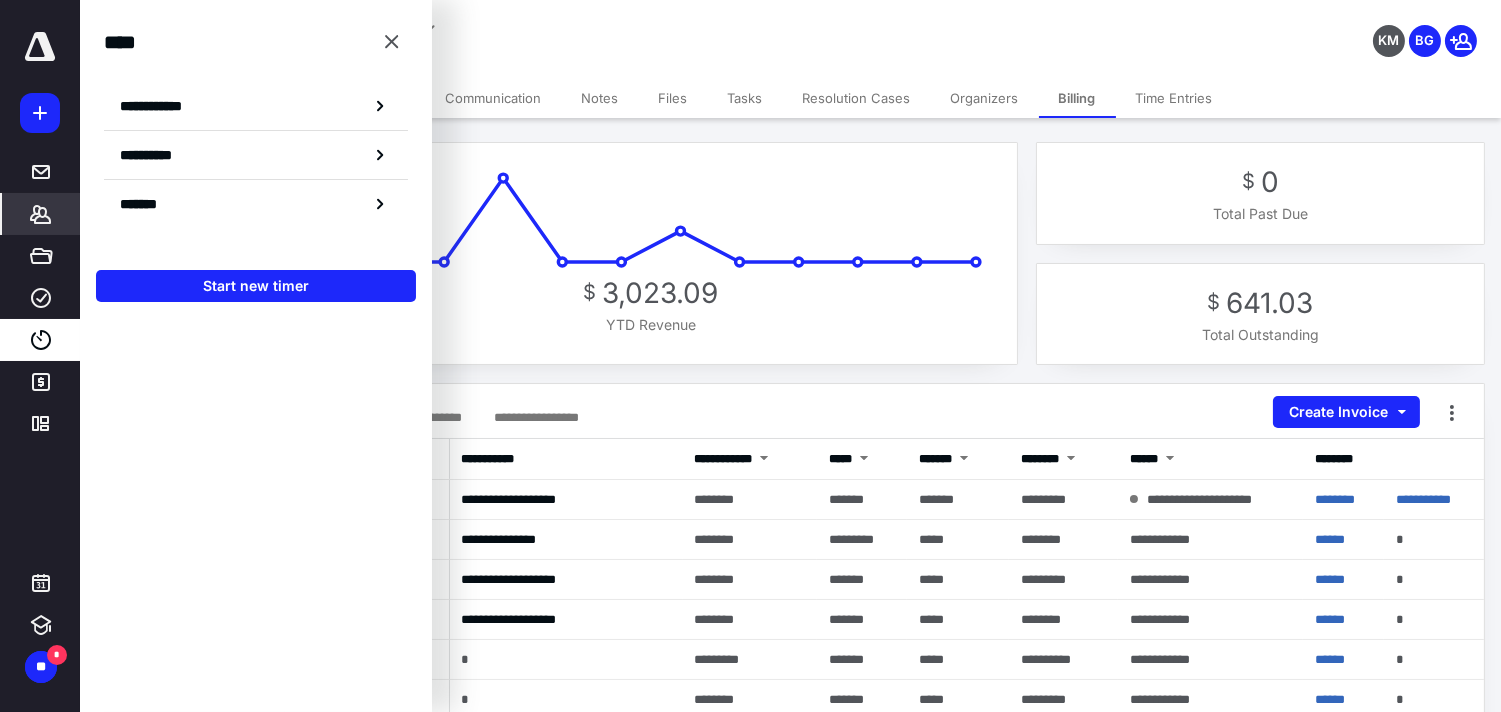 click on "**********" at bounding box center (162, 106) 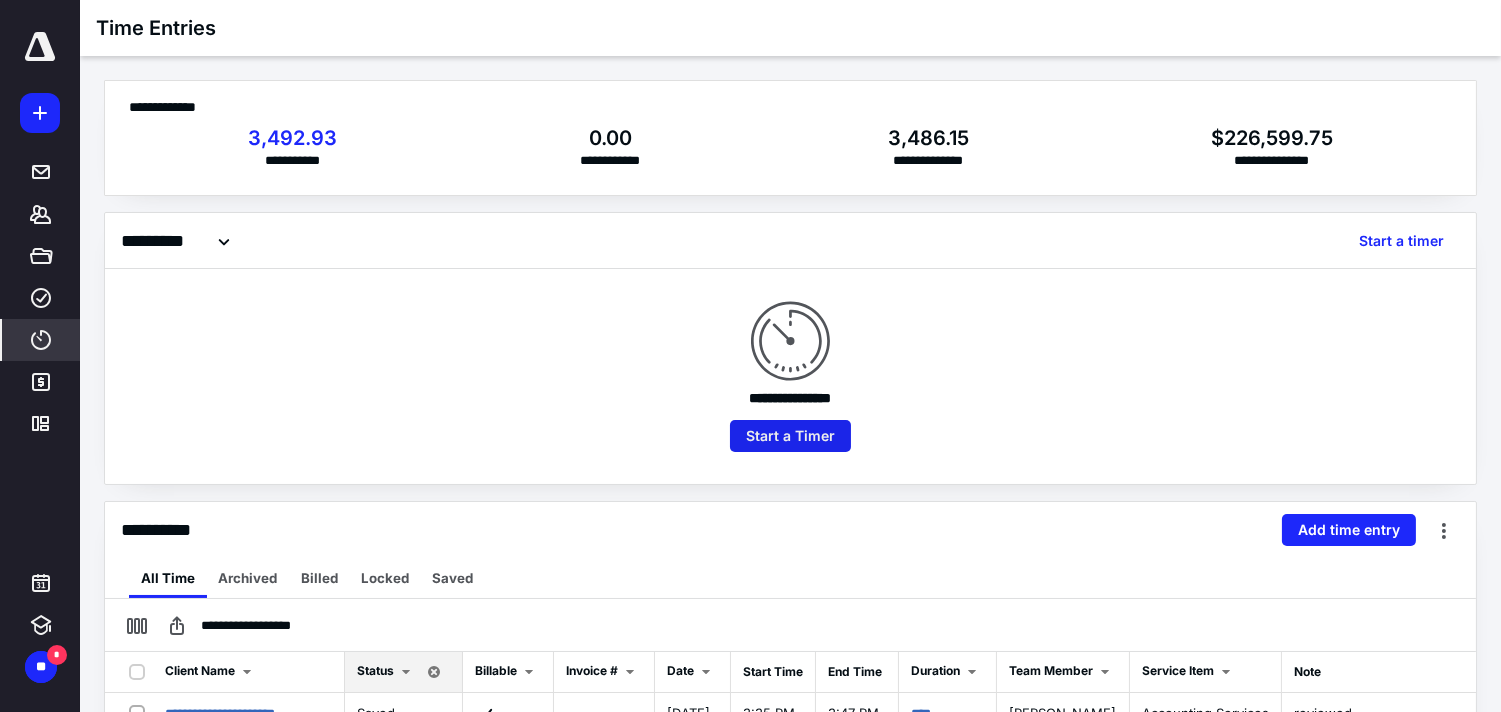 click on "Start a Timer" at bounding box center (790, 436) 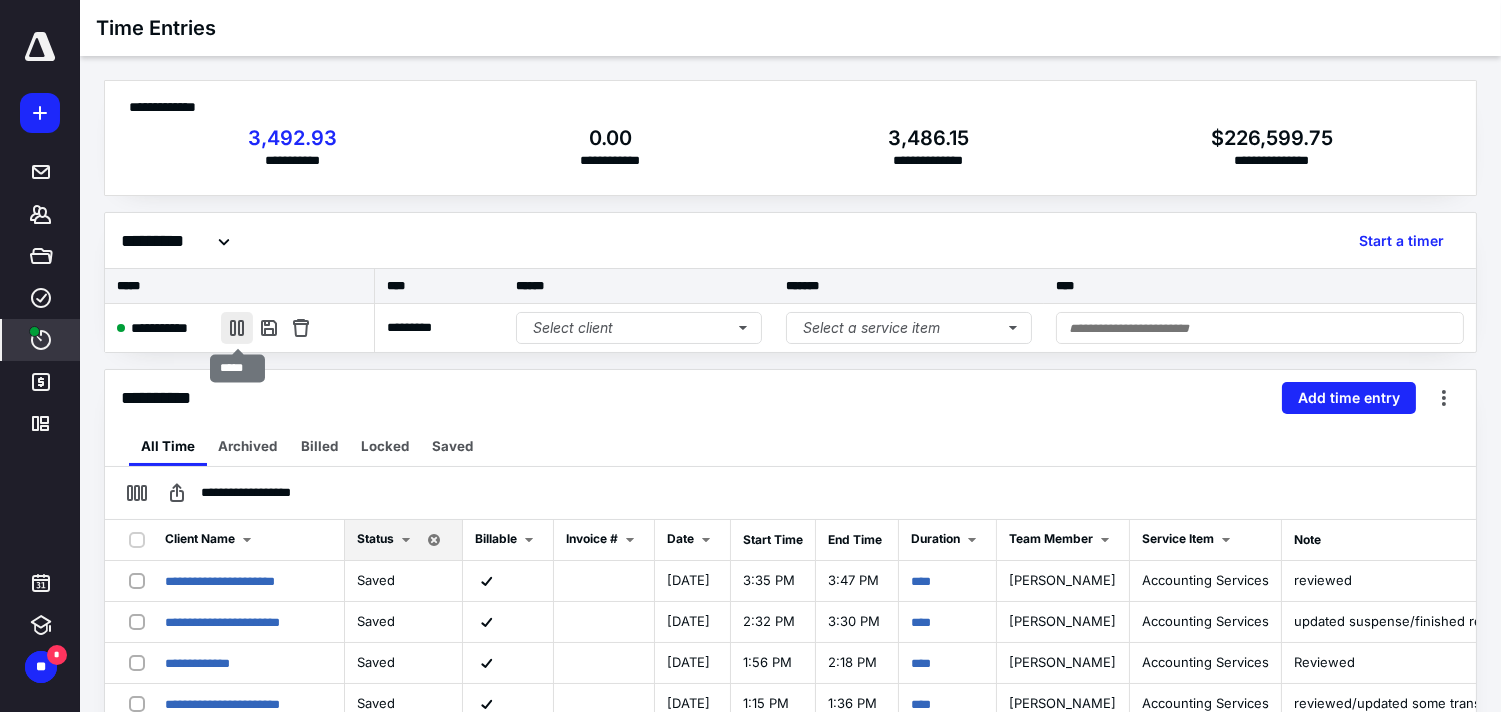 click at bounding box center (237, 328) 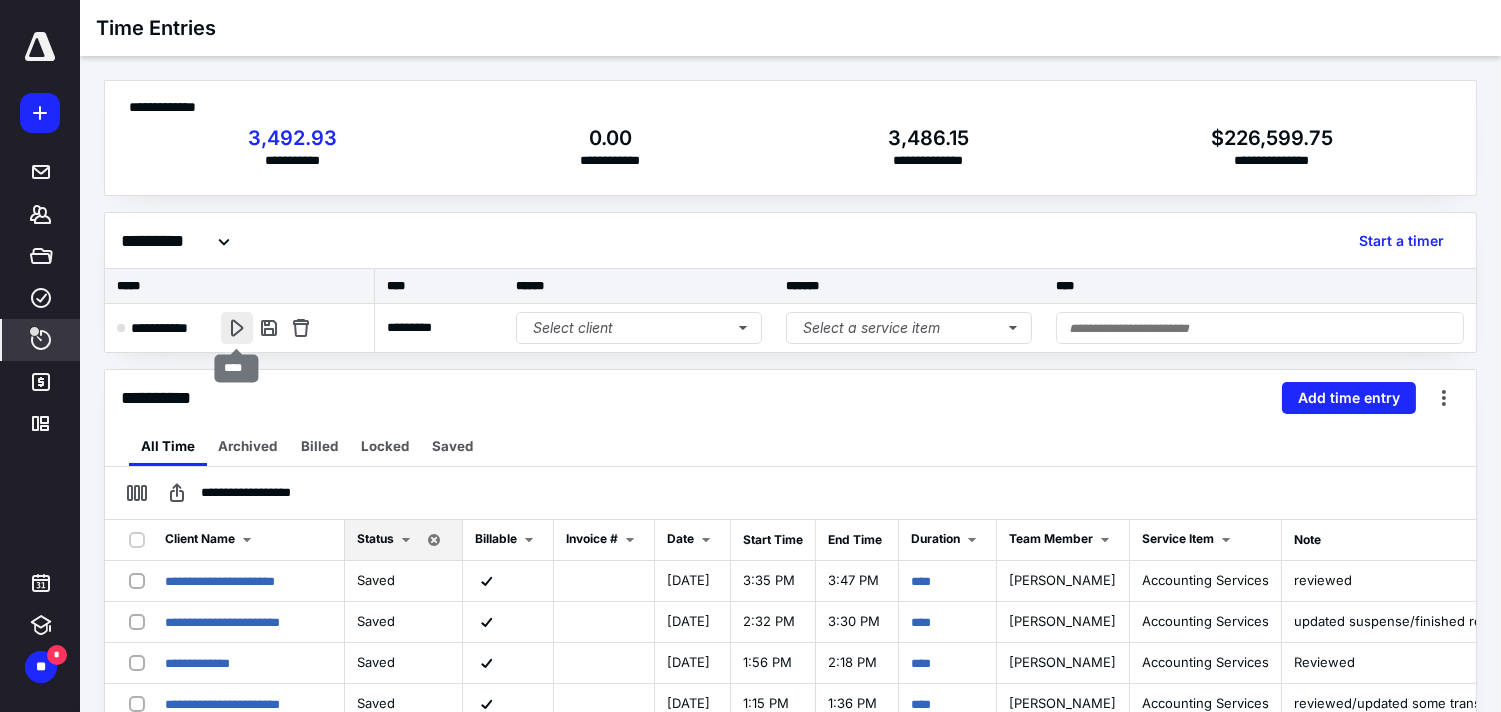 click at bounding box center [237, 328] 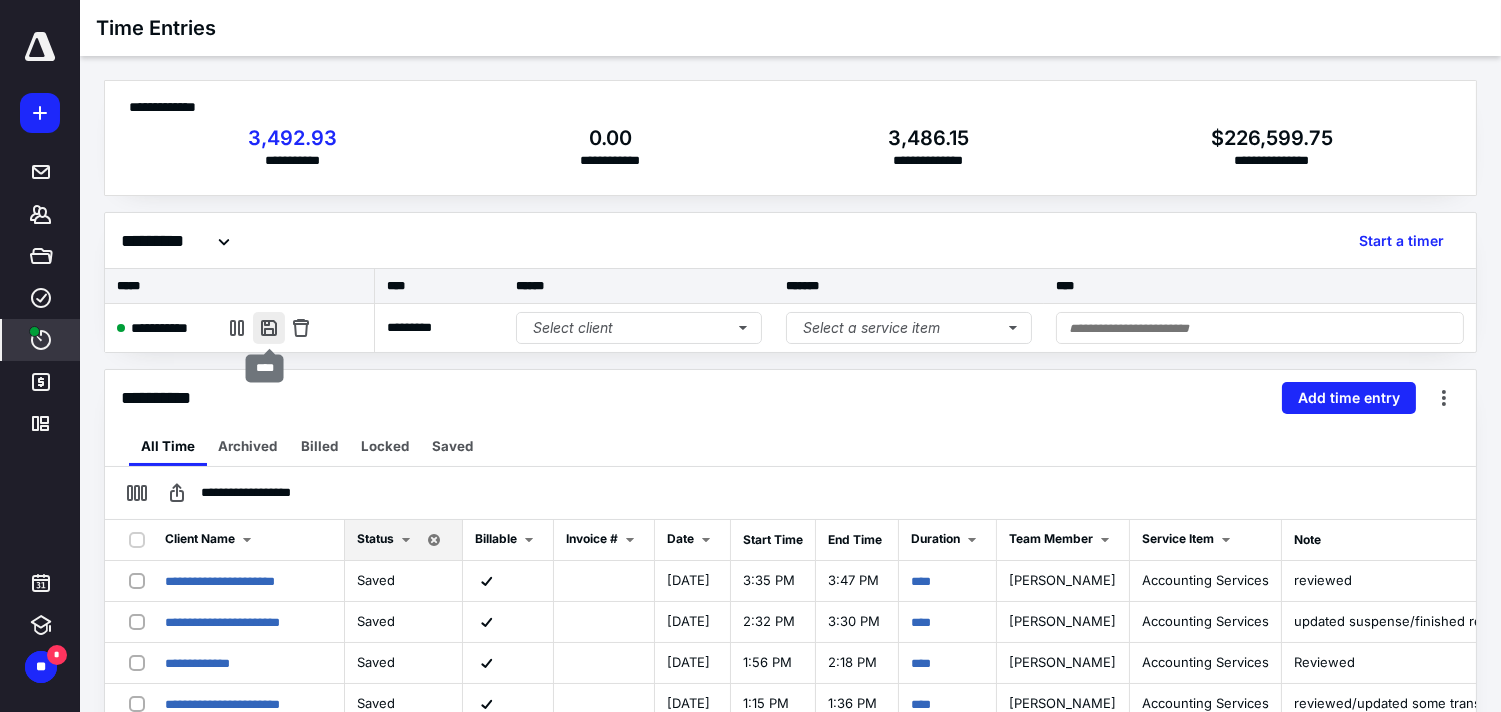 click at bounding box center [269, 328] 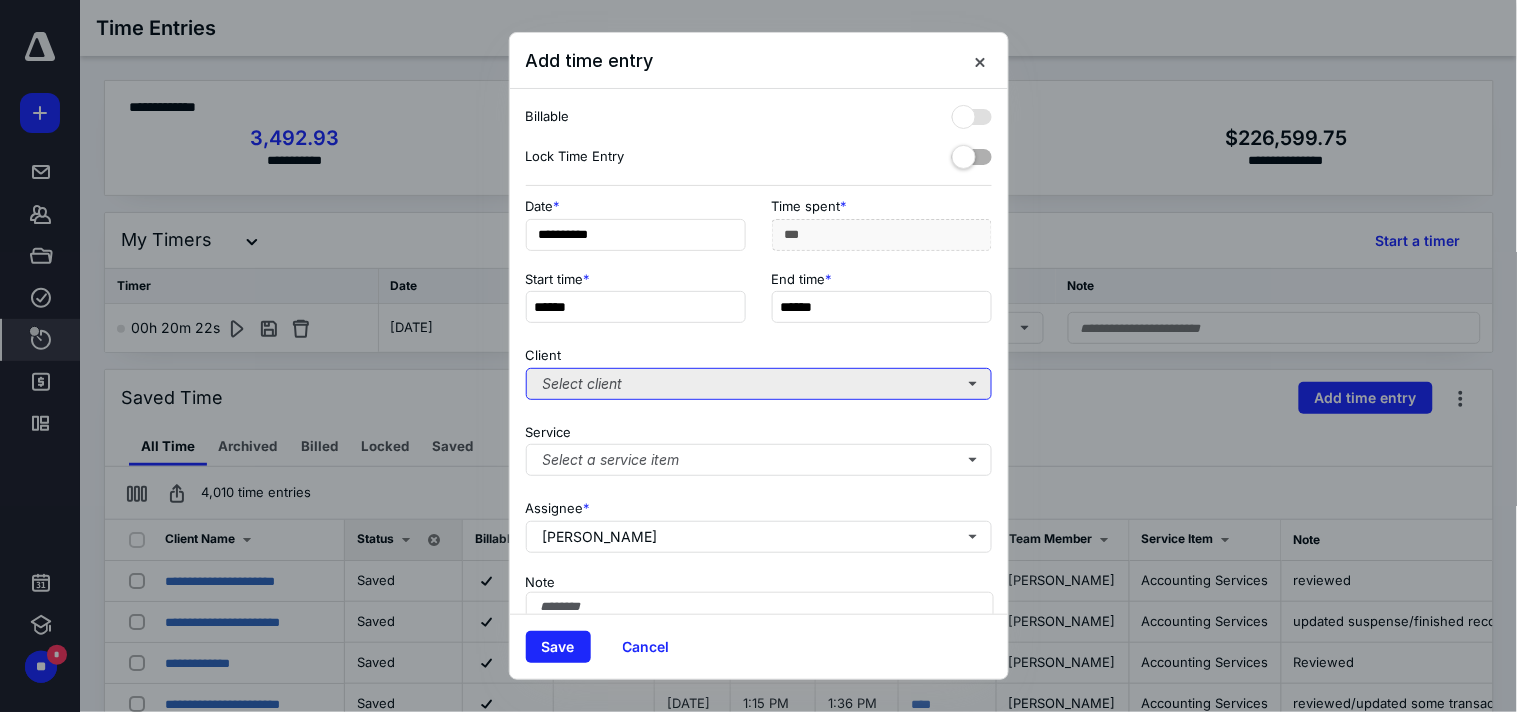 click on "Select client" at bounding box center [759, 384] 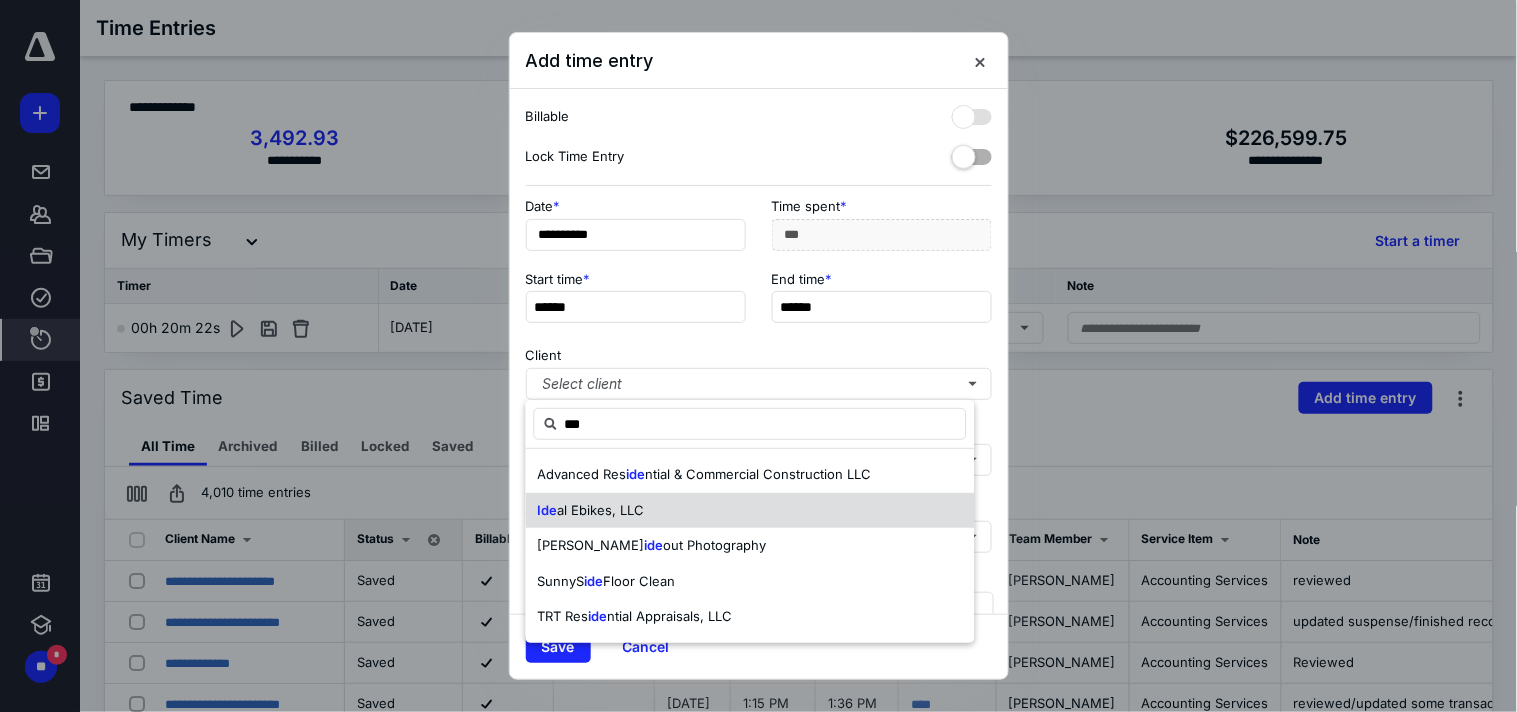 click on "Ide al Ebikes, LLC" at bounding box center [750, 511] 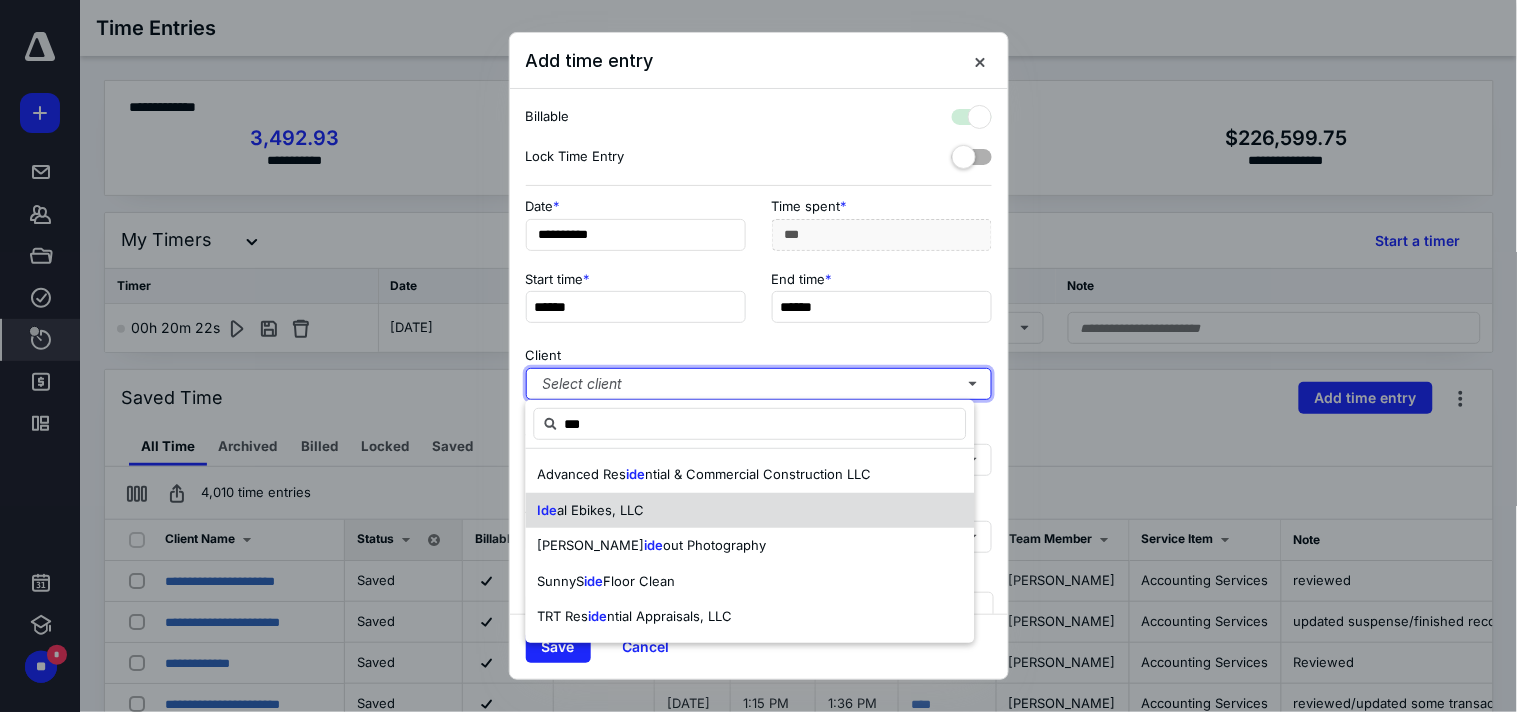 checkbox on "true" 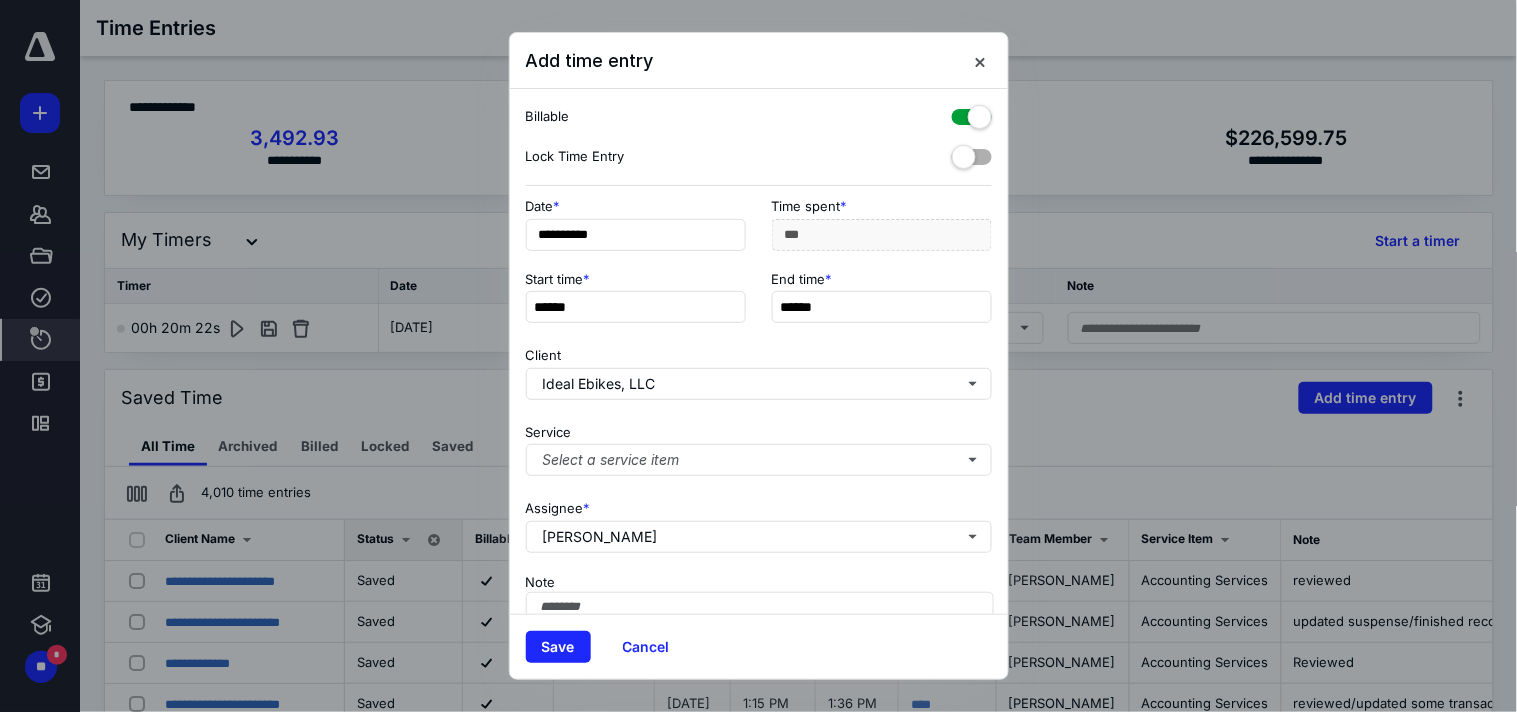 click on "Assignee * [PERSON_NAME]" at bounding box center [759, 522] 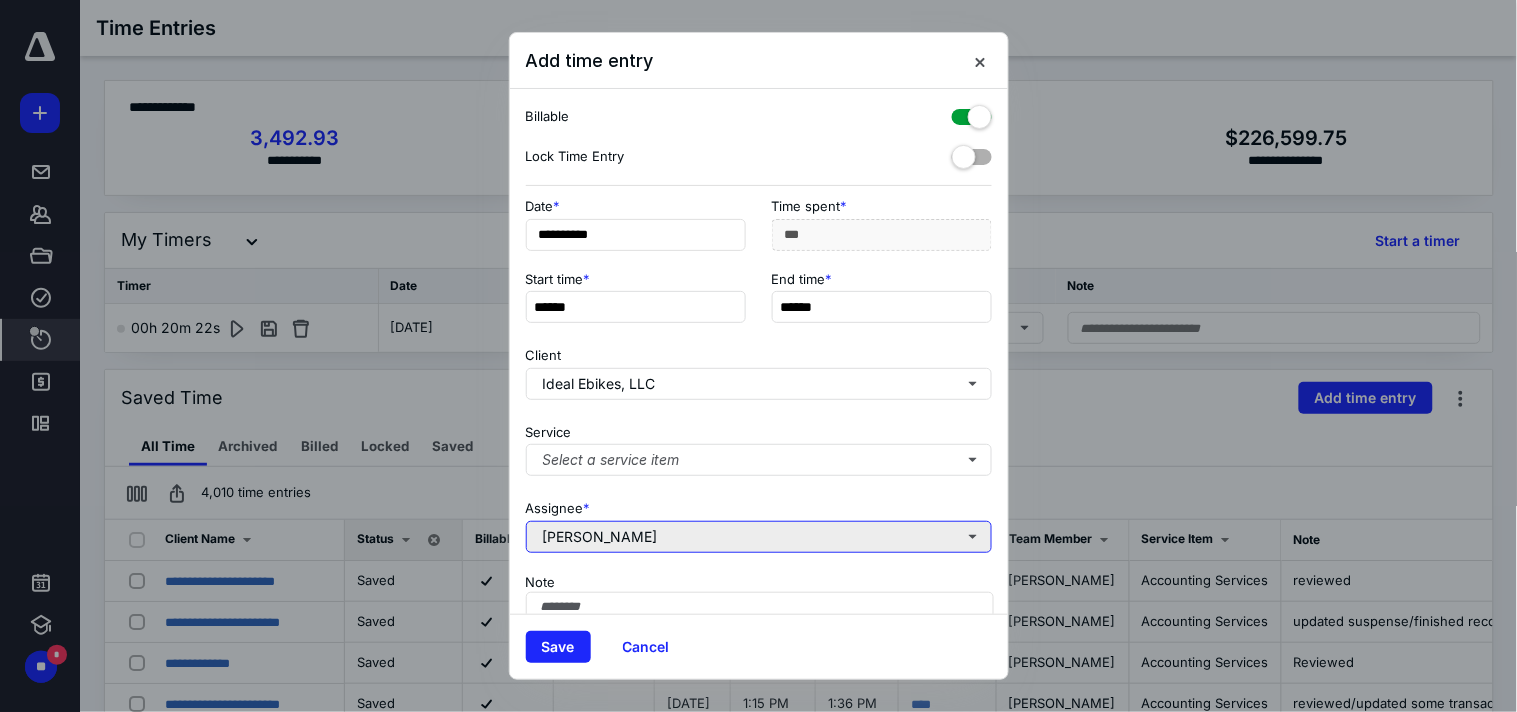 click on "[PERSON_NAME]" at bounding box center [759, 537] 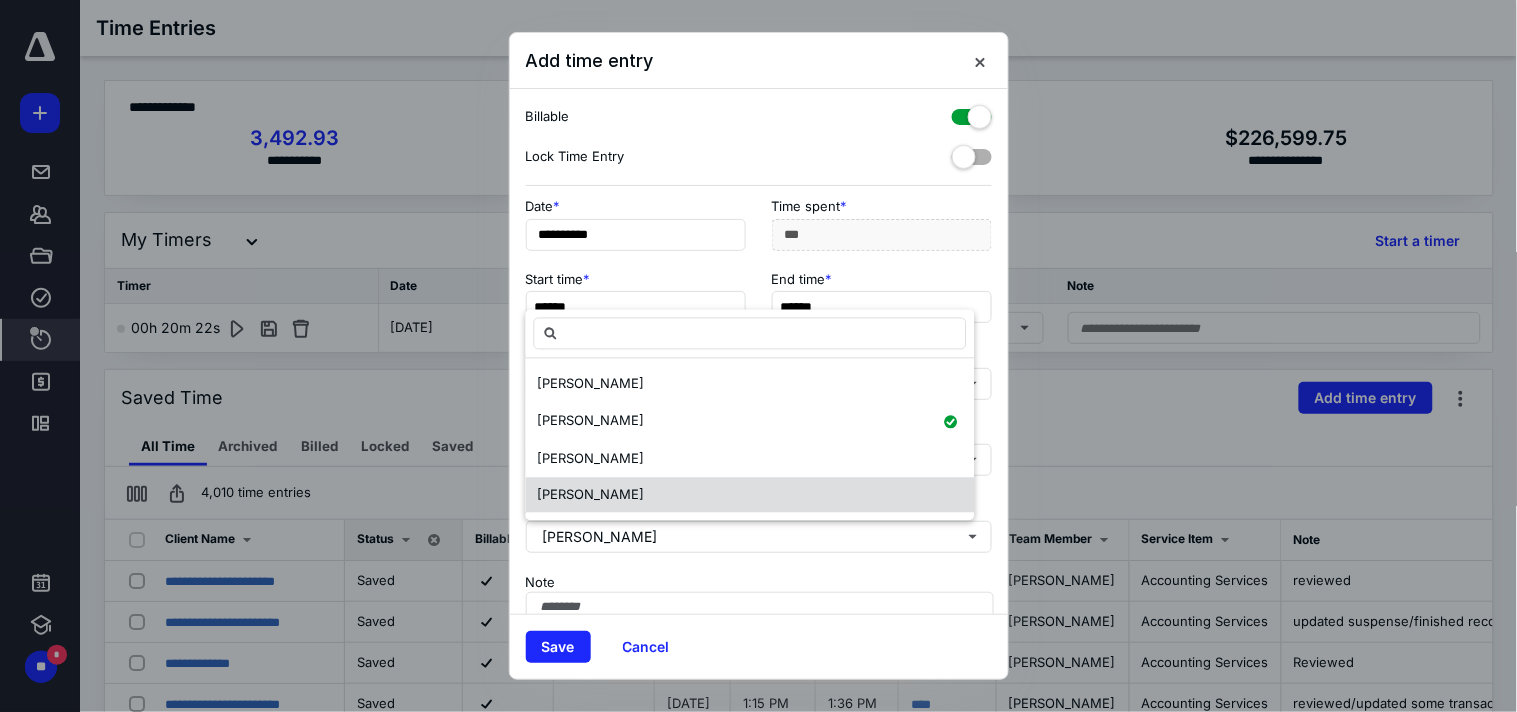 click on "[PERSON_NAME]" at bounding box center (750, 495) 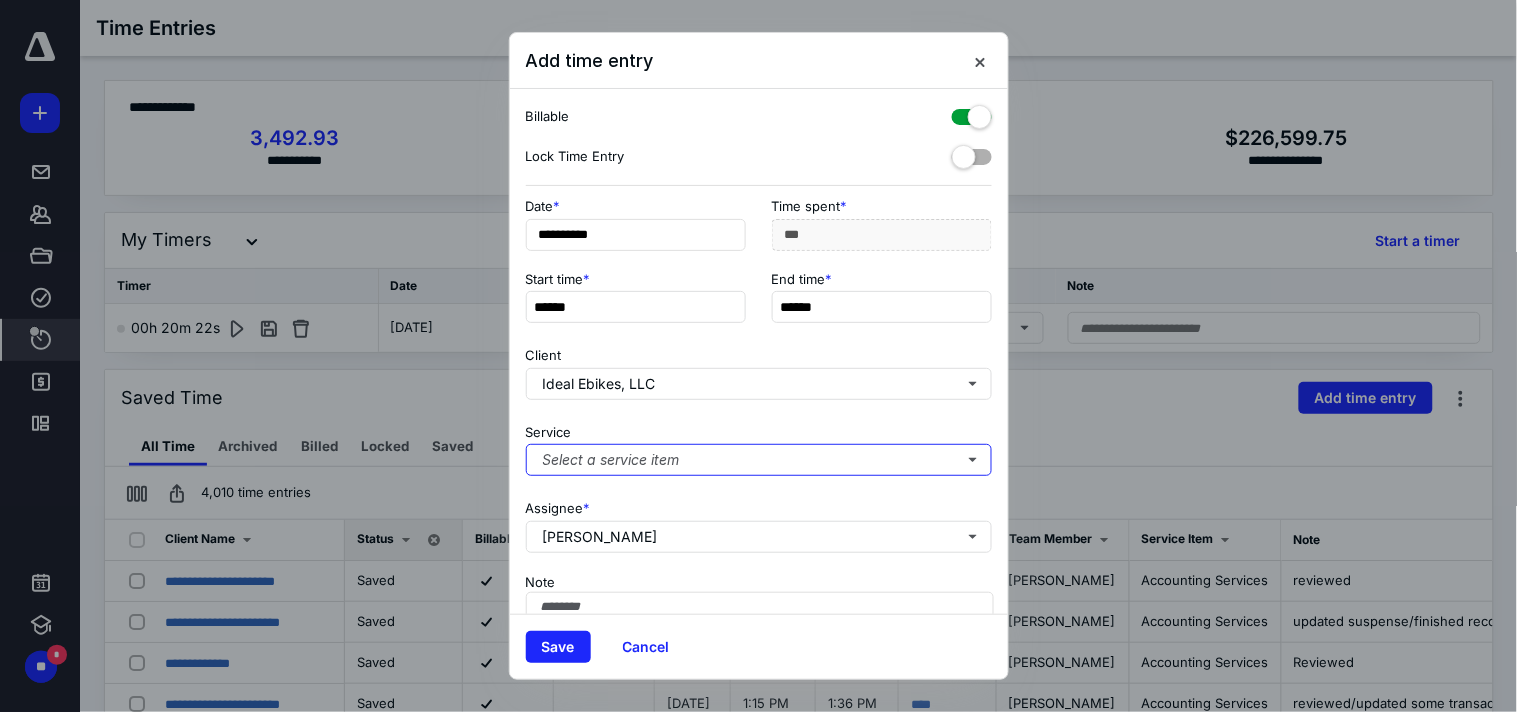 click on "Select a service item" at bounding box center [759, 460] 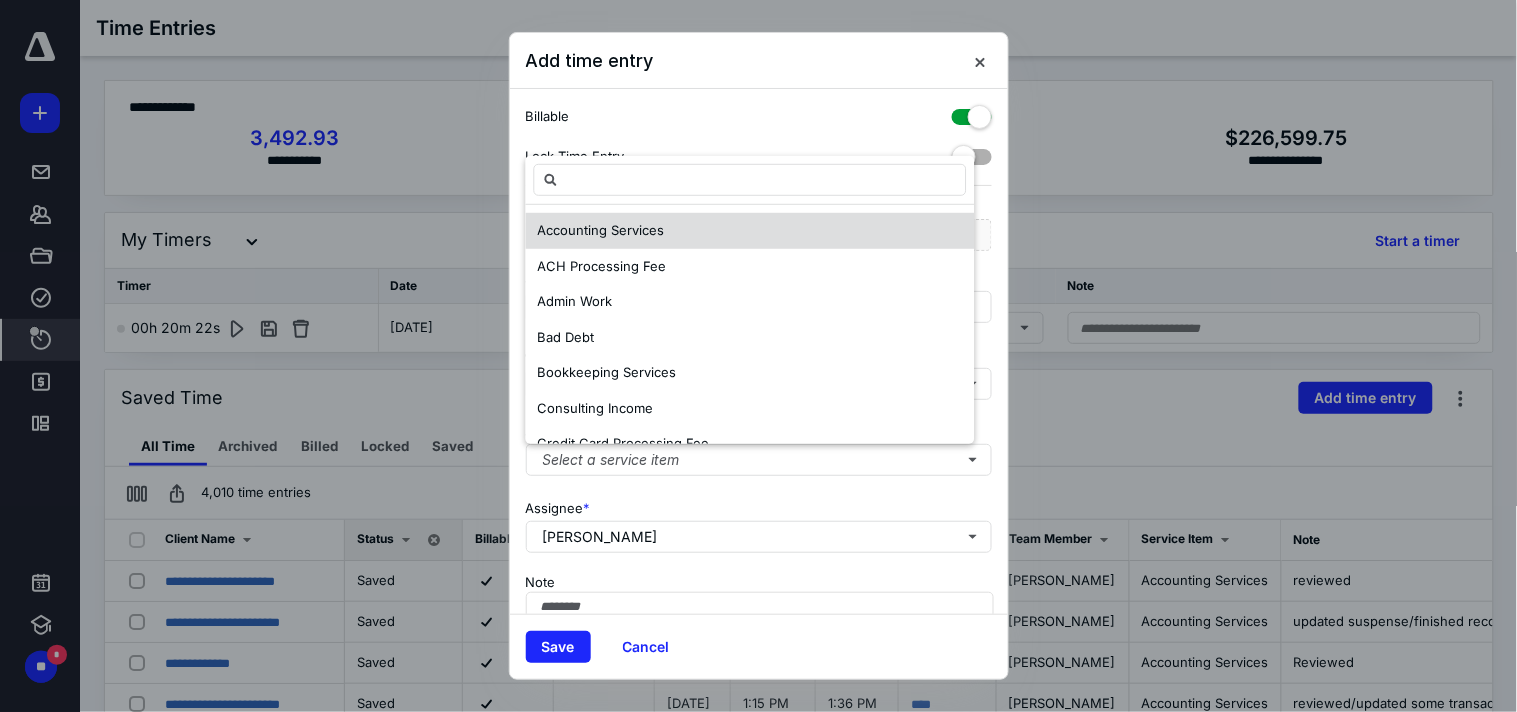 click on "Accounting Services" at bounding box center [601, 230] 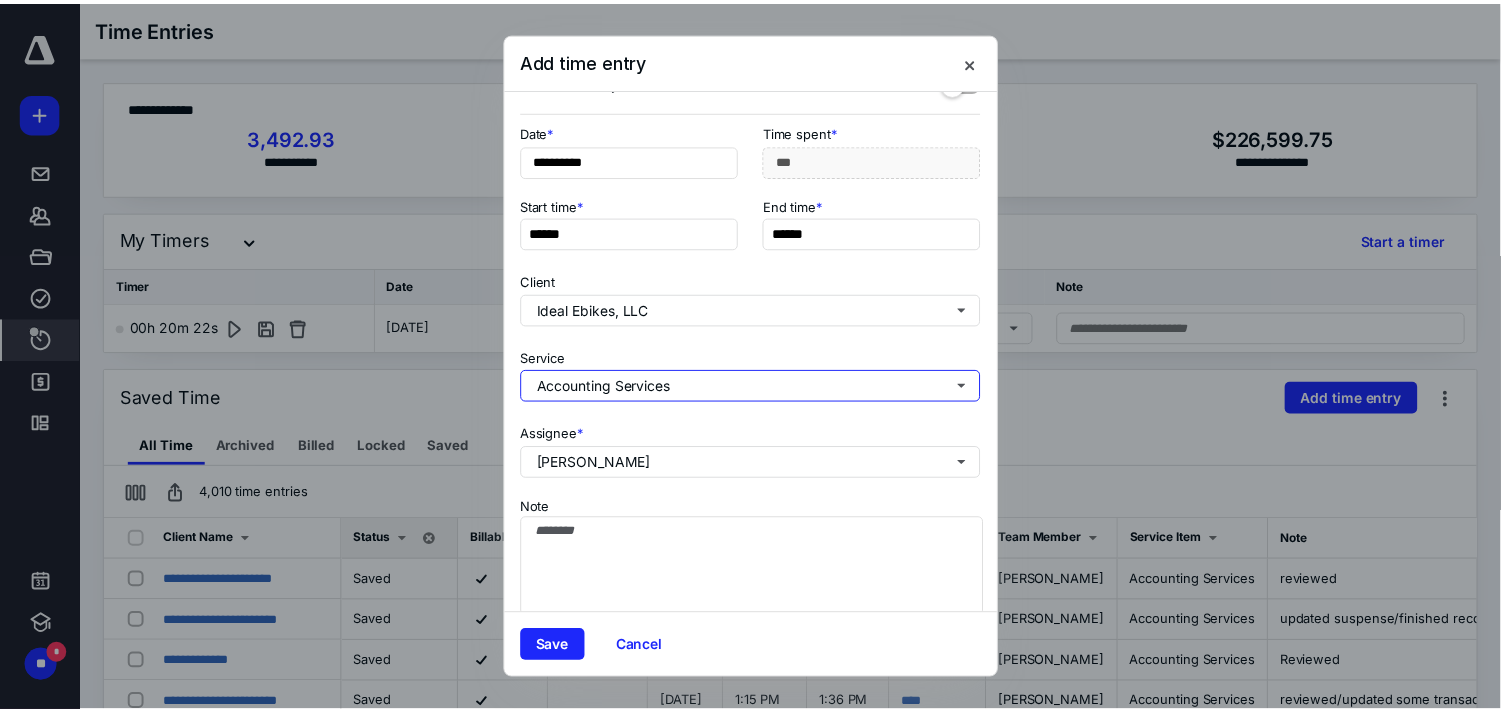 scroll, scrollTop: 110, scrollLeft: 0, axis: vertical 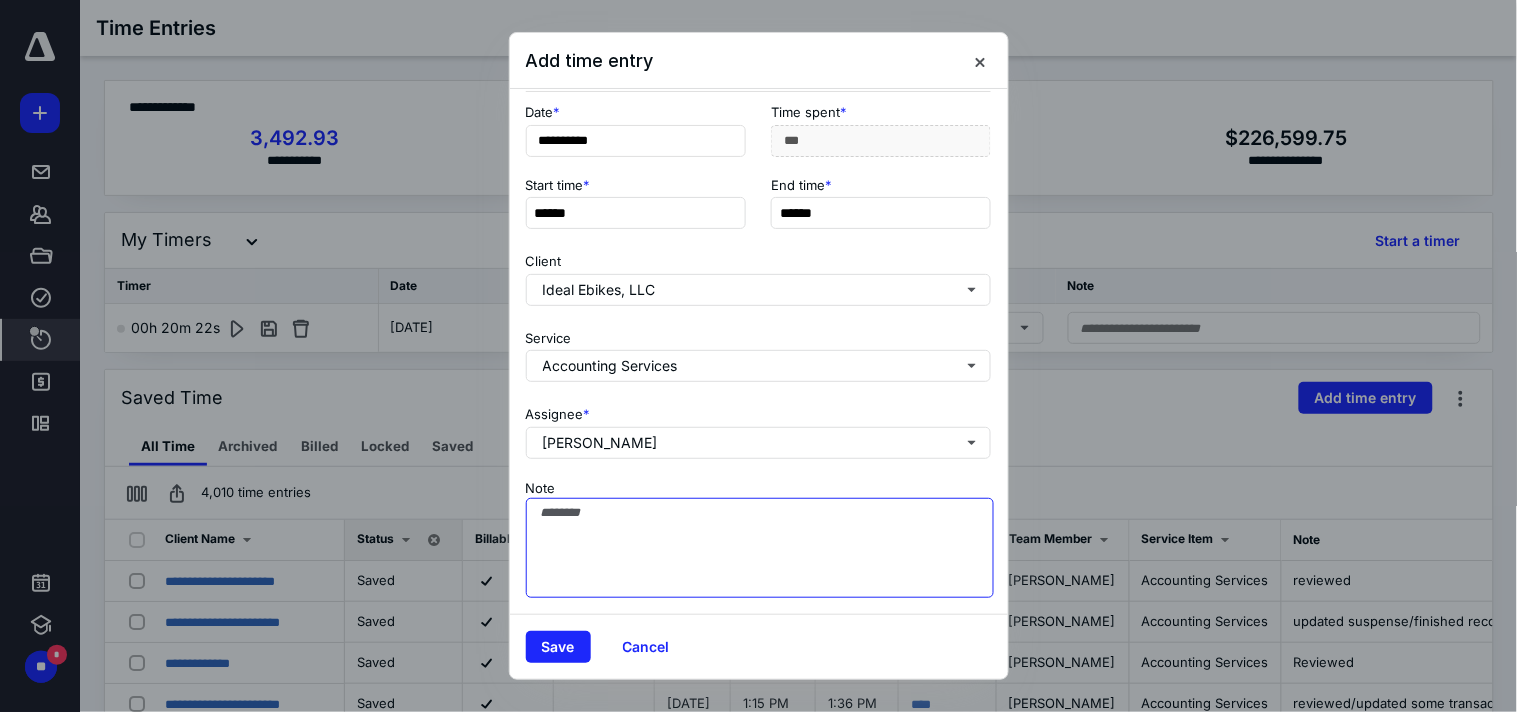 click on "Note" at bounding box center (760, 548) 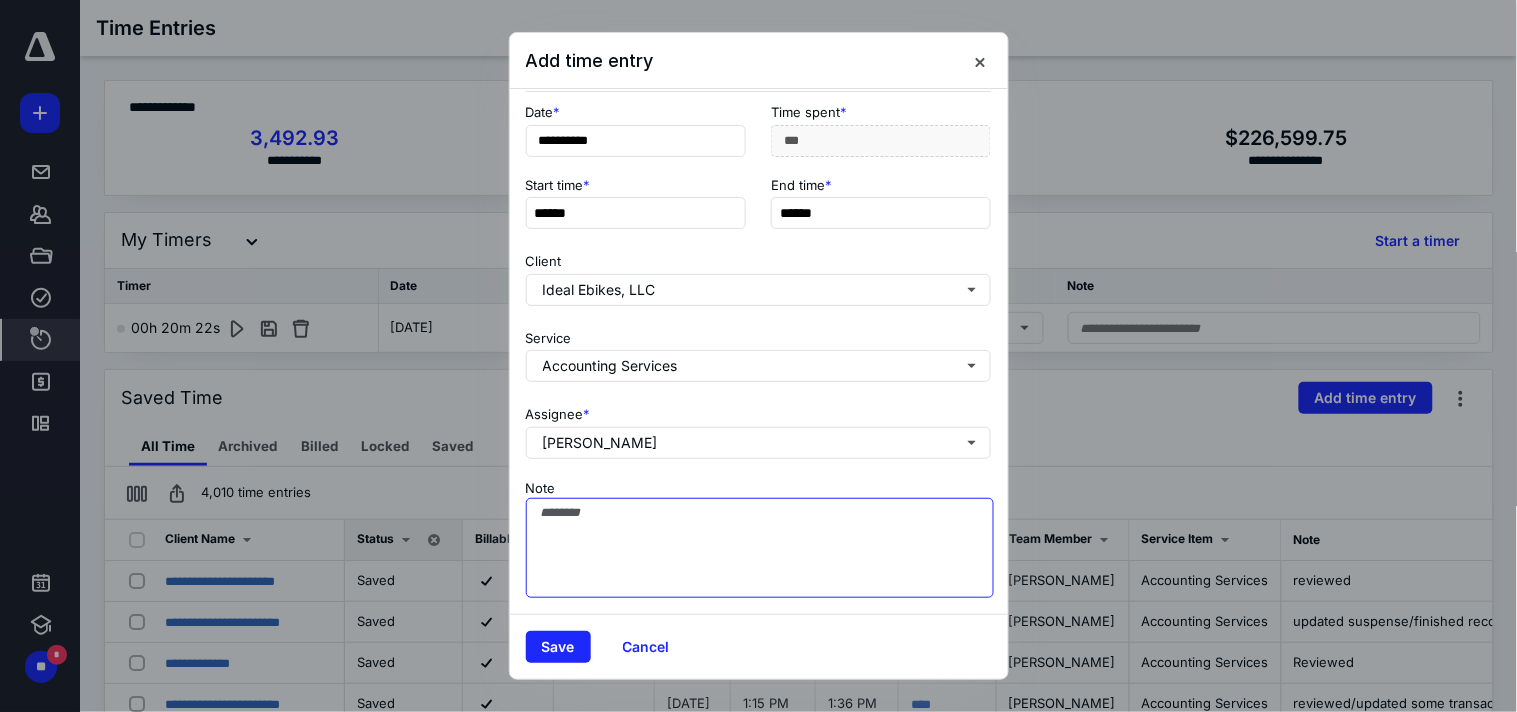 type on "*" 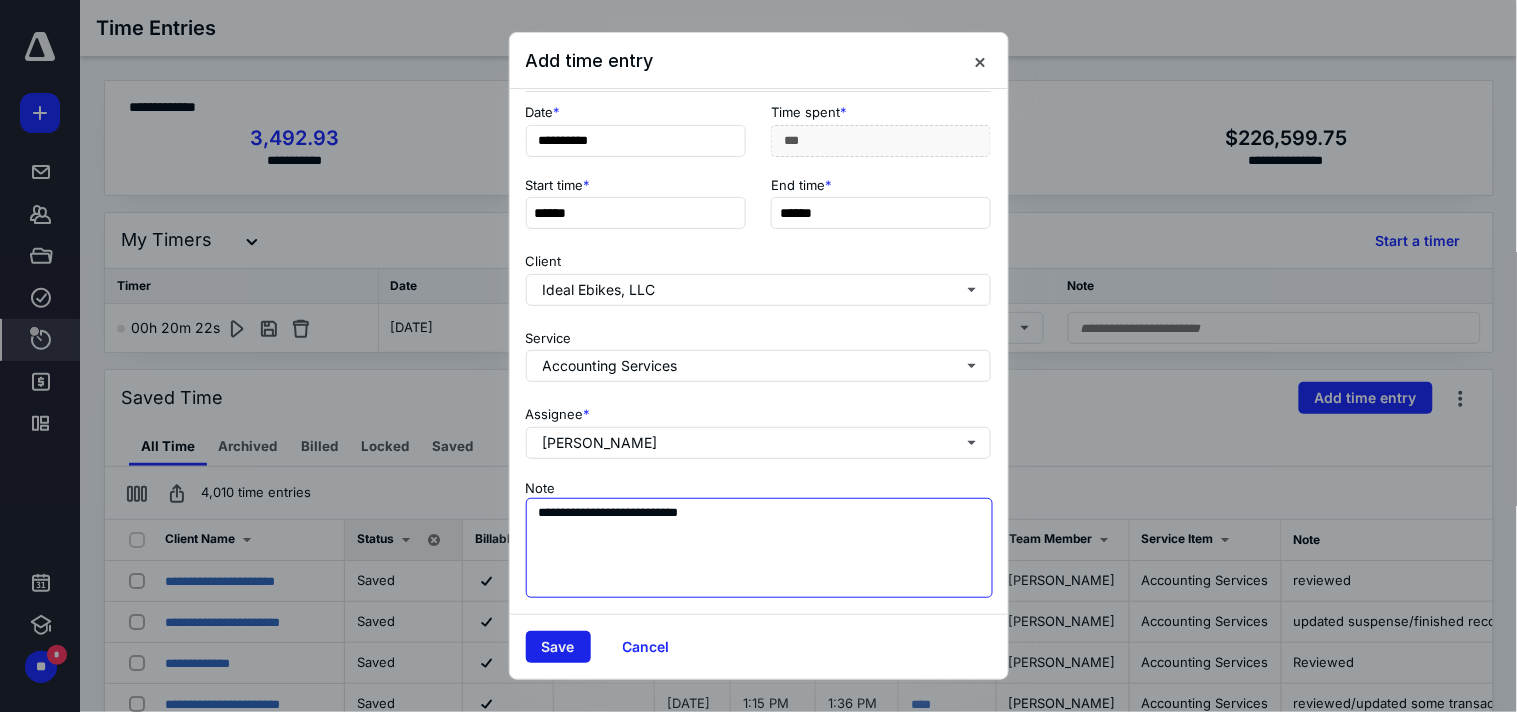 type on "**********" 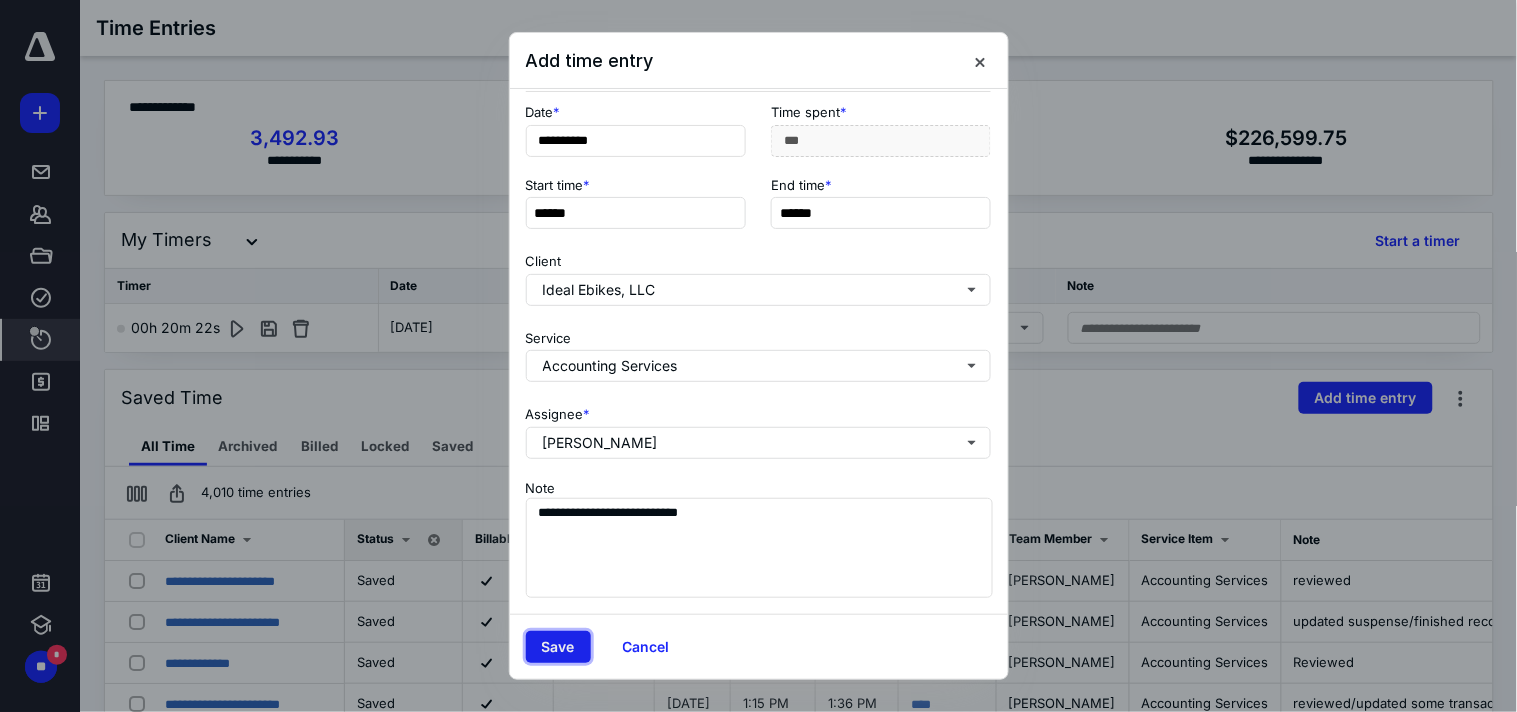 click on "Save" at bounding box center [558, 647] 